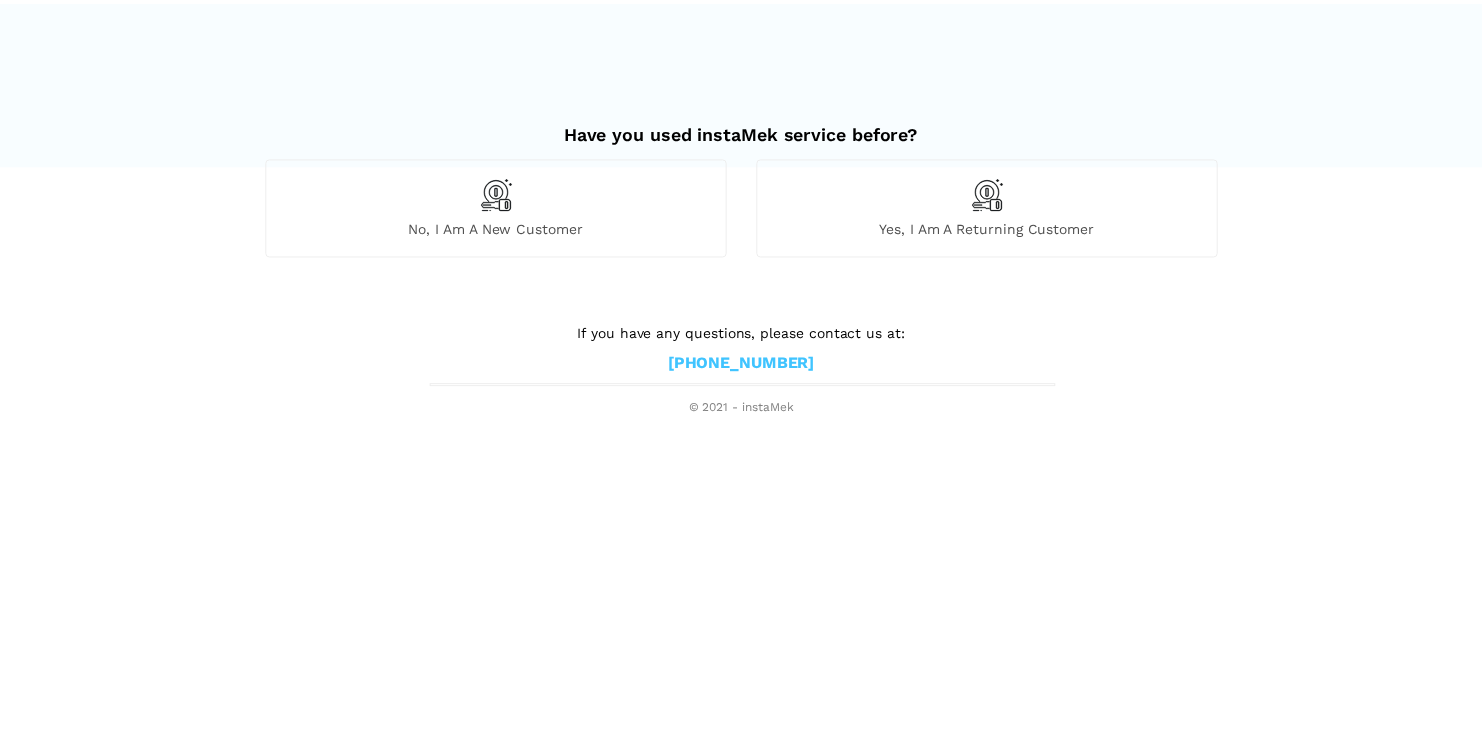 scroll, scrollTop: 0, scrollLeft: 0, axis: both 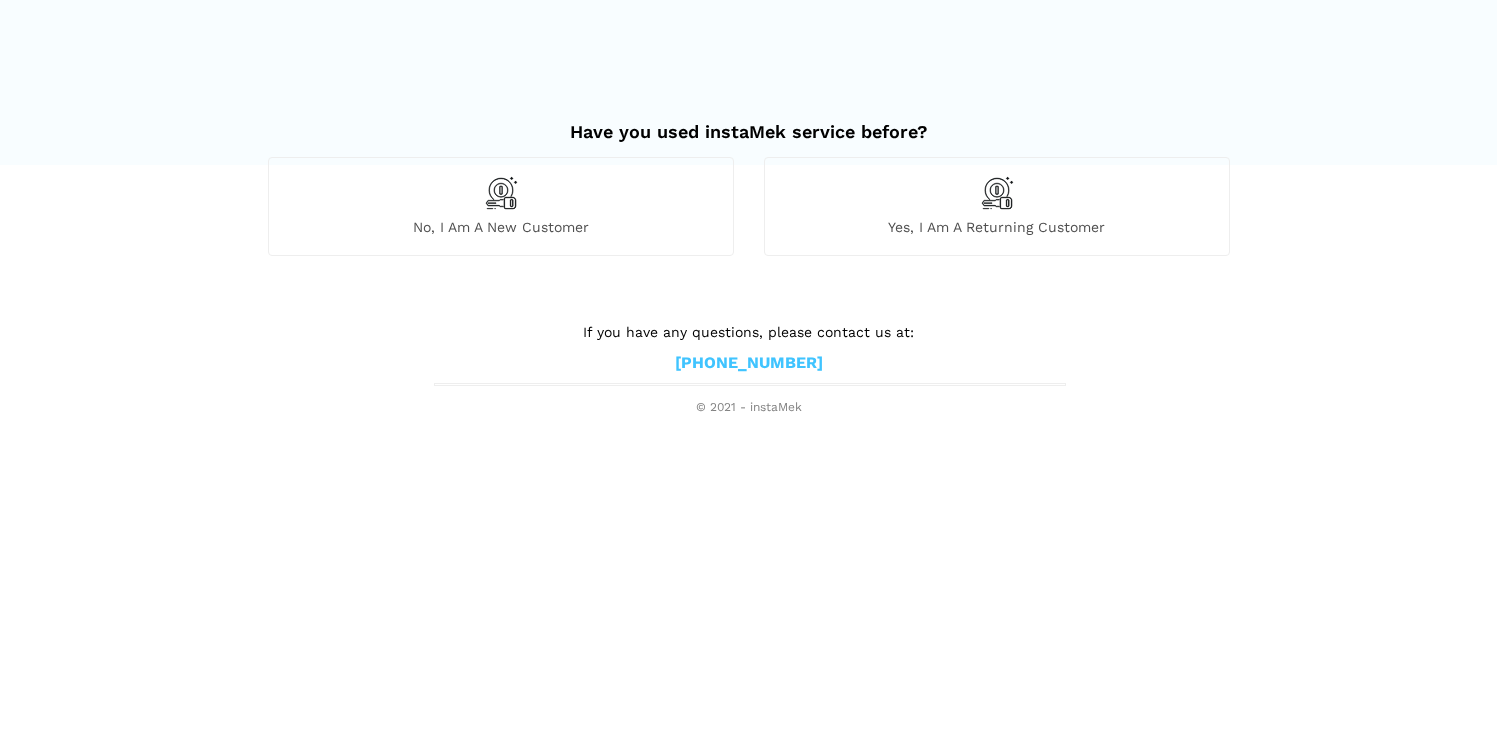 click at bounding box center [501, 193] 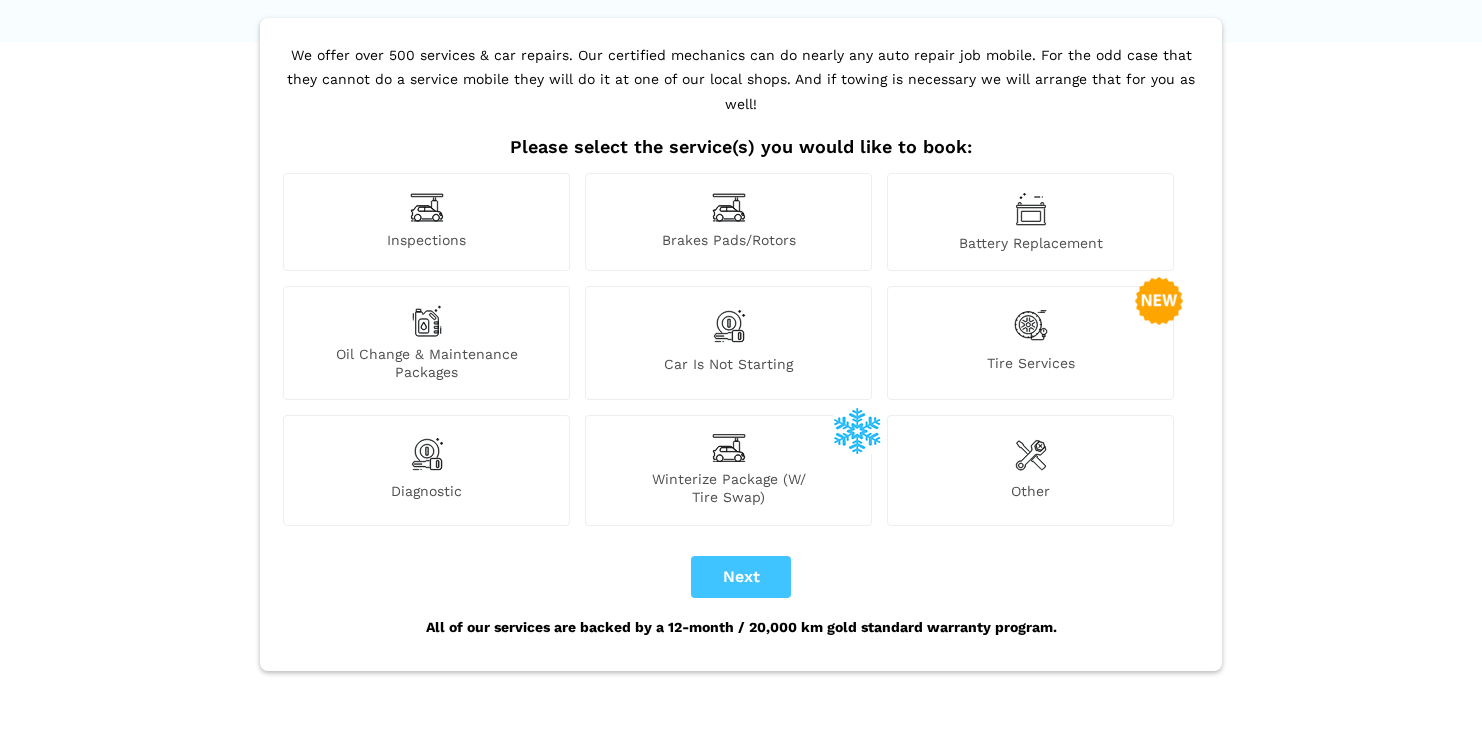 scroll, scrollTop: 131, scrollLeft: 0, axis: vertical 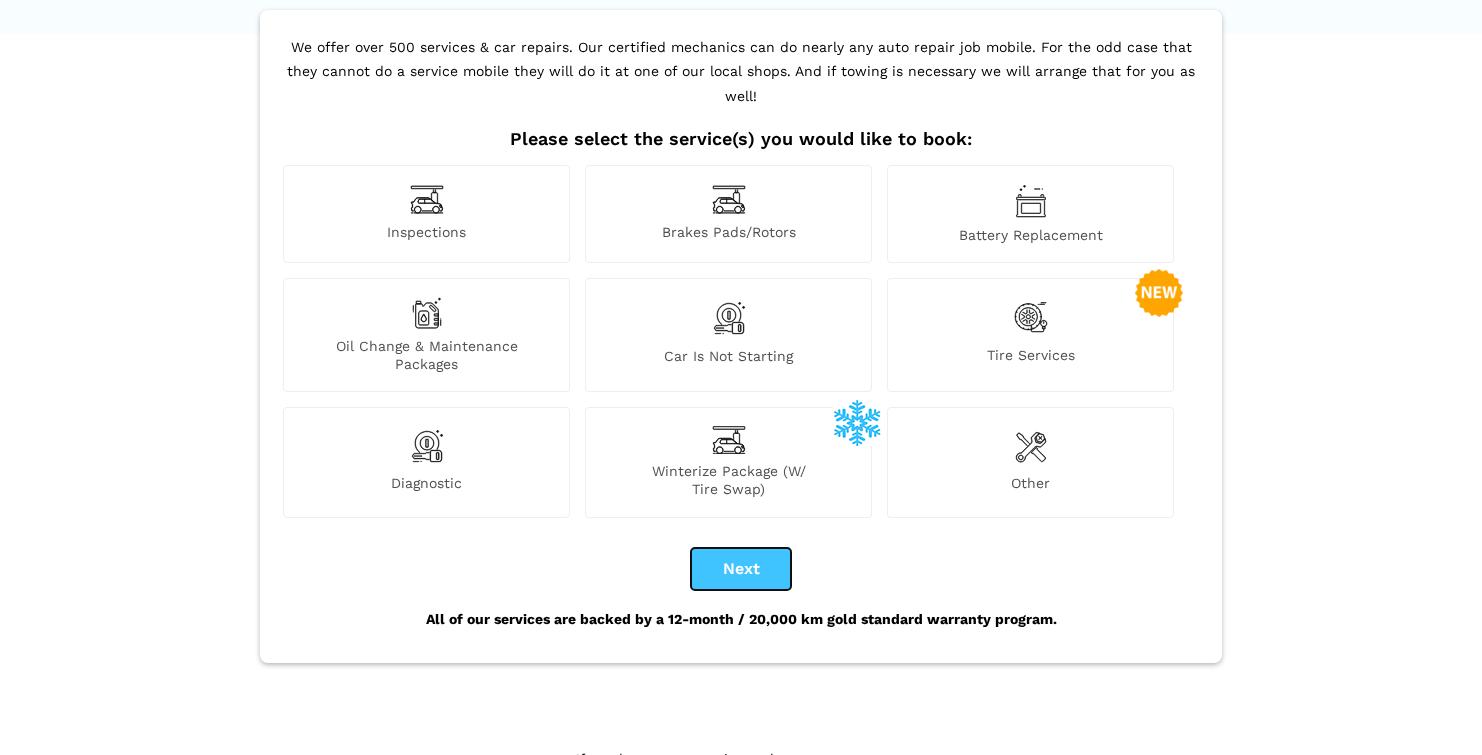 click on "Next" at bounding box center [741, 569] 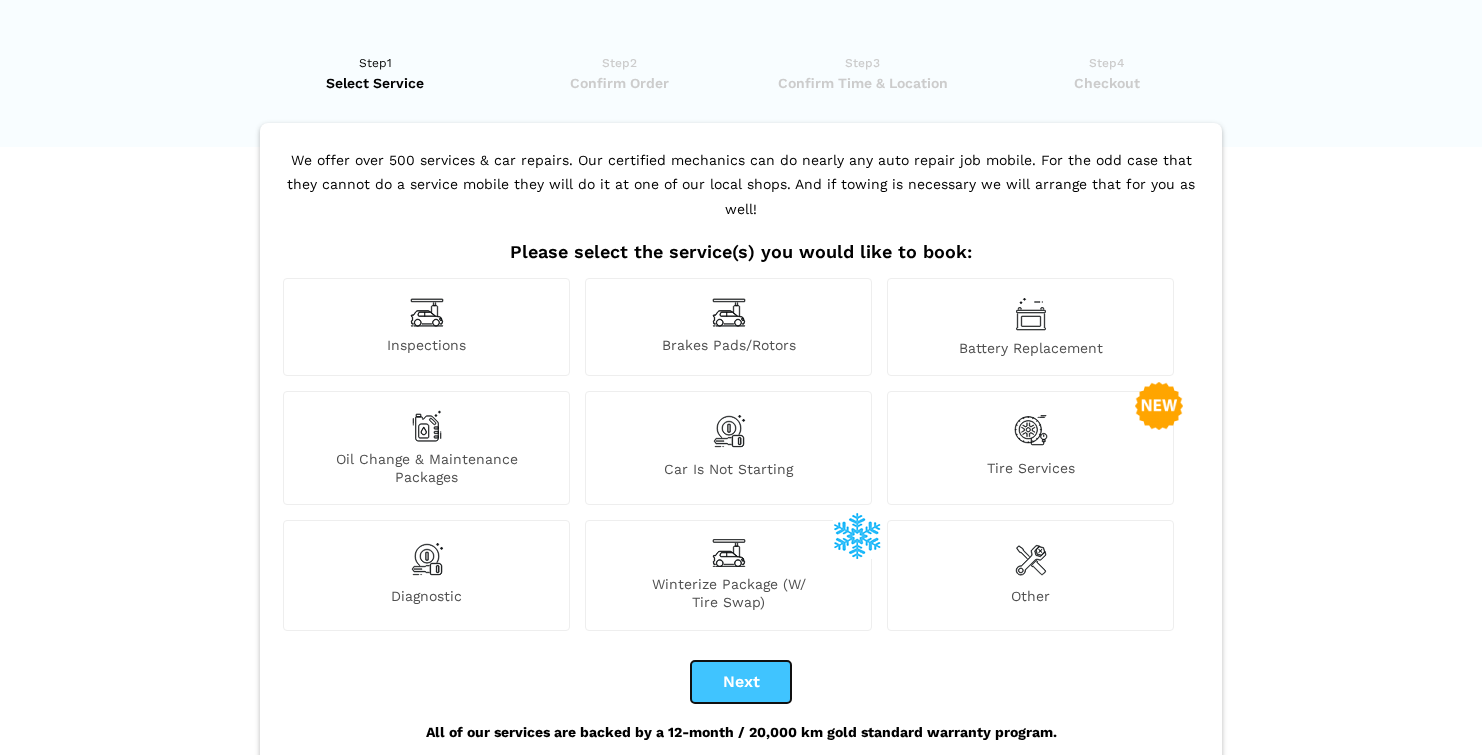scroll, scrollTop: 0, scrollLeft: 0, axis: both 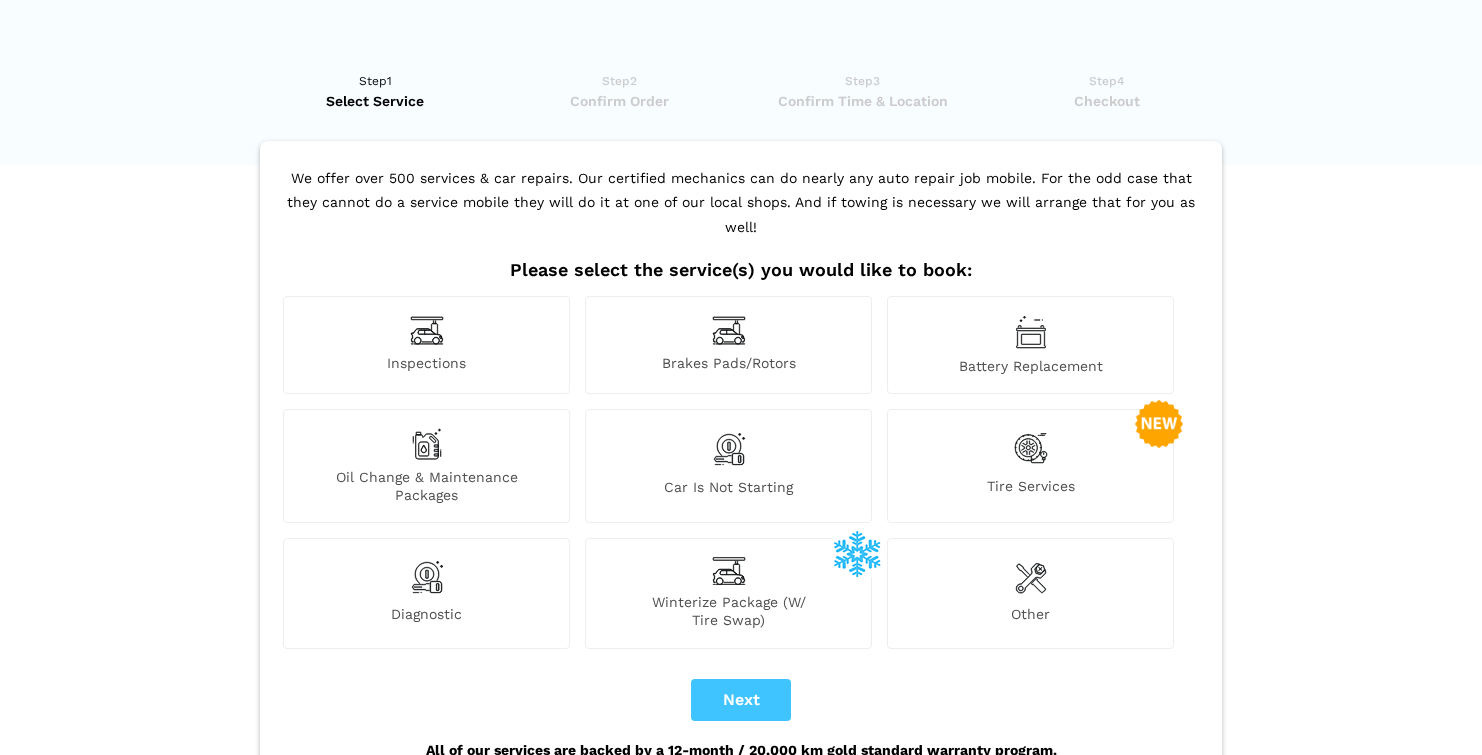 click at bounding box center (1031, 577) 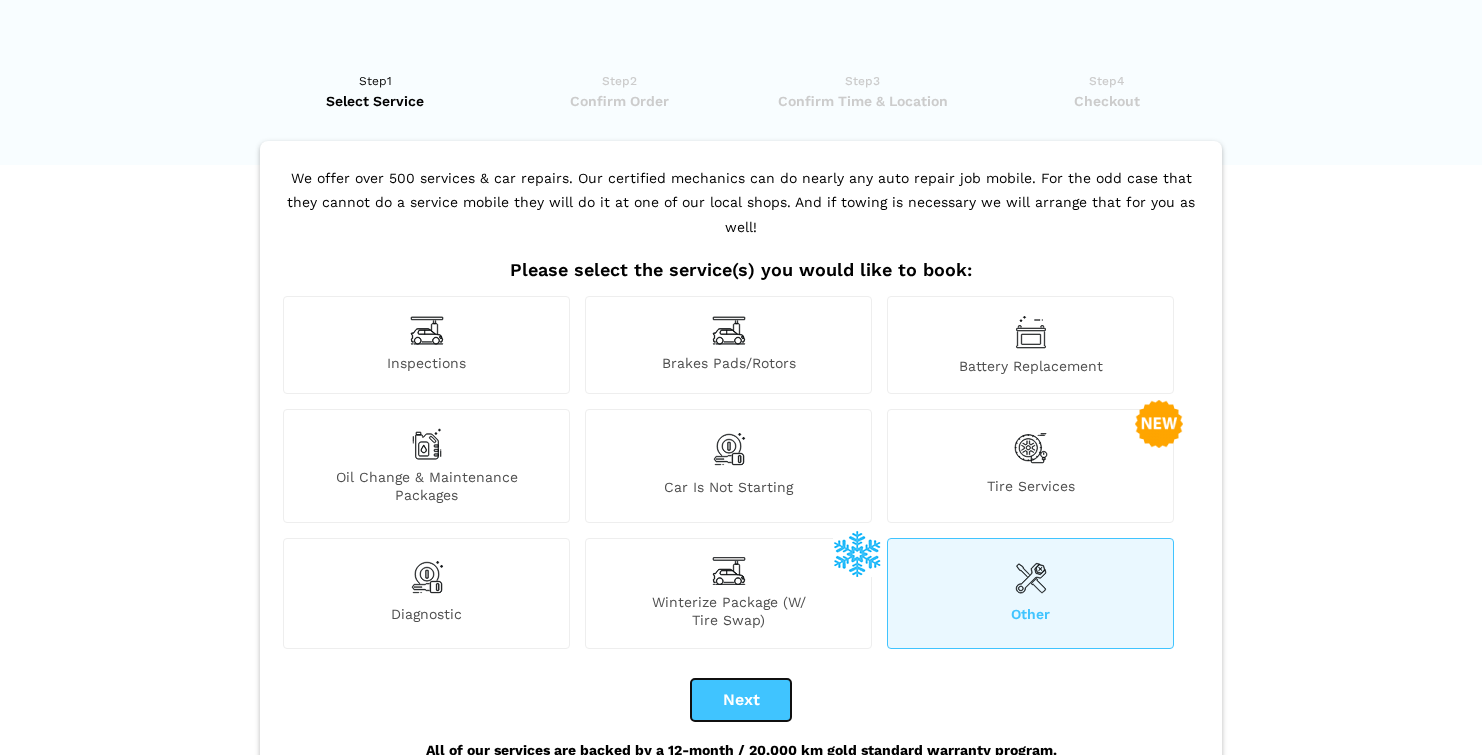 click on "Next" at bounding box center [741, 700] 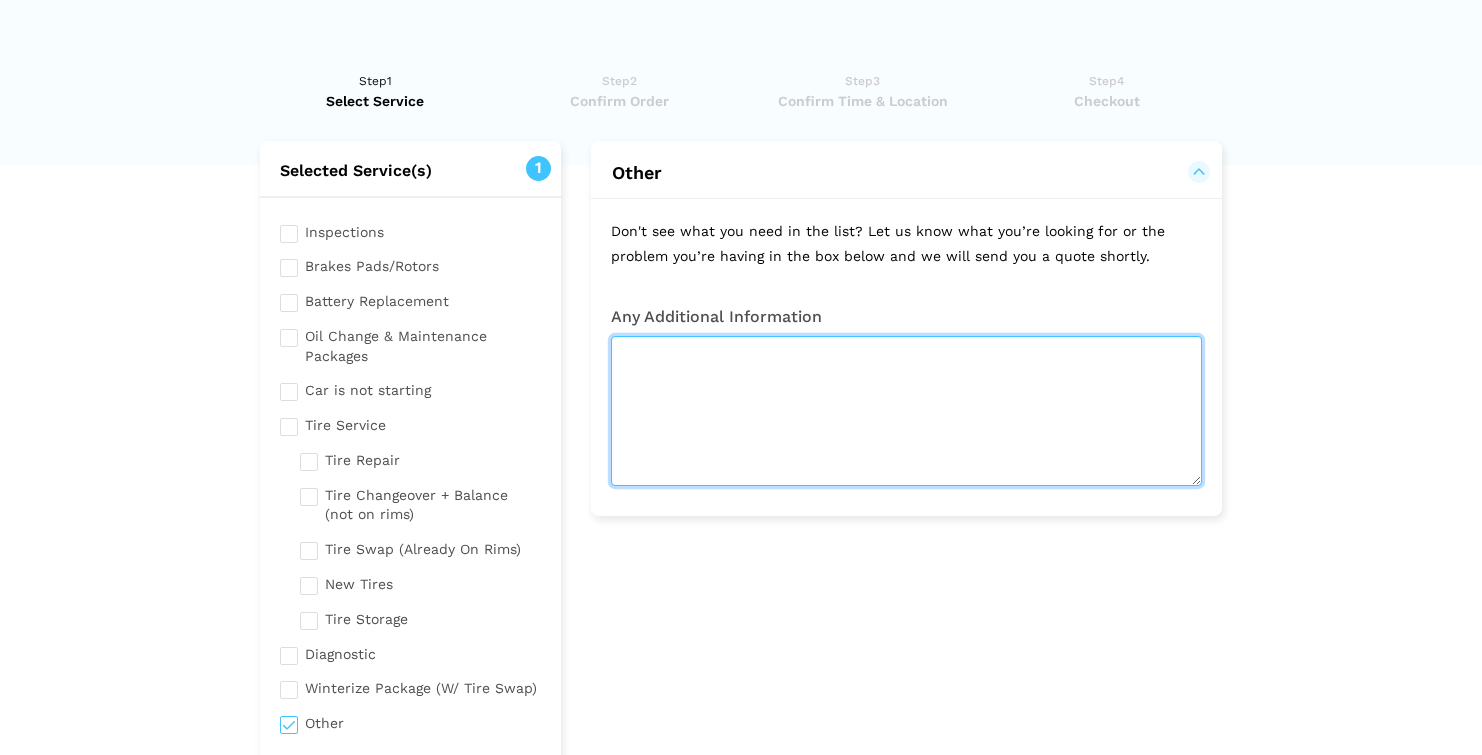 click at bounding box center [906, 411] 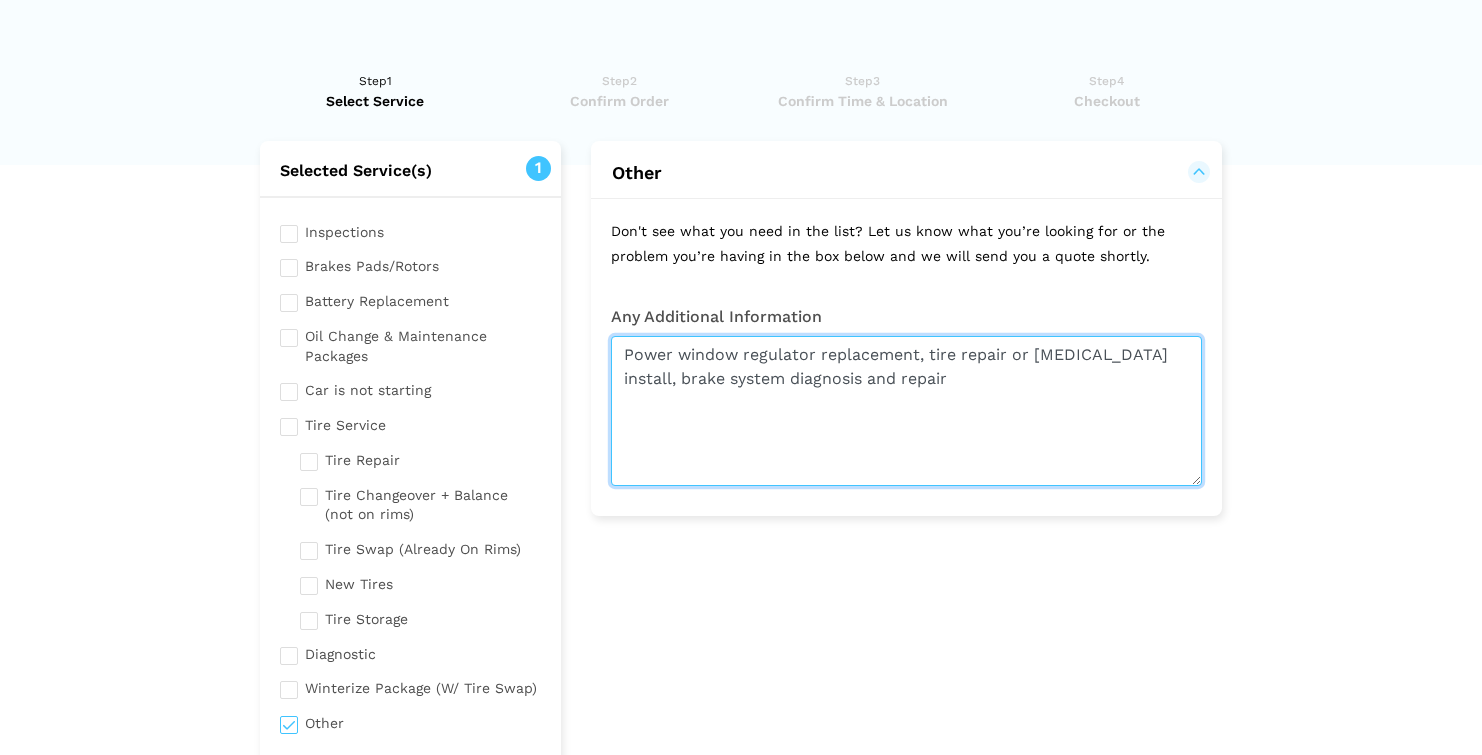 click on "Power window regulator replacement, tire repair or [MEDICAL_DATA] install, brake system diagnosis and repair" at bounding box center (906, 411) 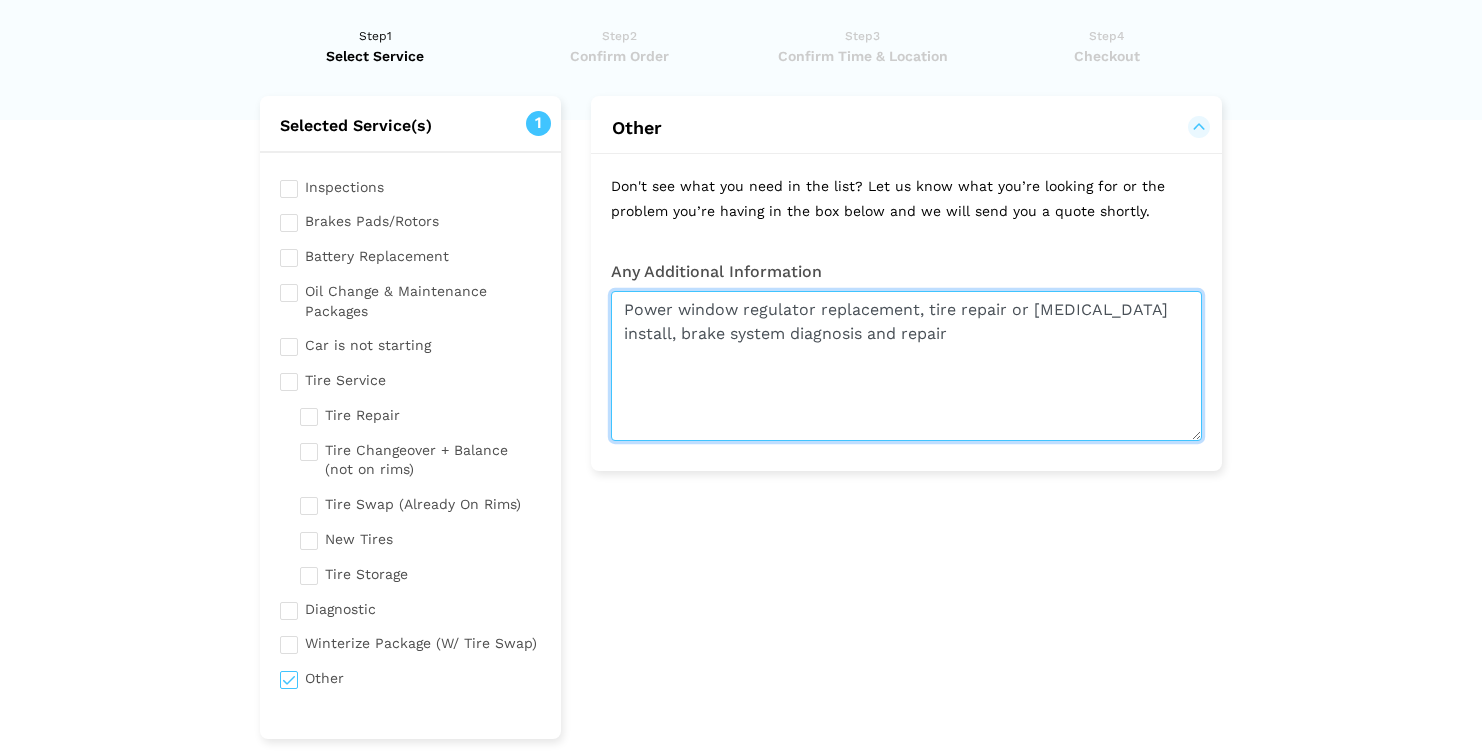 scroll, scrollTop: 97, scrollLeft: 0, axis: vertical 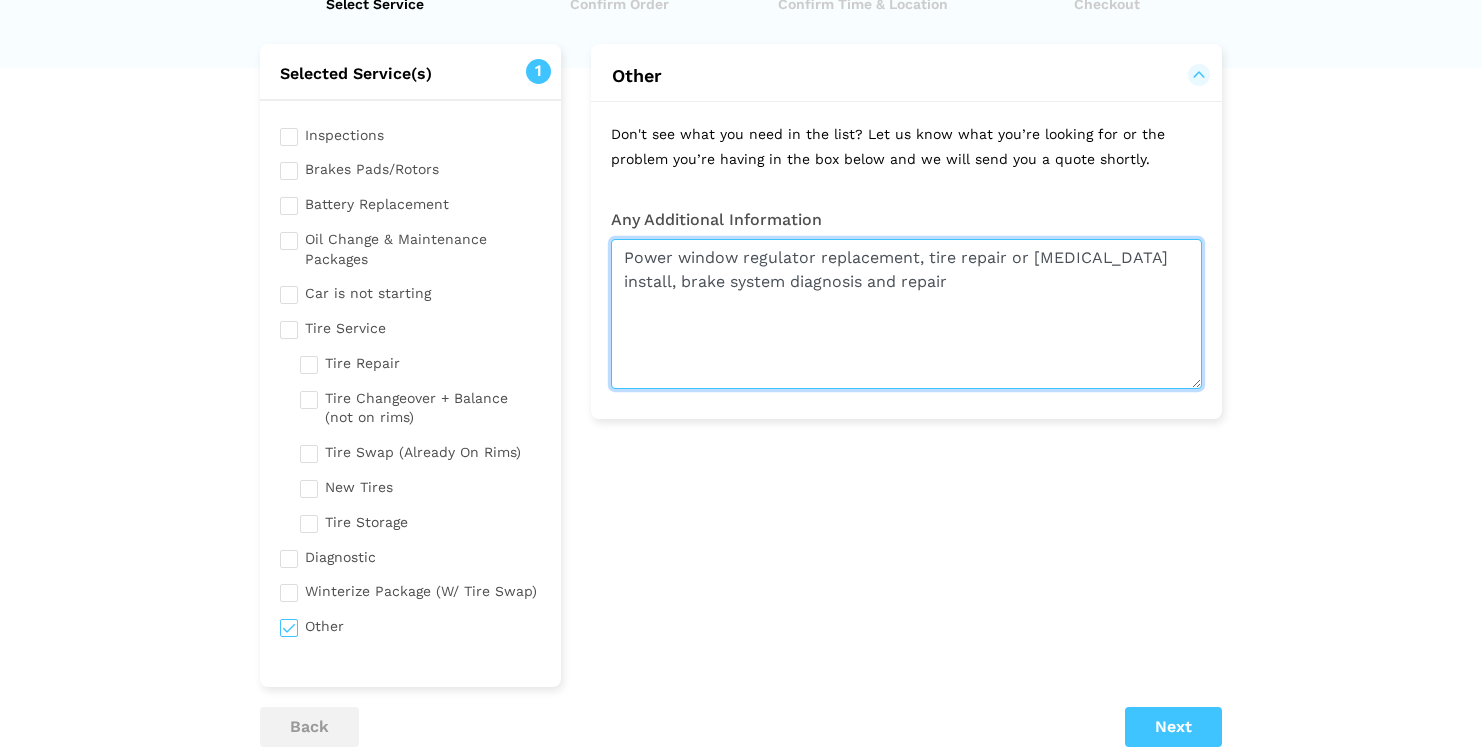 type on "Power window regulator replacement, tire repair or [MEDICAL_DATA] install, brake system diagnosis and repair" 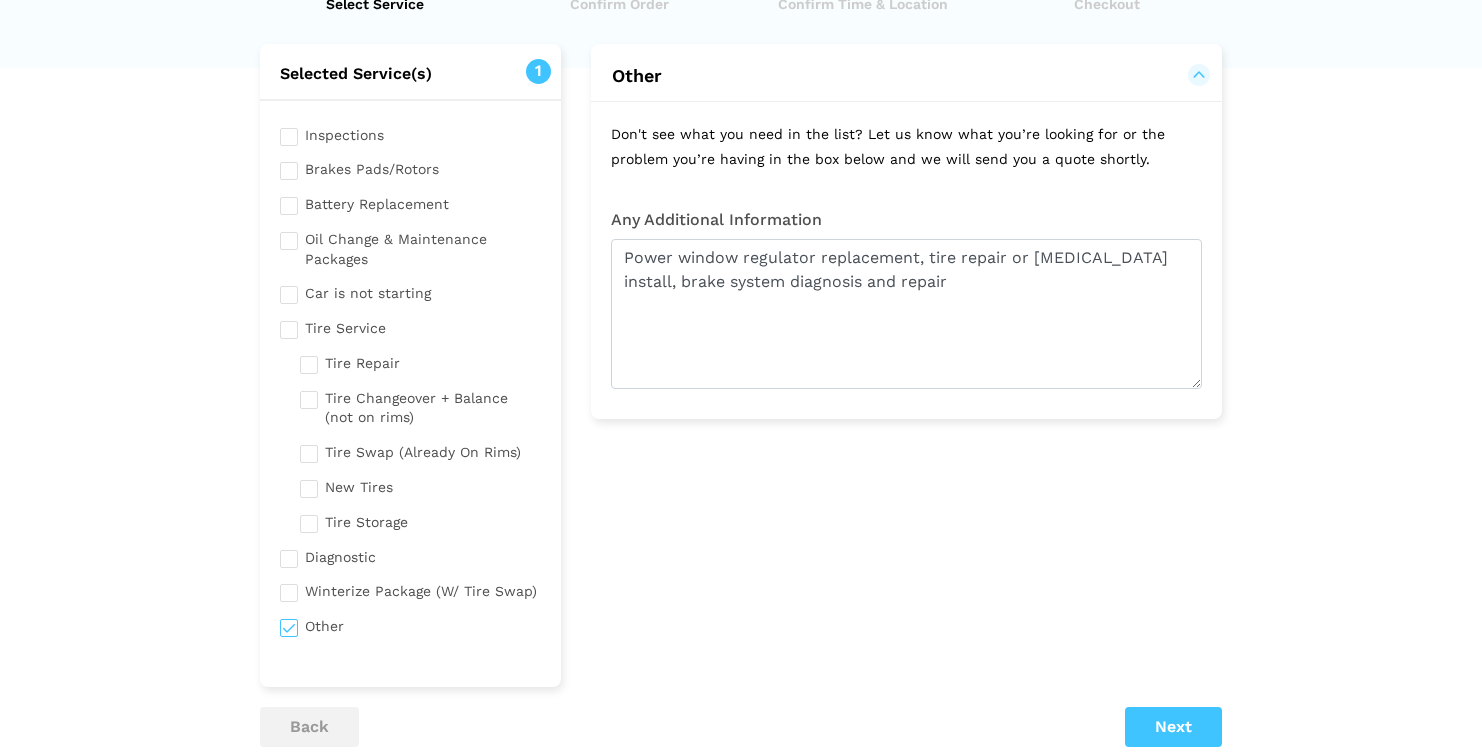 click at bounding box center (410, 167) 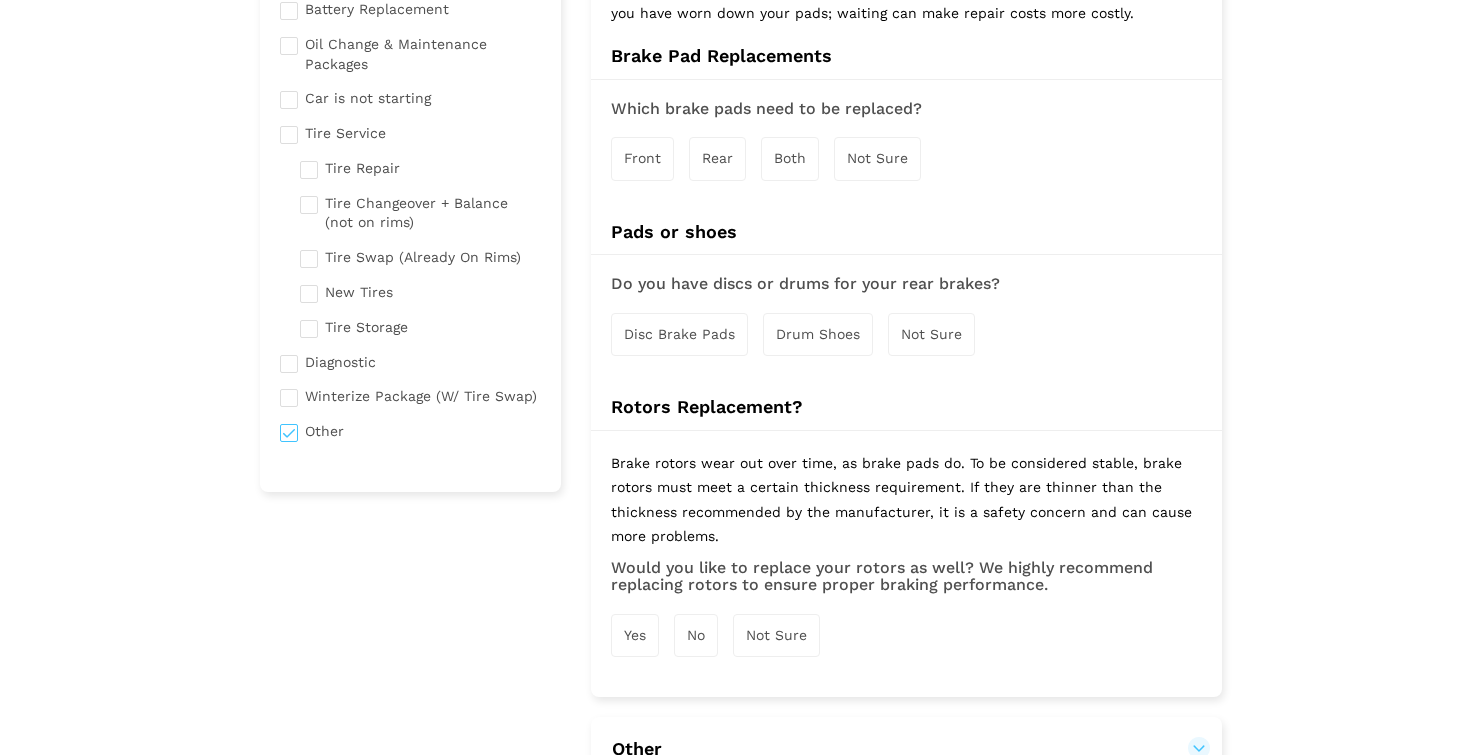 scroll, scrollTop: 293, scrollLeft: 0, axis: vertical 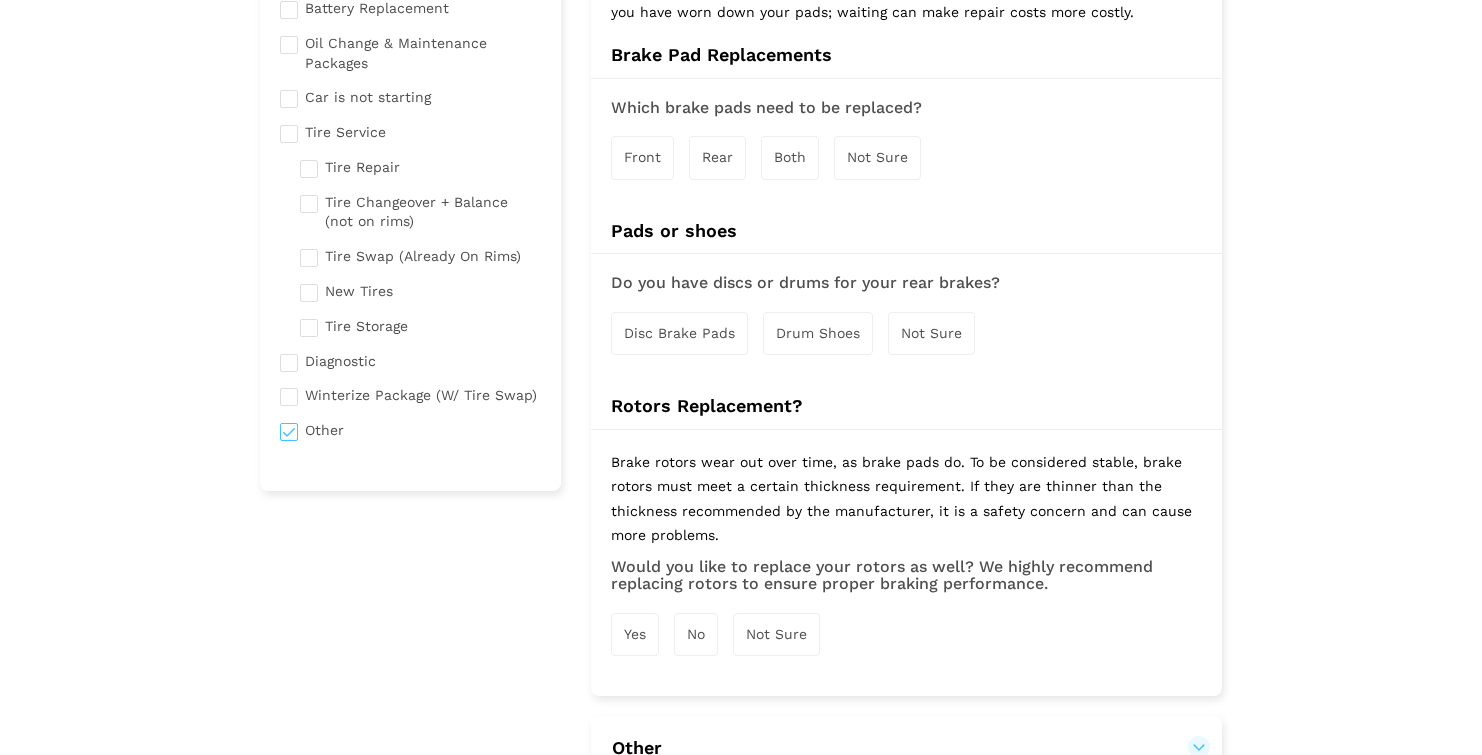 click at bounding box center [420, 165] 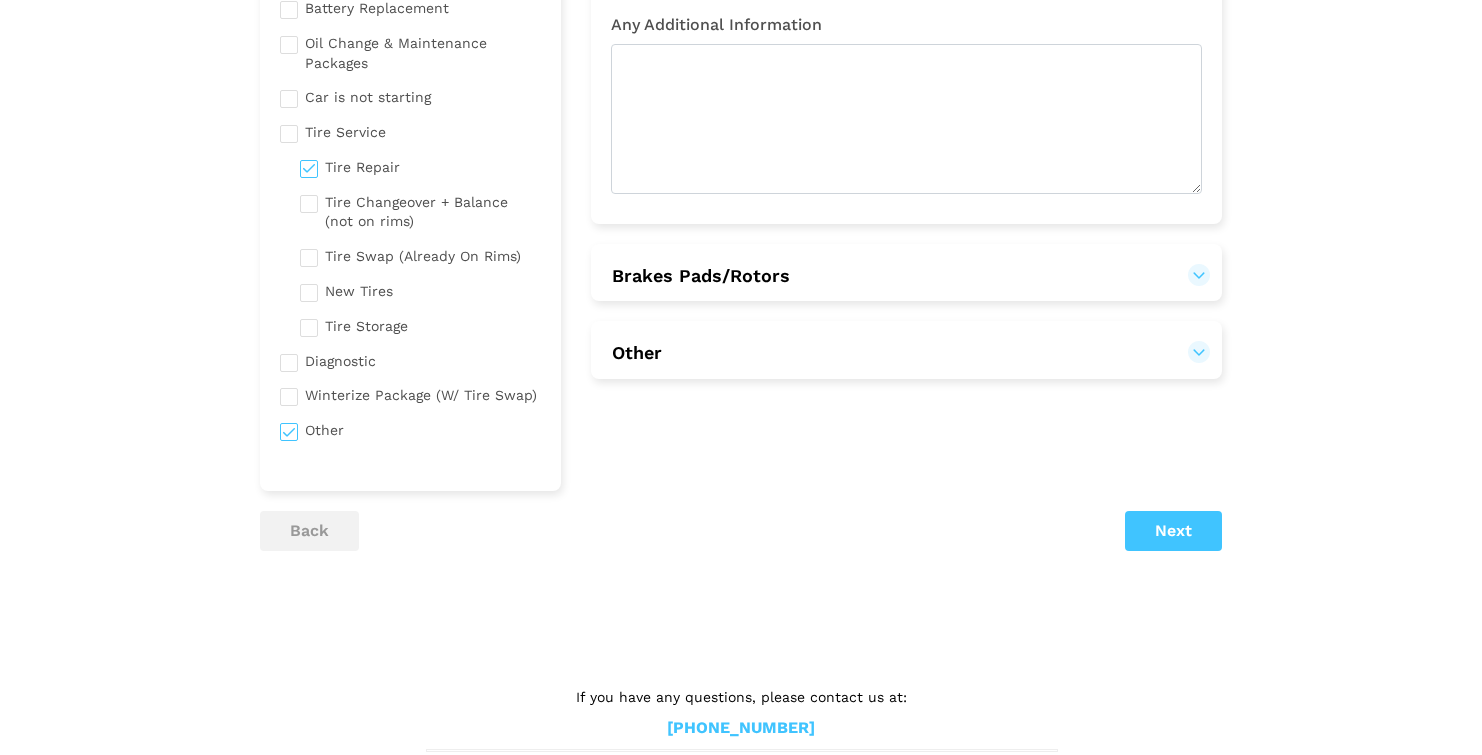 click at bounding box center [420, 254] 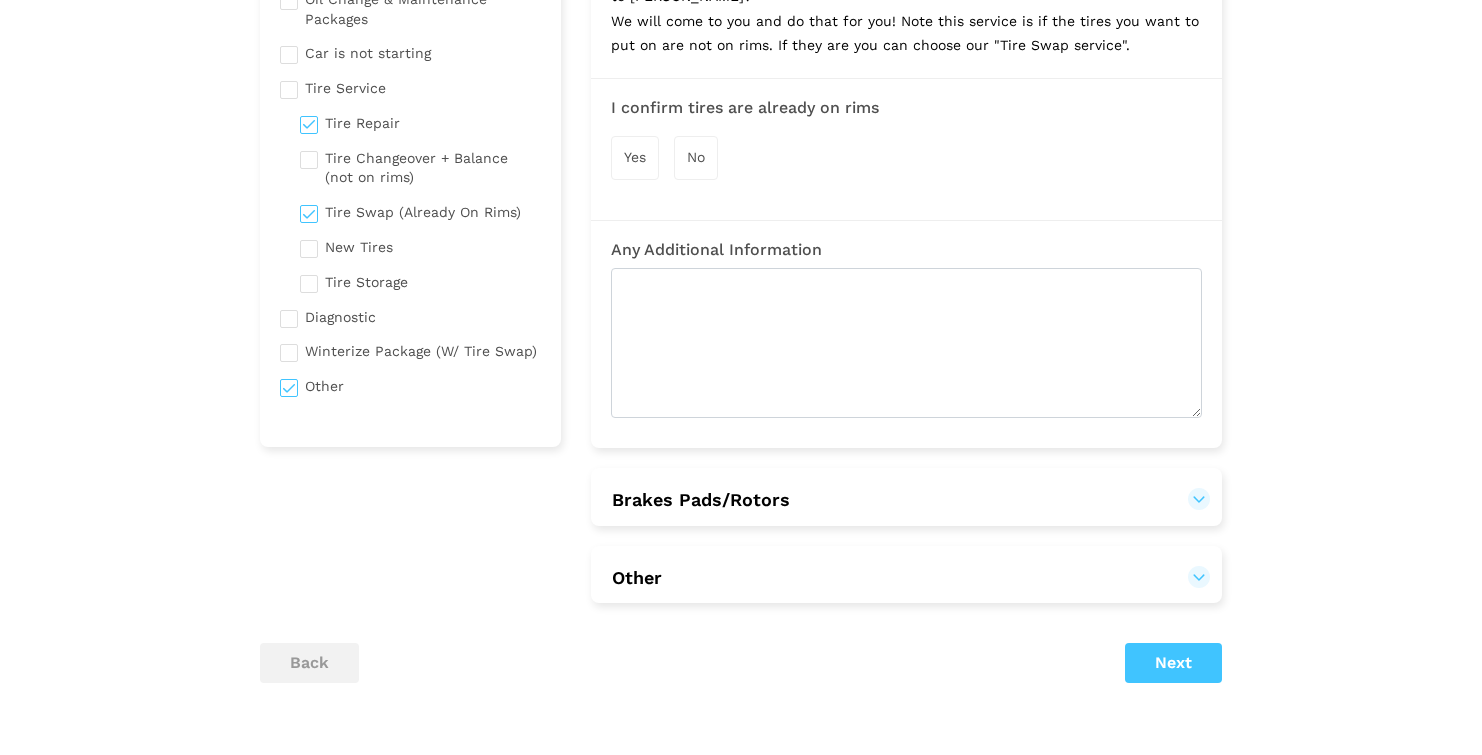 scroll, scrollTop: 365, scrollLeft: 0, axis: vertical 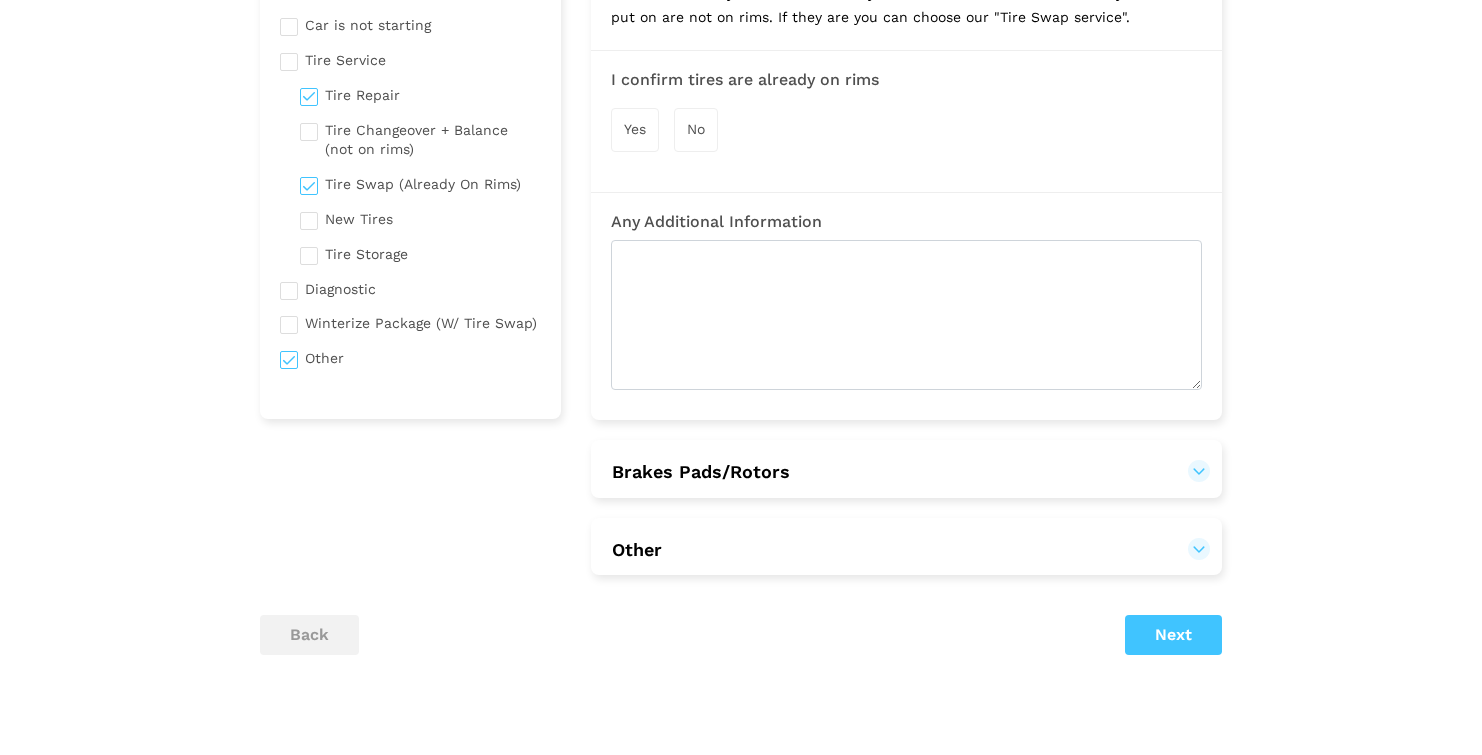 click at bounding box center [410, 287] 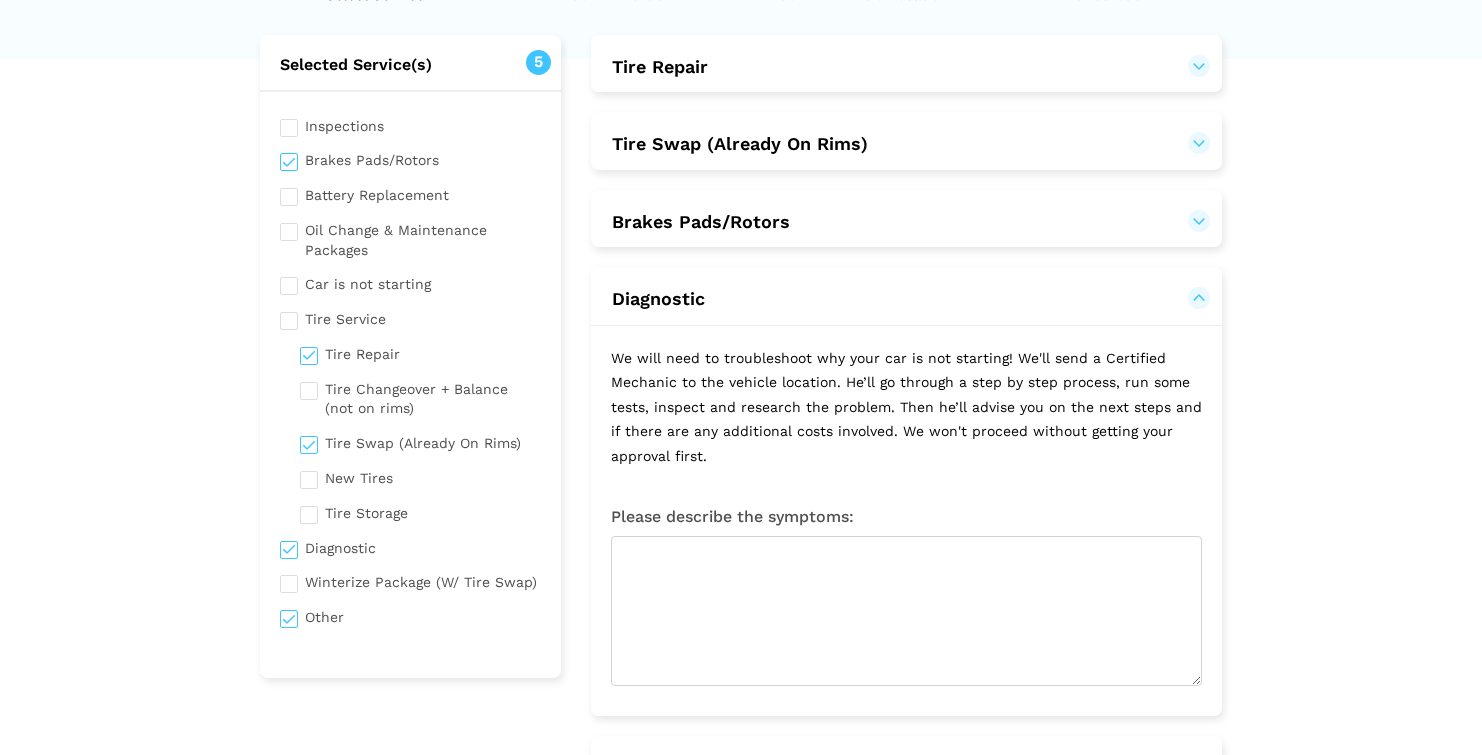 scroll, scrollTop: 155, scrollLeft: 0, axis: vertical 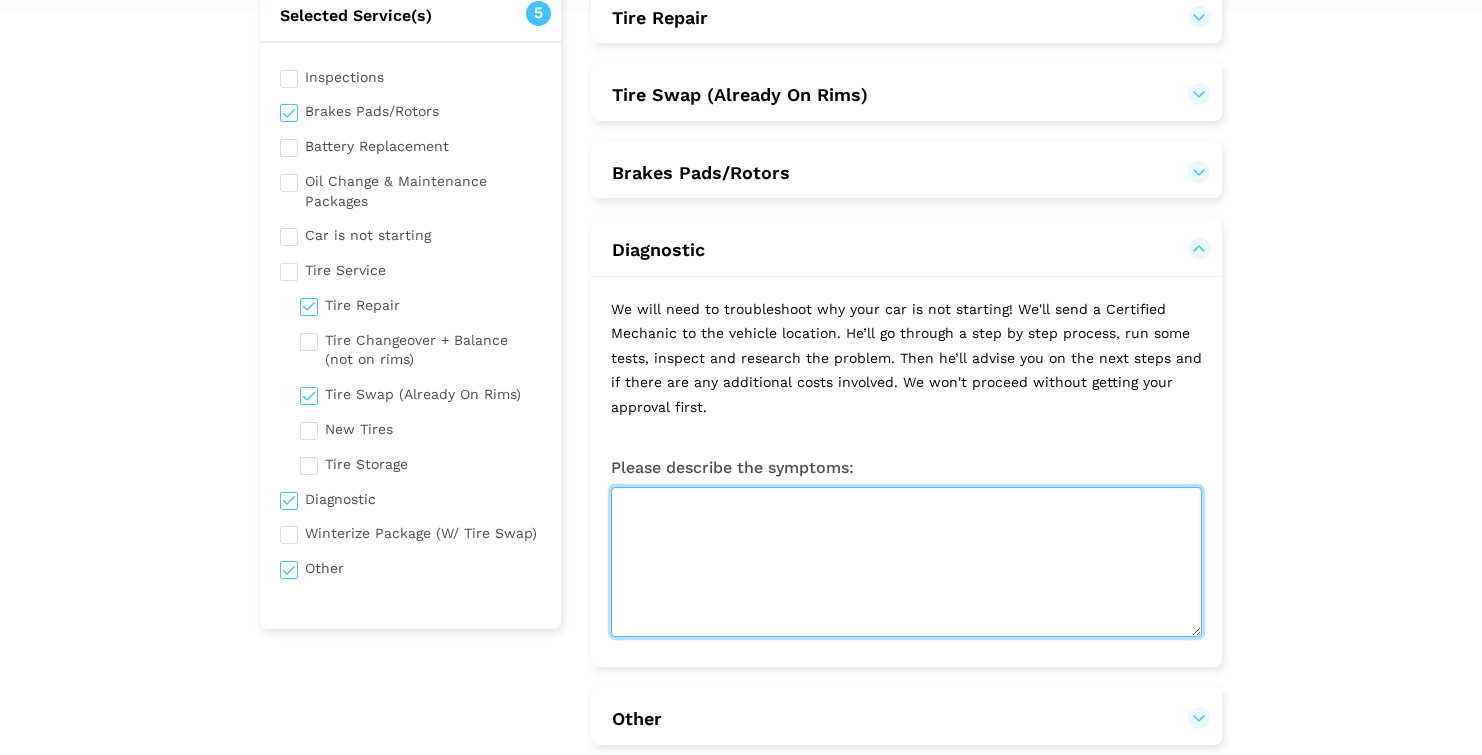 click at bounding box center [906, 562] 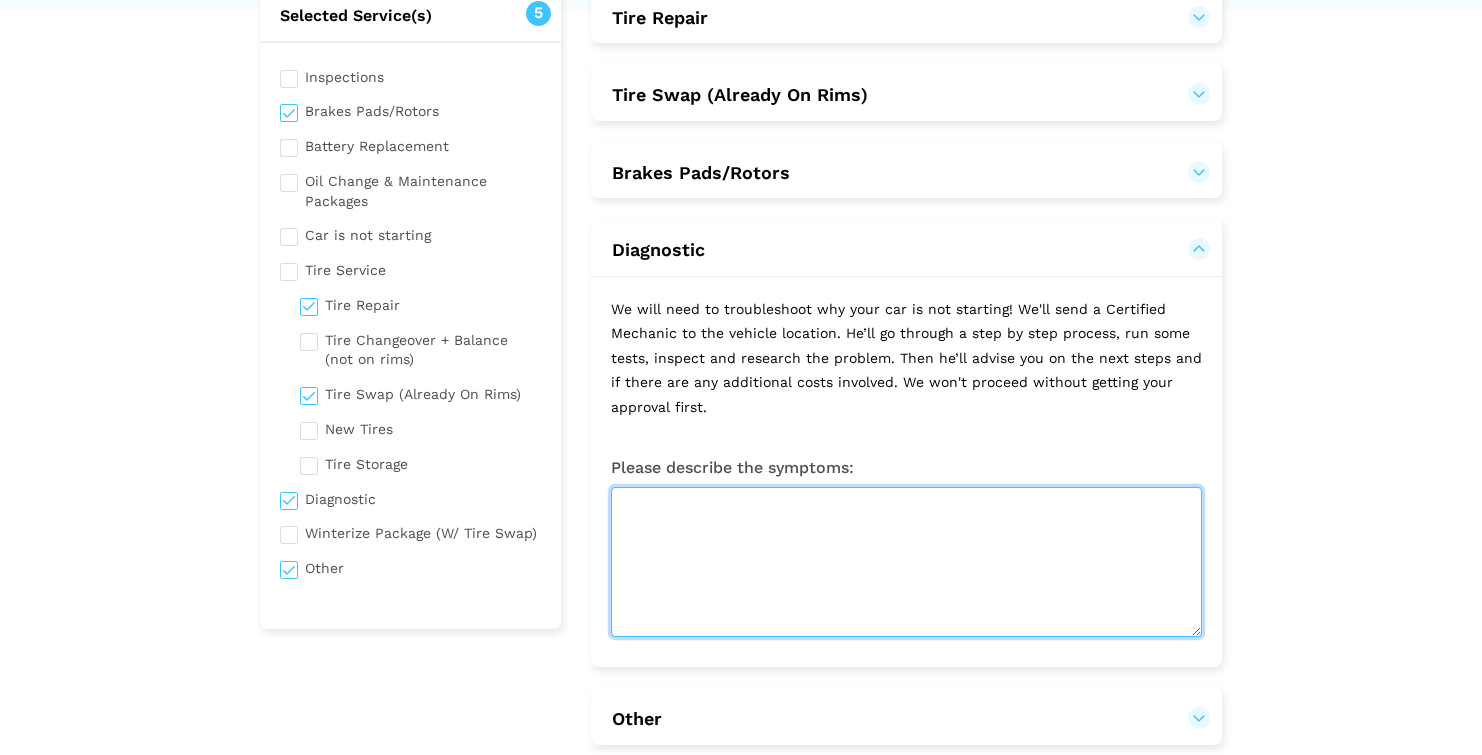 paste on "Power window regulator replacement, tire repair or [MEDICAL_DATA] install, brake system diagnosis and repair" 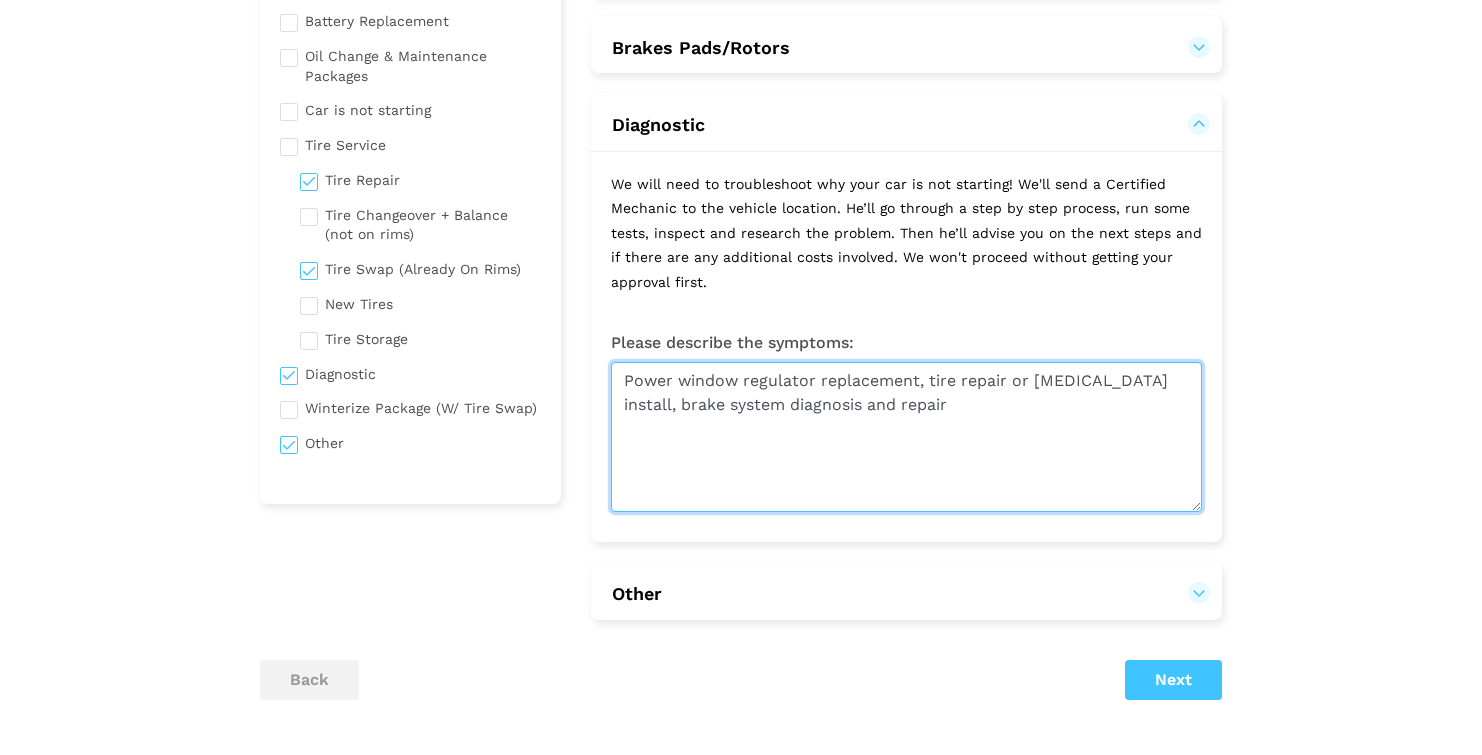 scroll, scrollTop: 271, scrollLeft: 0, axis: vertical 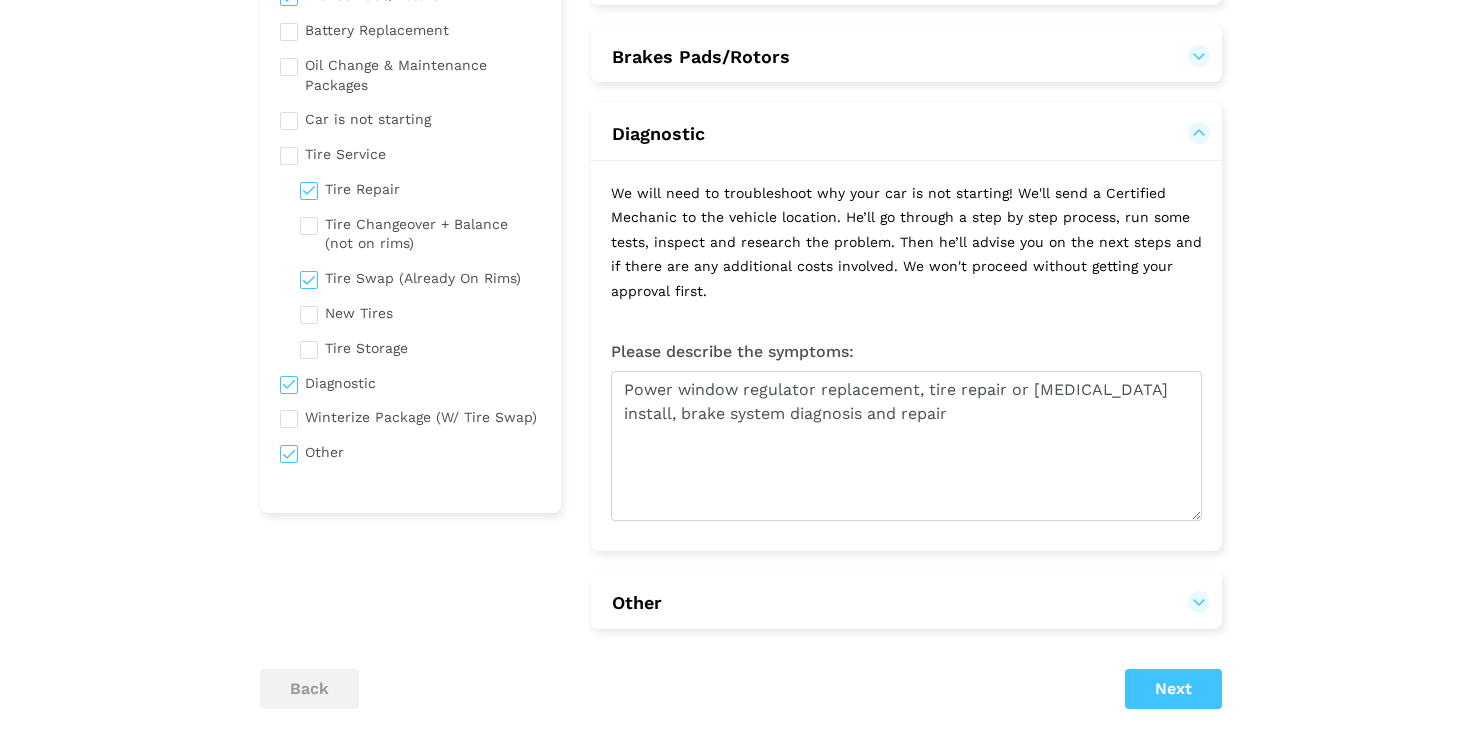 click on "Other" at bounding box center [906, 600] 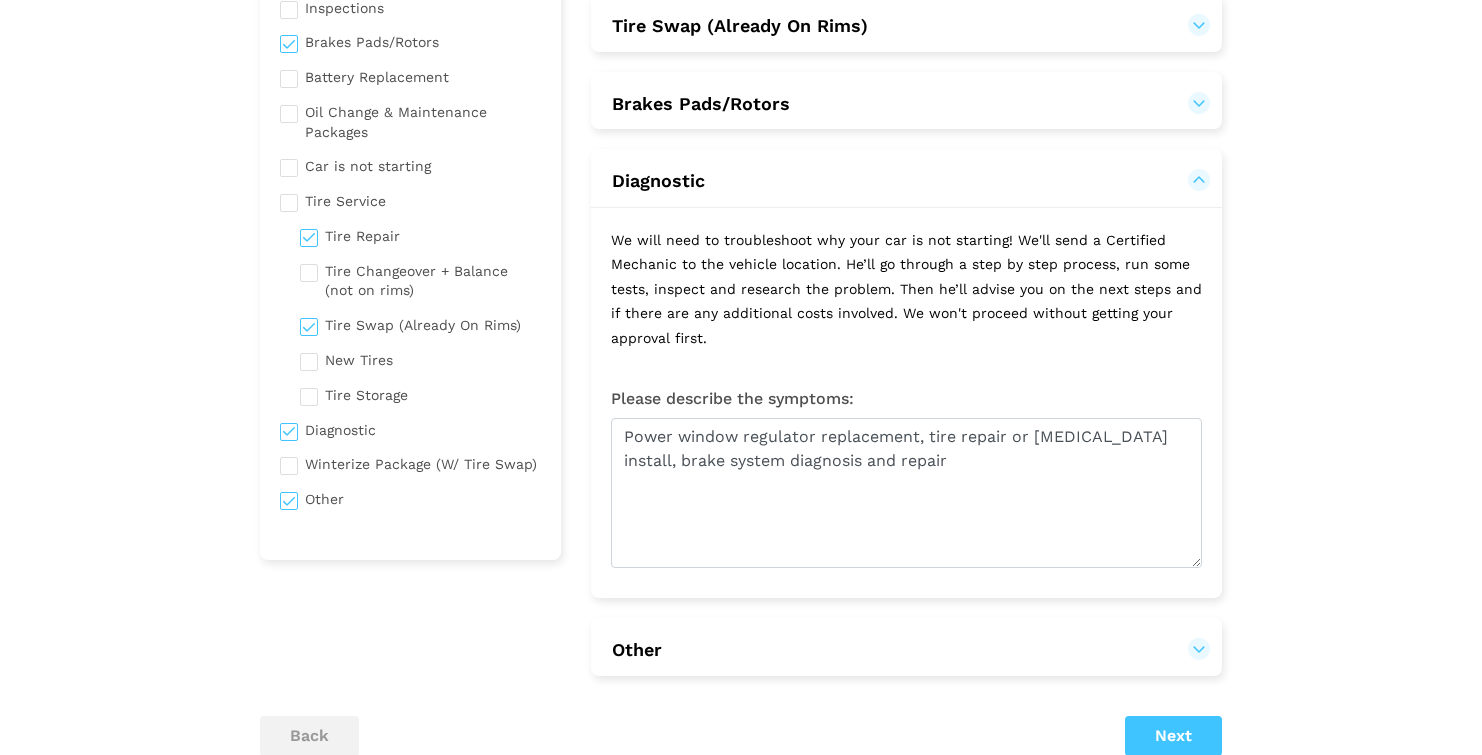 scroll, scrollTop: 253, scrollLeft: 0, axis: vertical 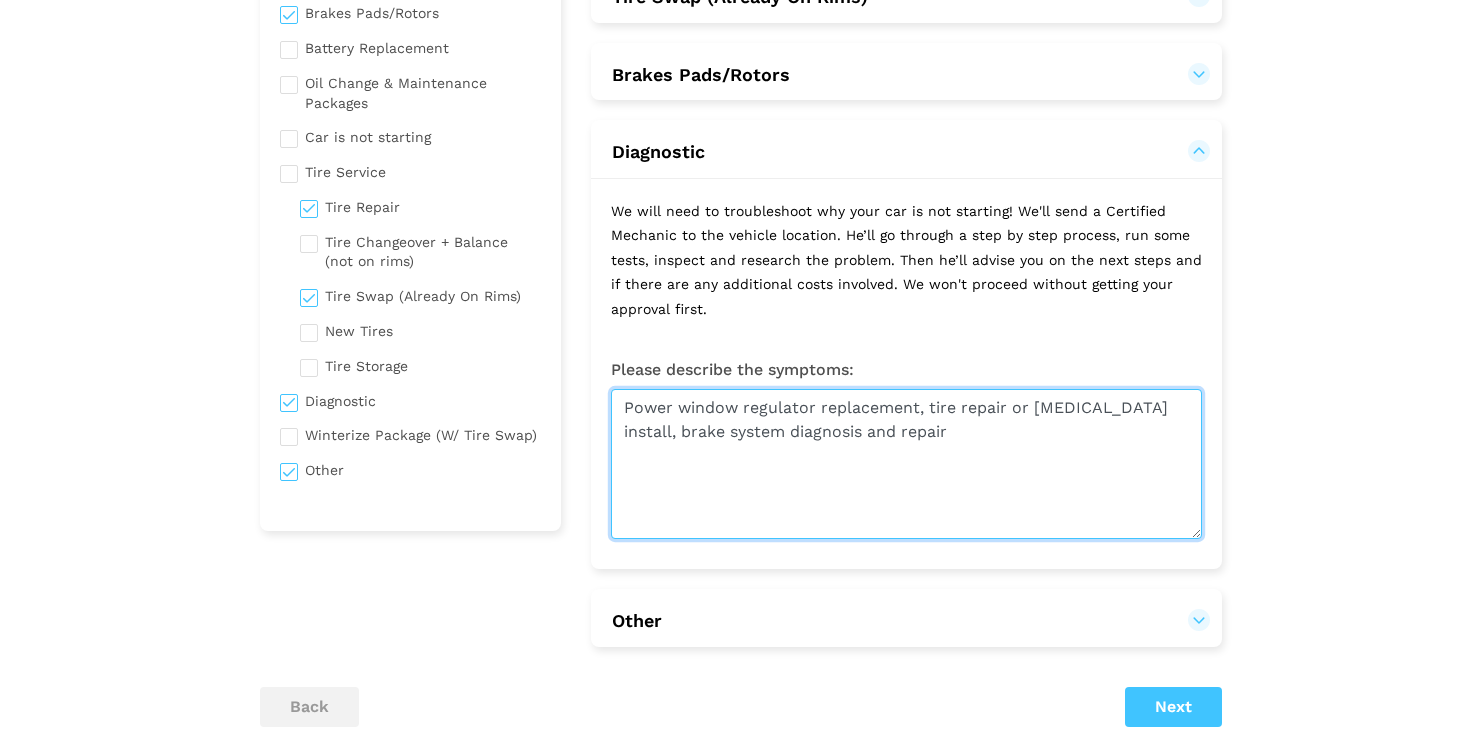 click on "Power window regulator replacement, tire repair or [MEDICAL_DATA] install, brake system diagnosis and repair" at bounding box center (906, 464) 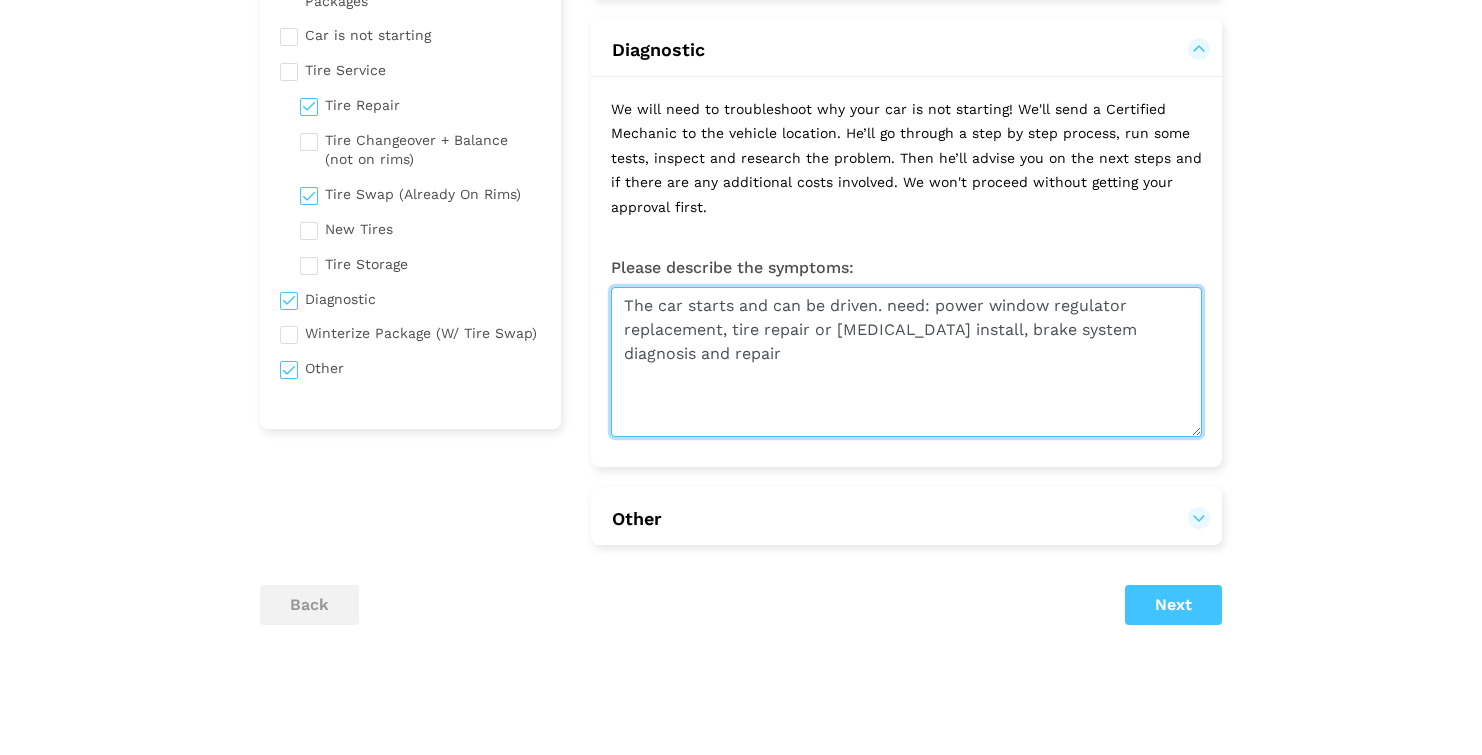 scroll, scrollTop: 377, scrollLeft: 0, axis: vertical 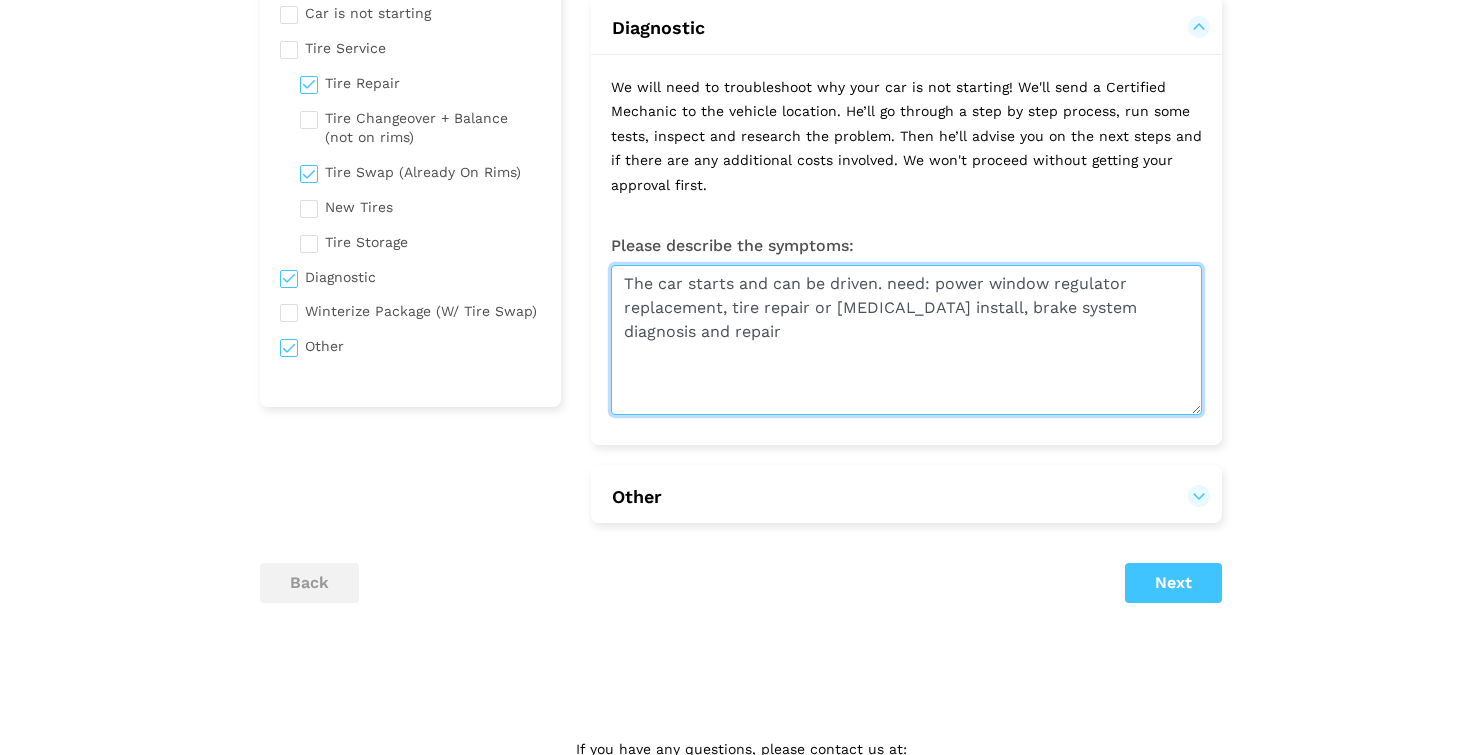type on "The car starts and can be driven. need: power window regulator replacement, tire repair or [MEDICAL_DATA] install, brake system diagnosis and repair" 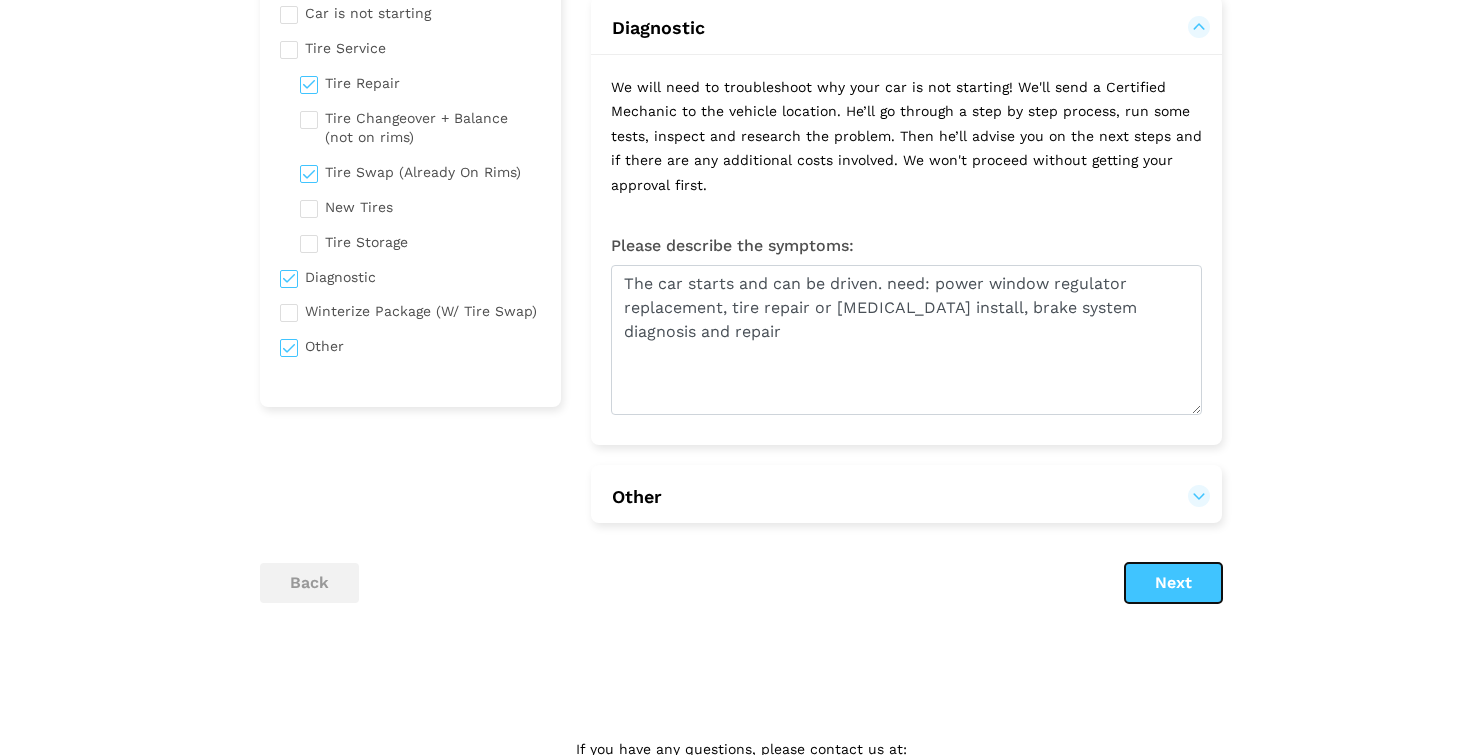 click on "Next" at bounding box center (1173, 583) 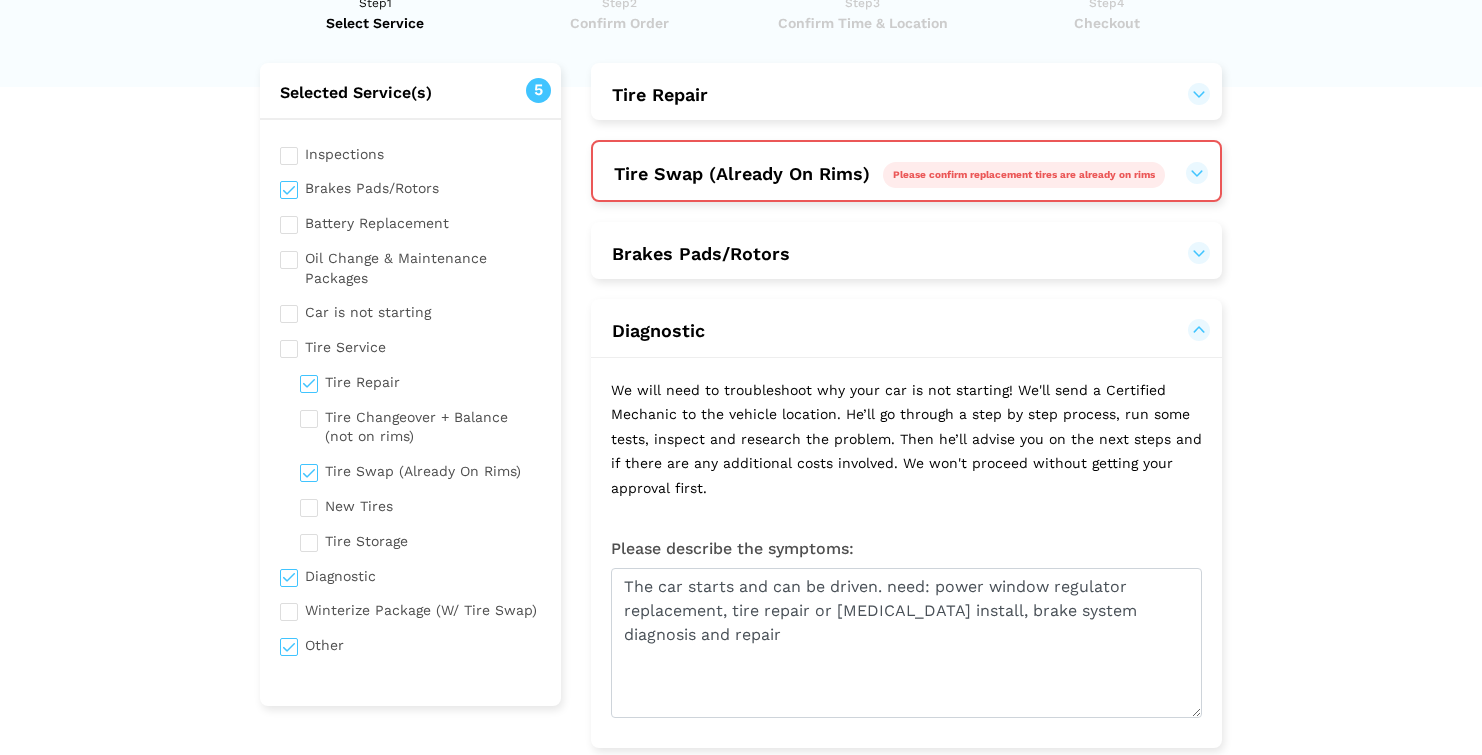 scroll, scrollTop: 0, scrollLeft: 0, axis: both 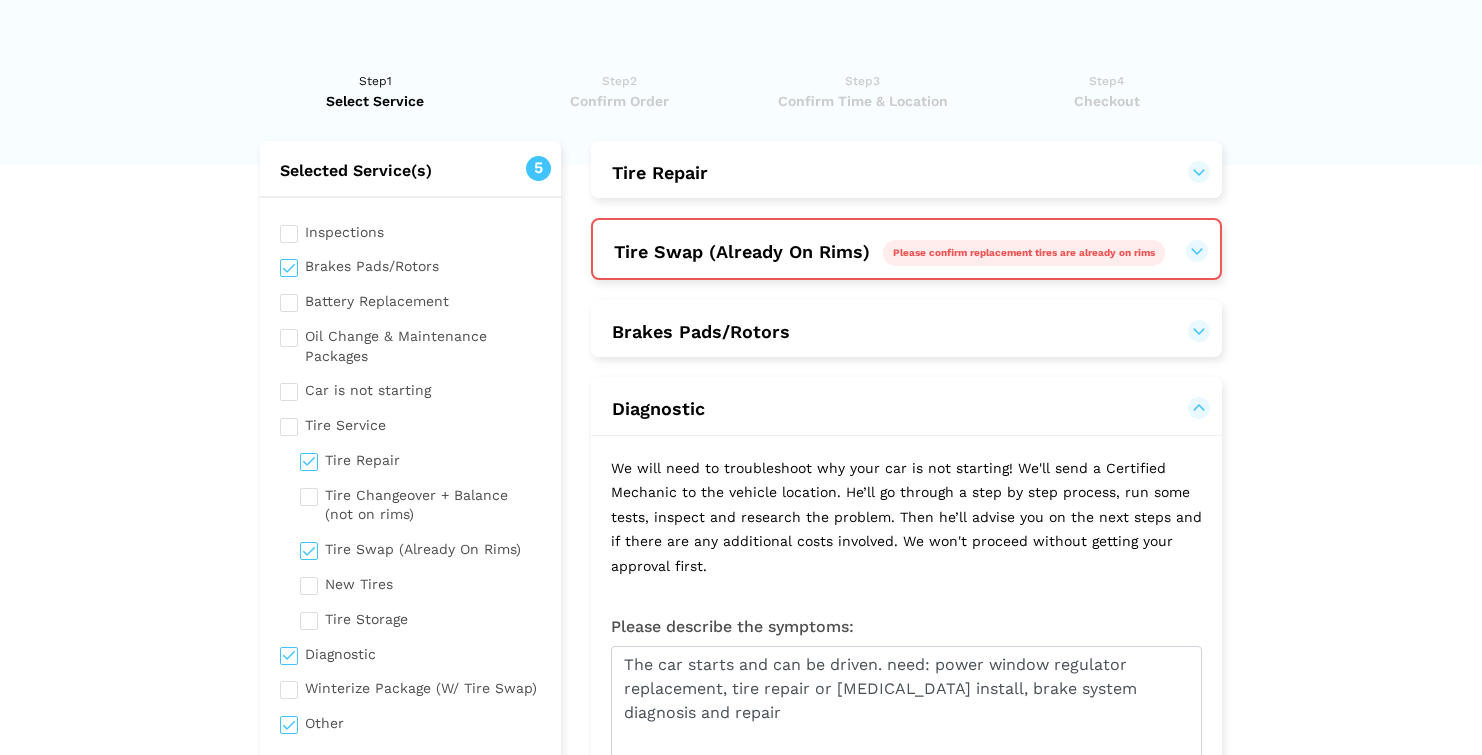 click on "Tire Swap (Already On Rims)
Please confirm replacement tires are already on rims" at bounding box center [906, 252] 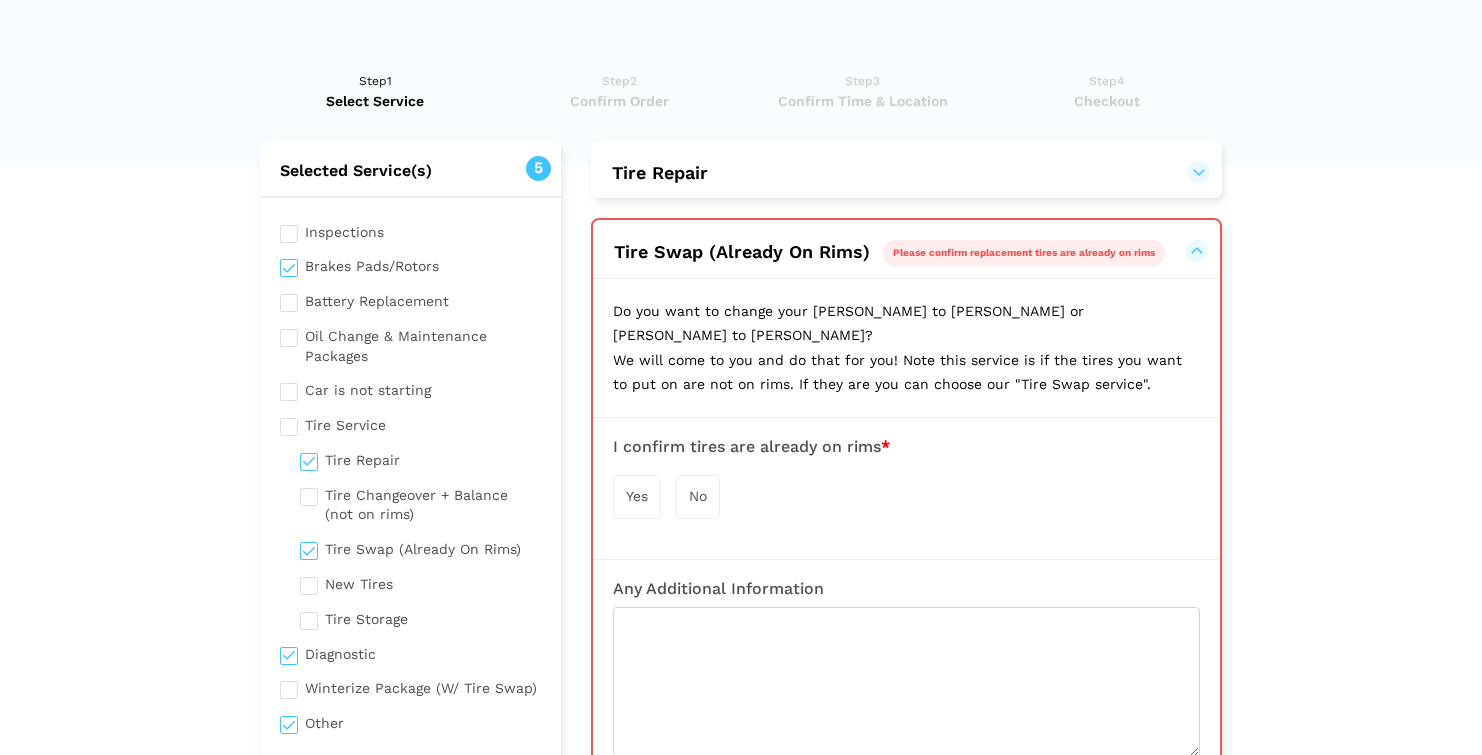 click on "No" at bounding box center (698, 496) 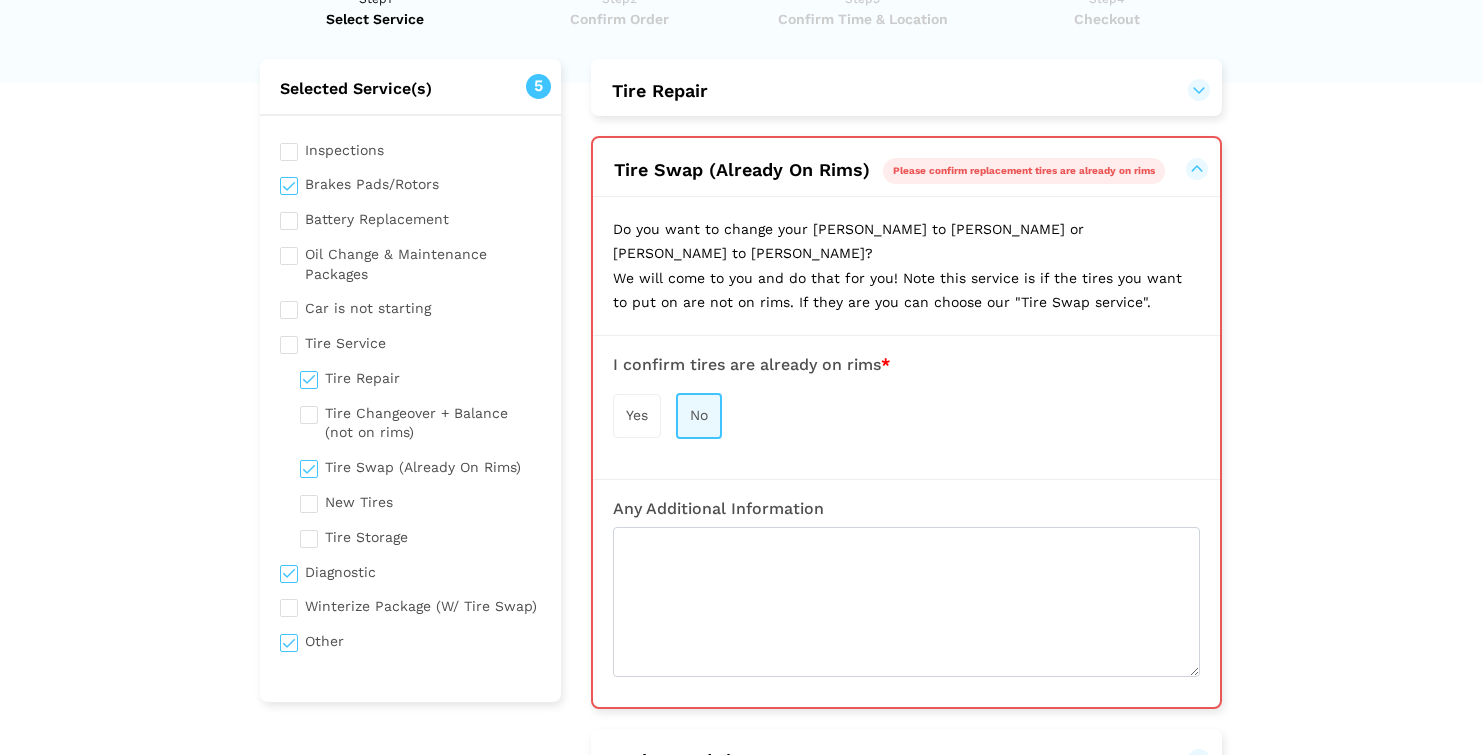 scroll, scrollTop: 99, scrollLeft: 0, axis: vertical 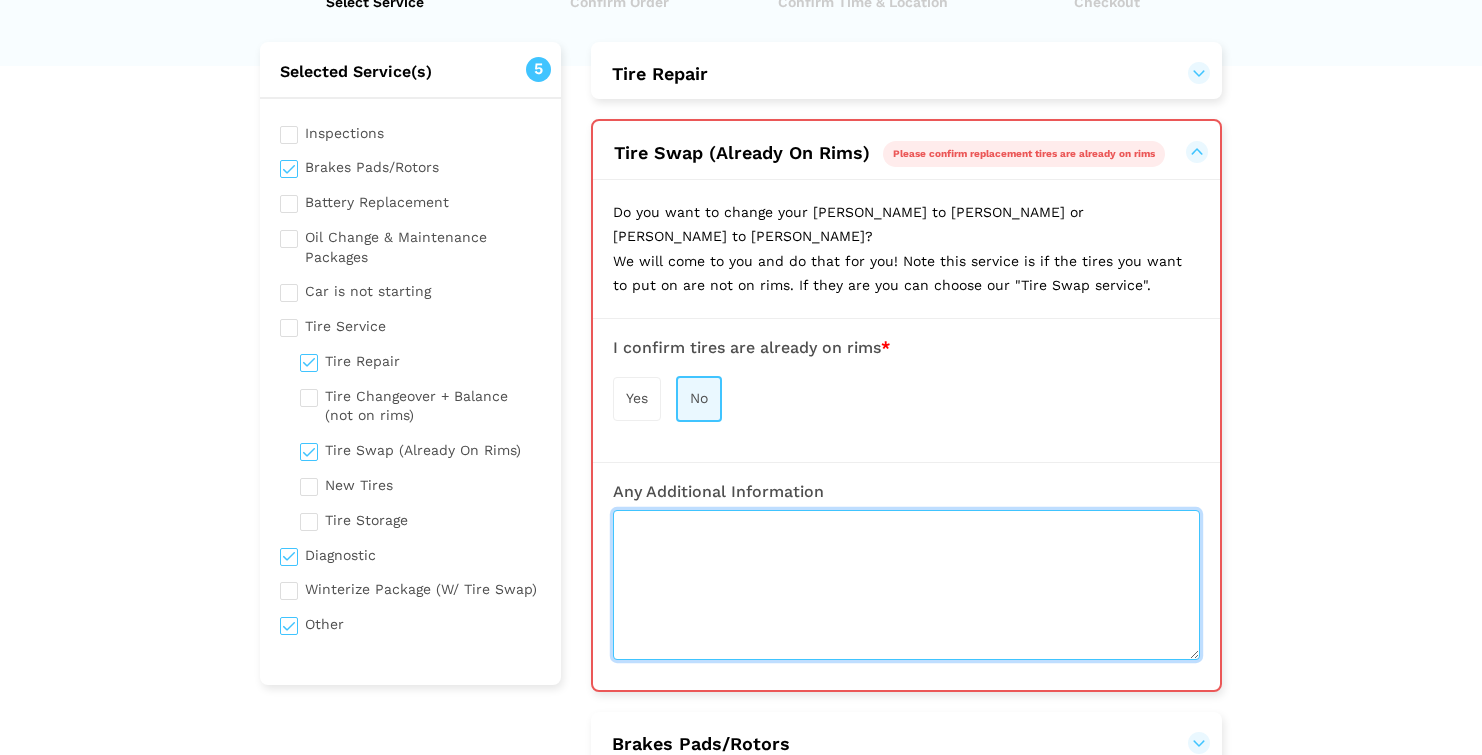 click at bounding box center (906, 585) 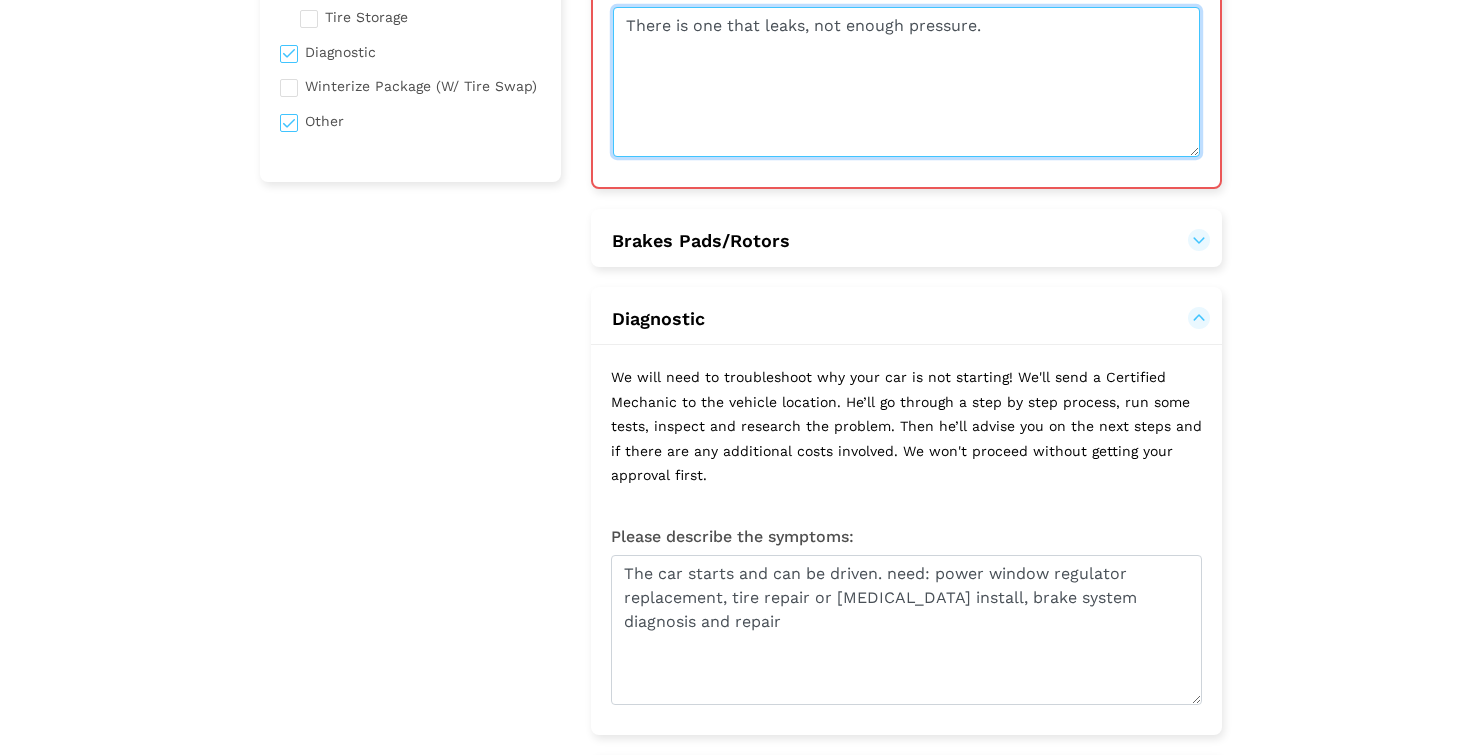 scroll, scrollTop: 604, scrollLeft: 0, axis: vertical 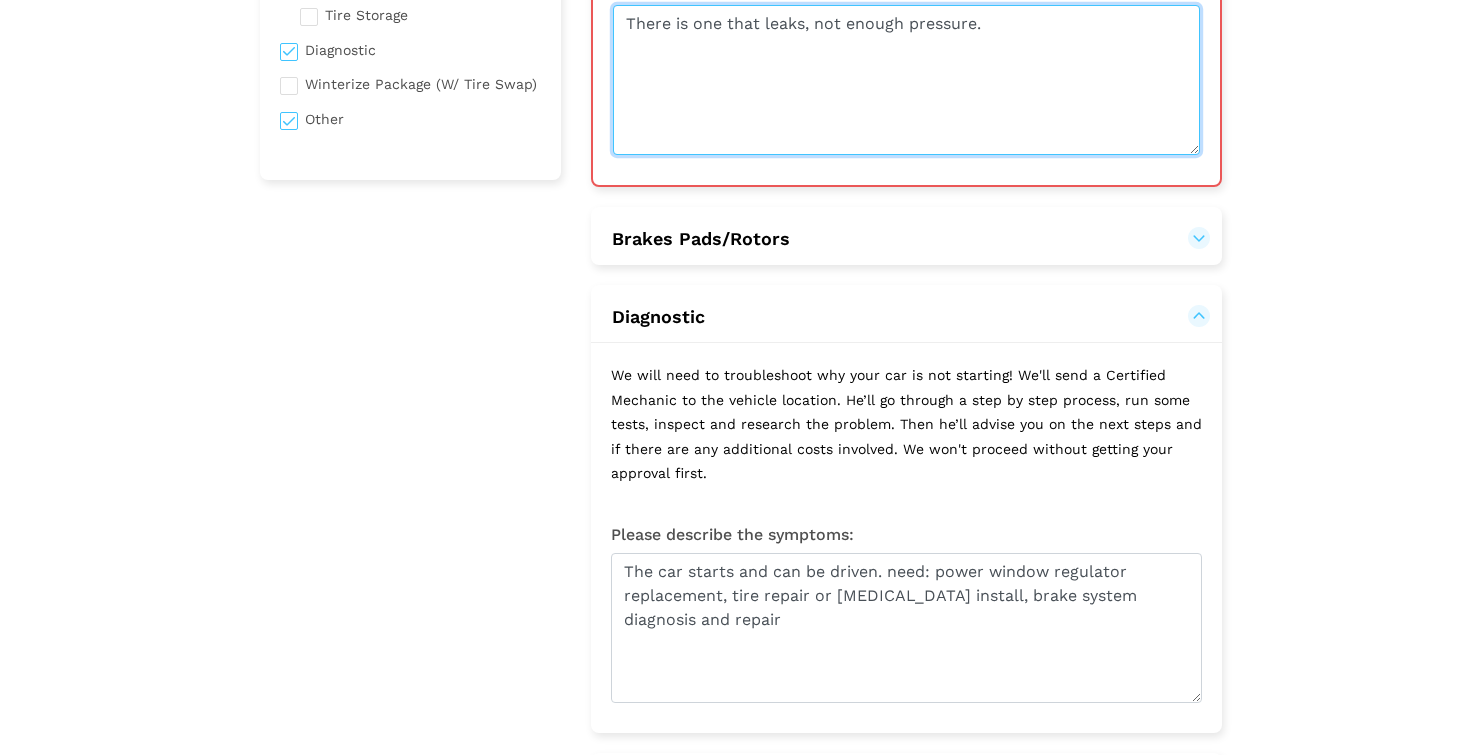 type on "There is one that leaks, not enough pressure." 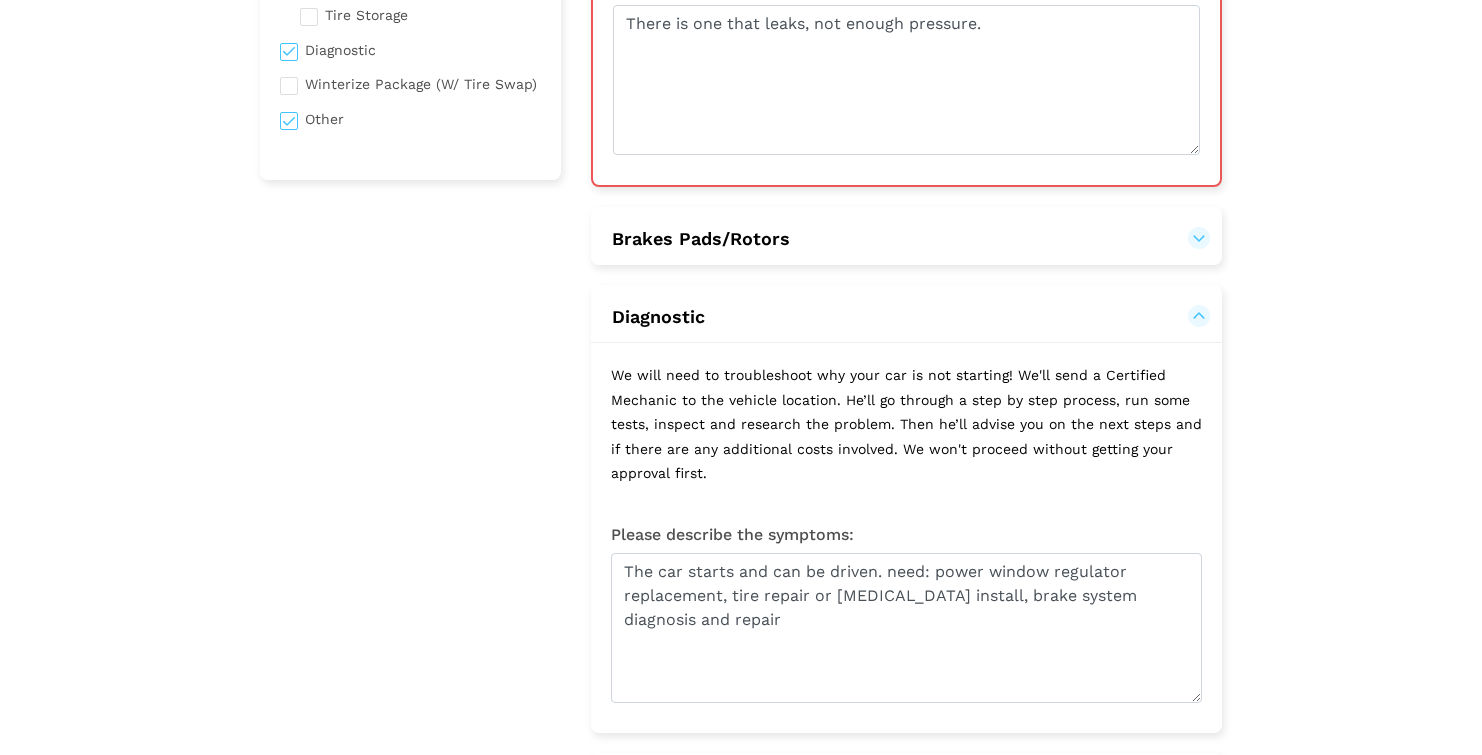 click on "Brakes Pads/Rotors" at bounding box center (906, 239) 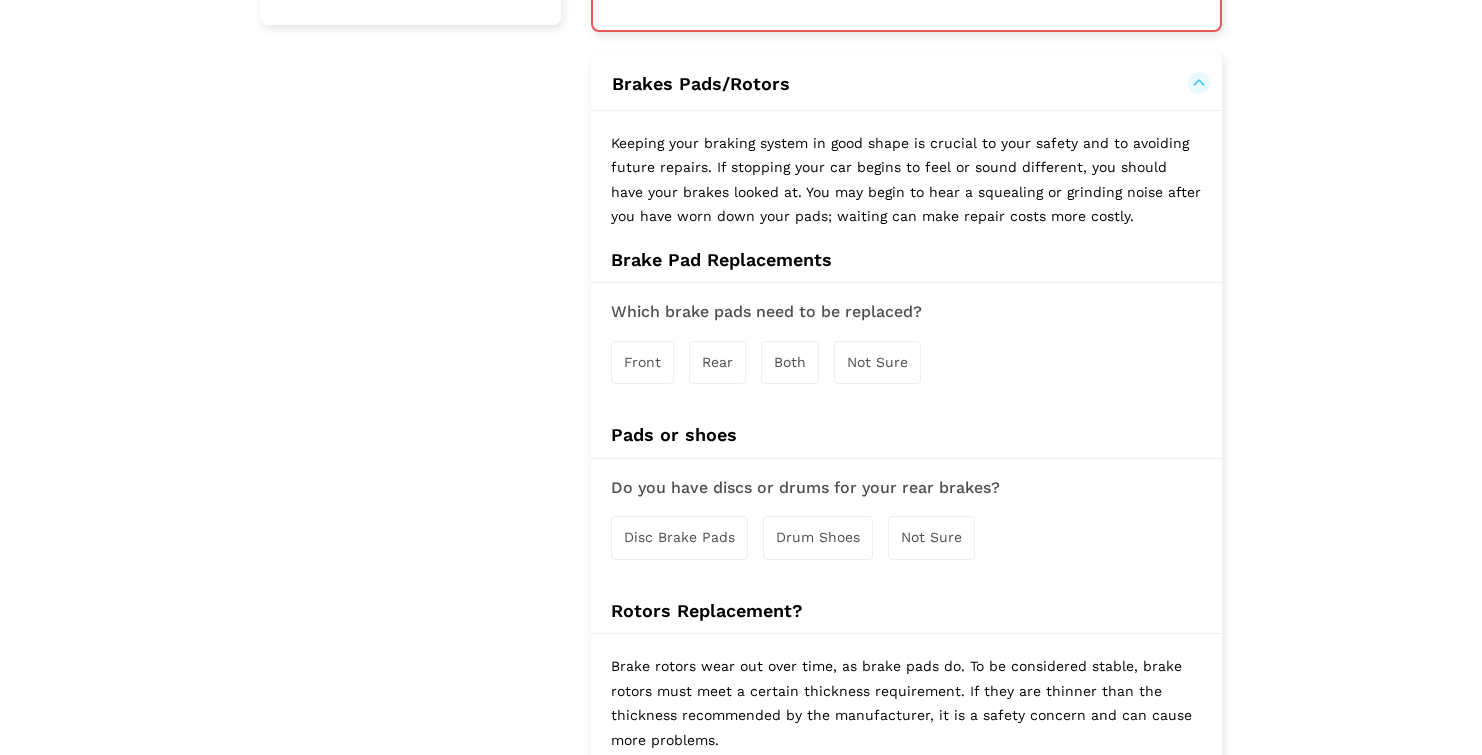 scroll, scrollTop: 767, scrollLeft: 0, axis: vertical 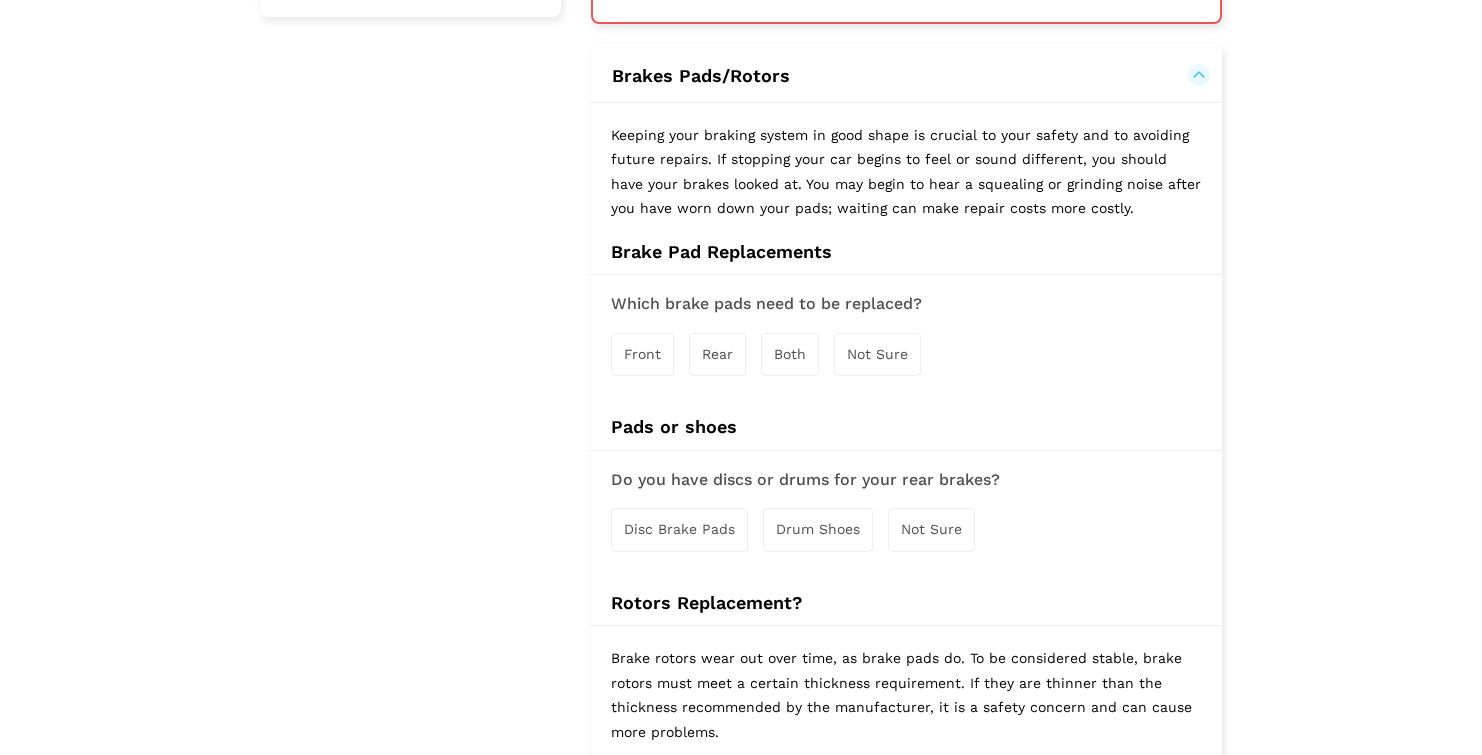 click on "Not Sure" at bounding box center (877, 354) 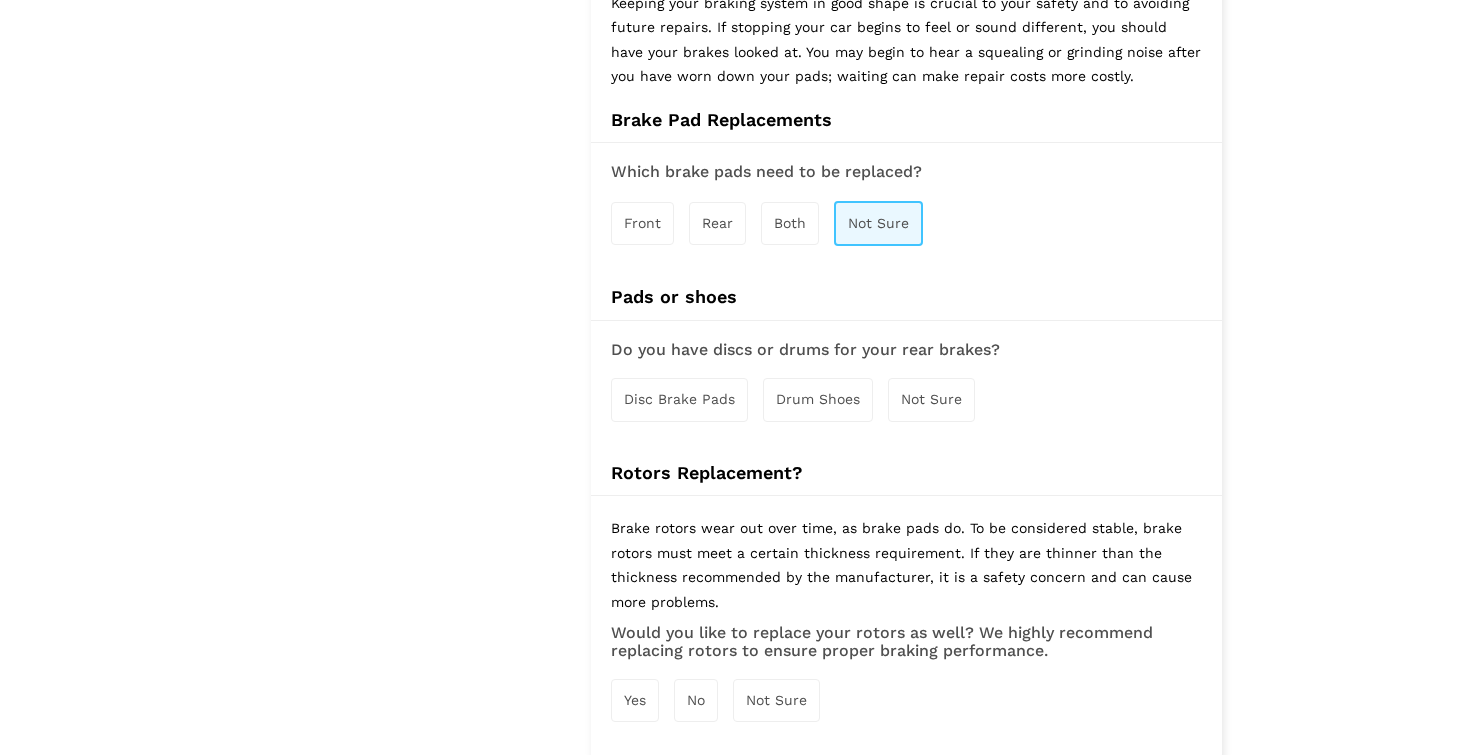 scroll, scrollTop: 916, scrollLeft: 0, axis: vertical 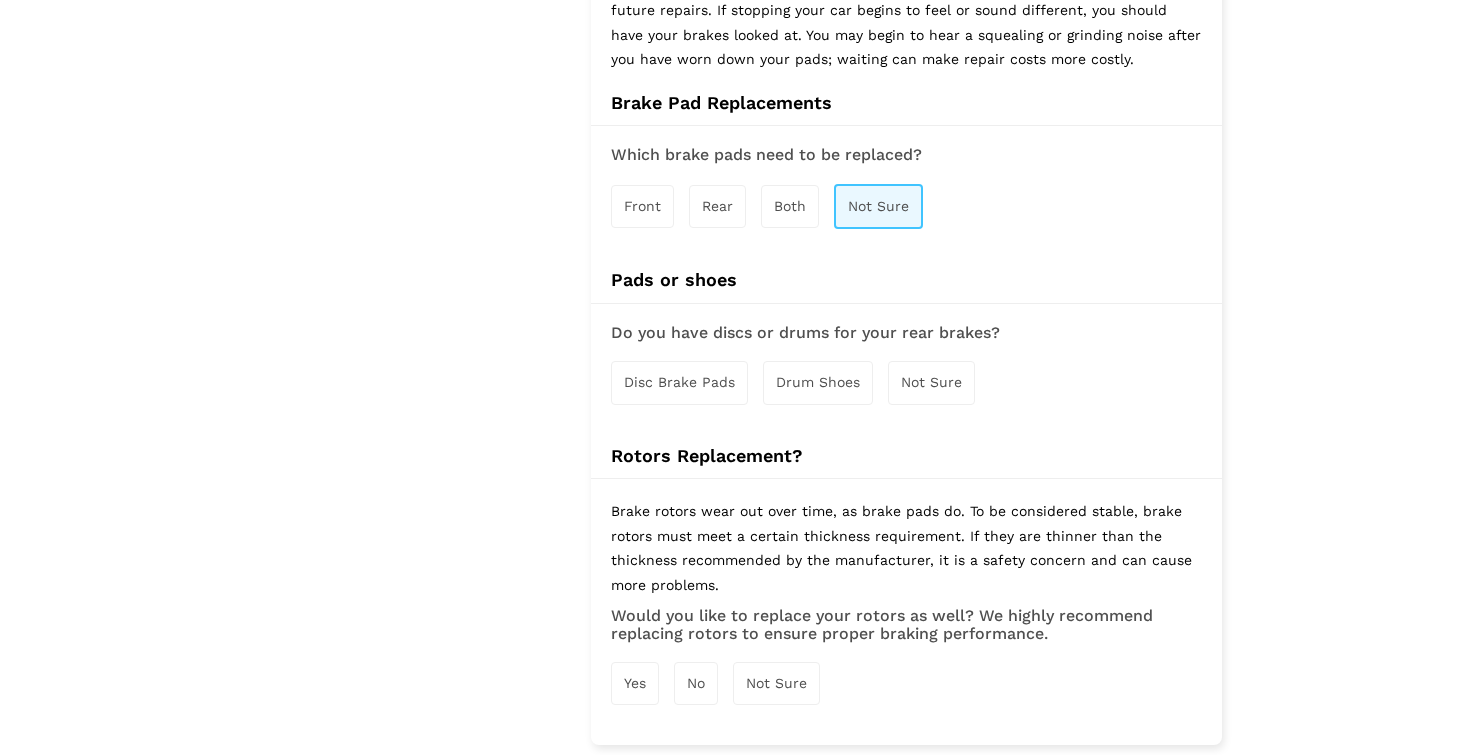 click on "Not Sure" at bounding box center (931, 382) 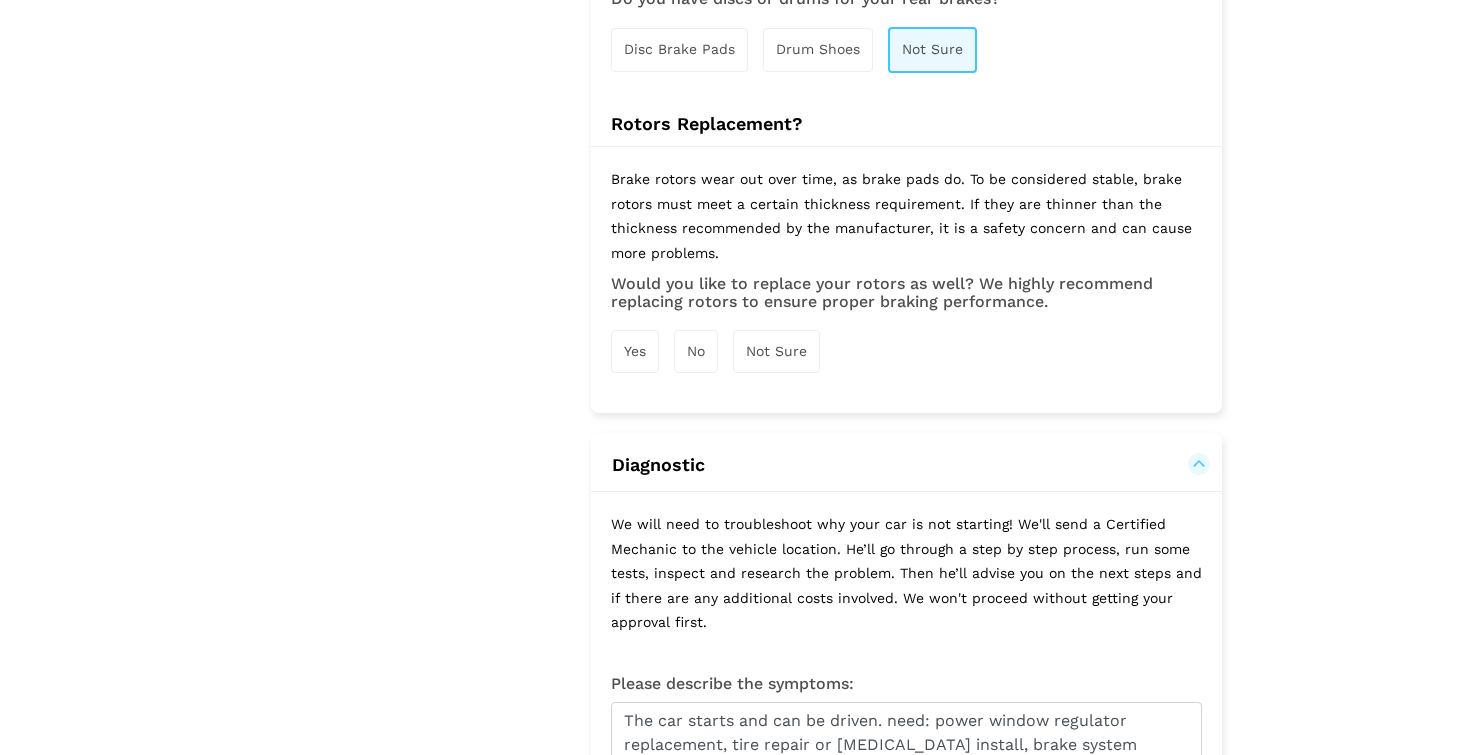 scroll, scrollTop: 1257, scrollLeft: 0, axis: vertical 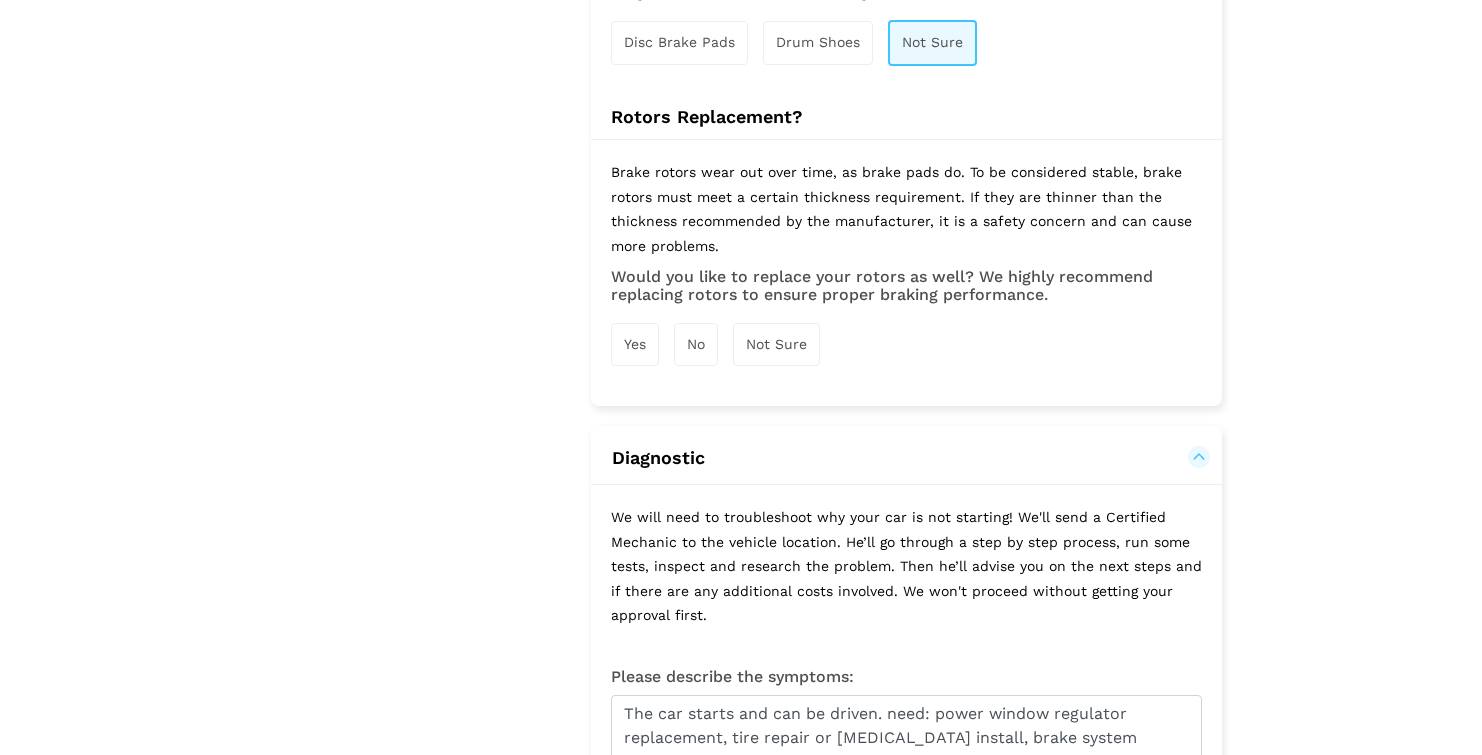 click on "Not Sure" at bounding box center [776, 344] 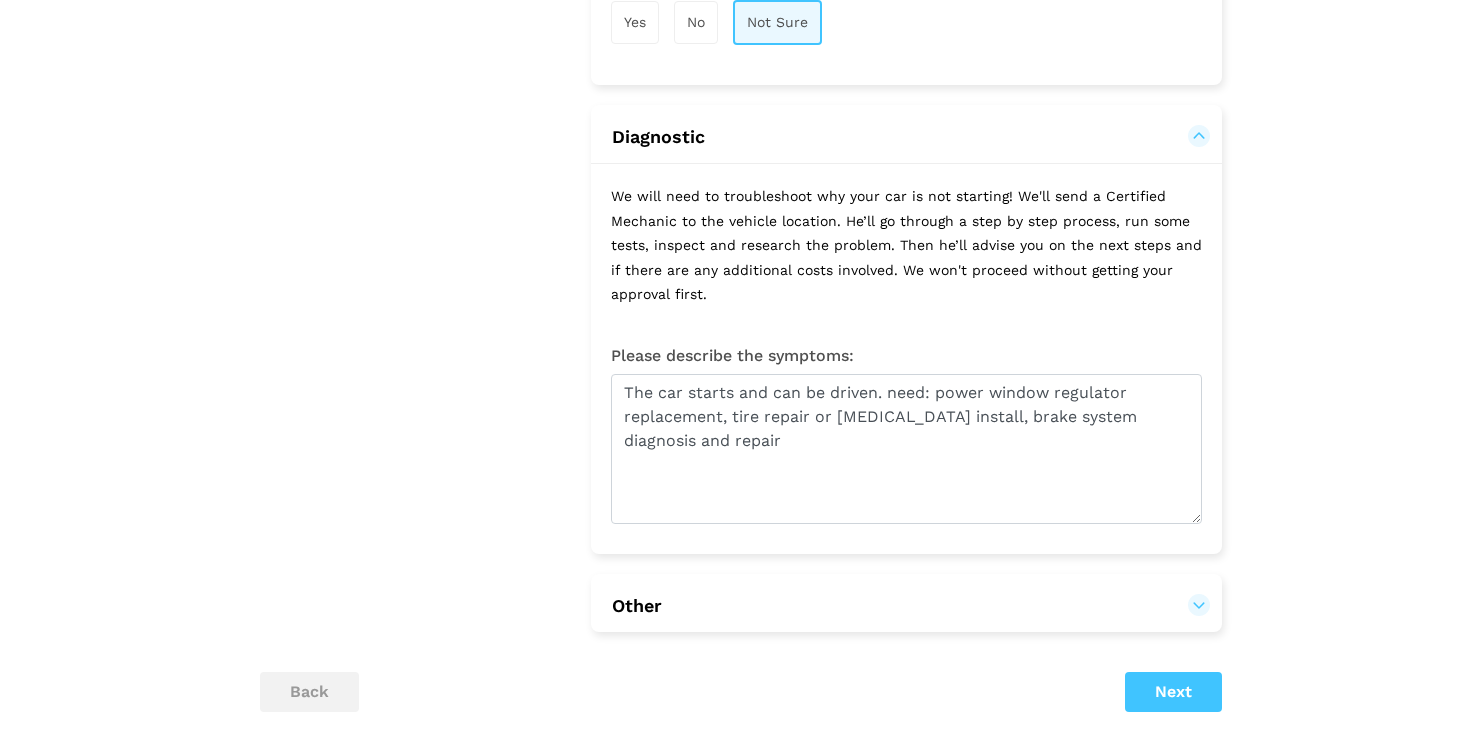 scroll, scrollTop: 1579, scrollLeft: 0, axis: vertical 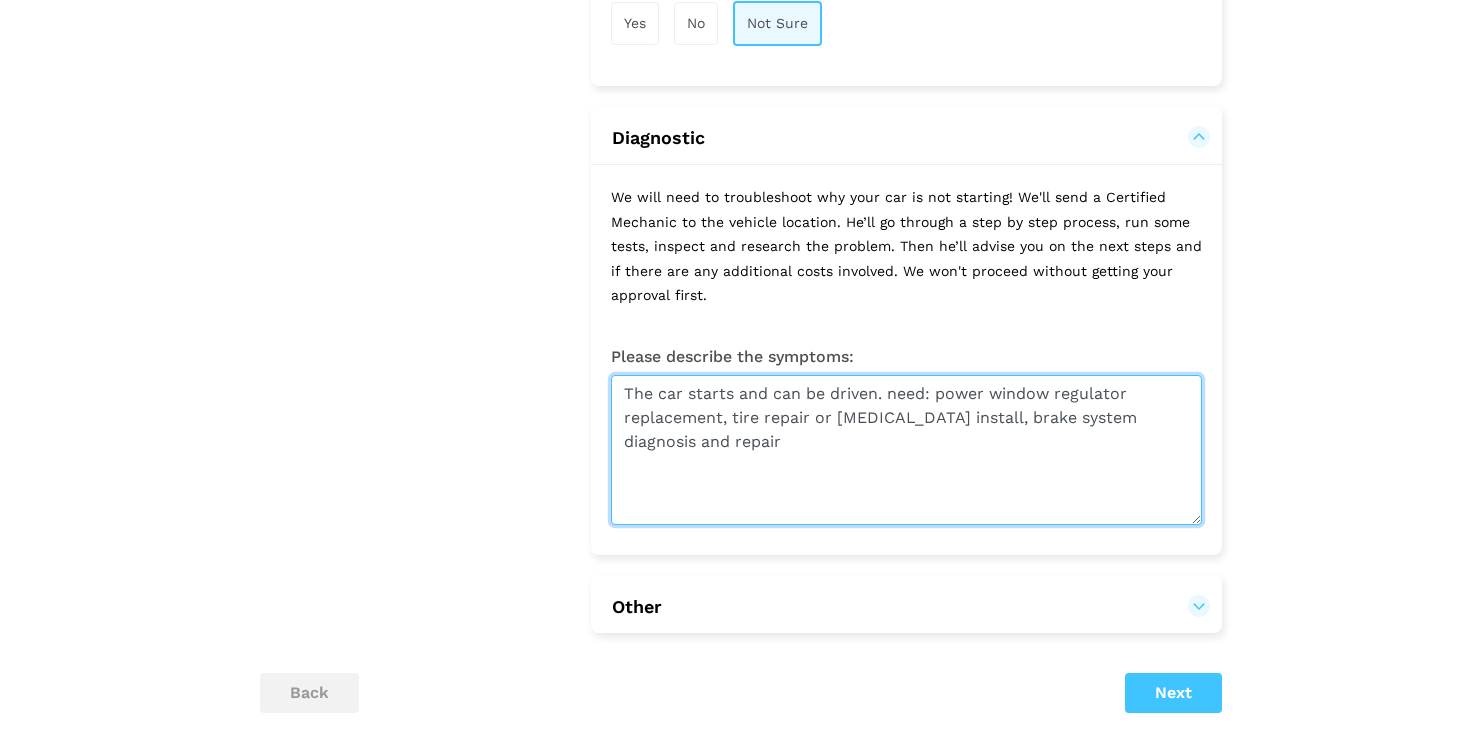 click on "The car starts and can be driven. need: power window regulator replacement, tire repair or [MEDICAL_DATA] install, brake system diagnosis and repair" at bounding box center [906, 450] 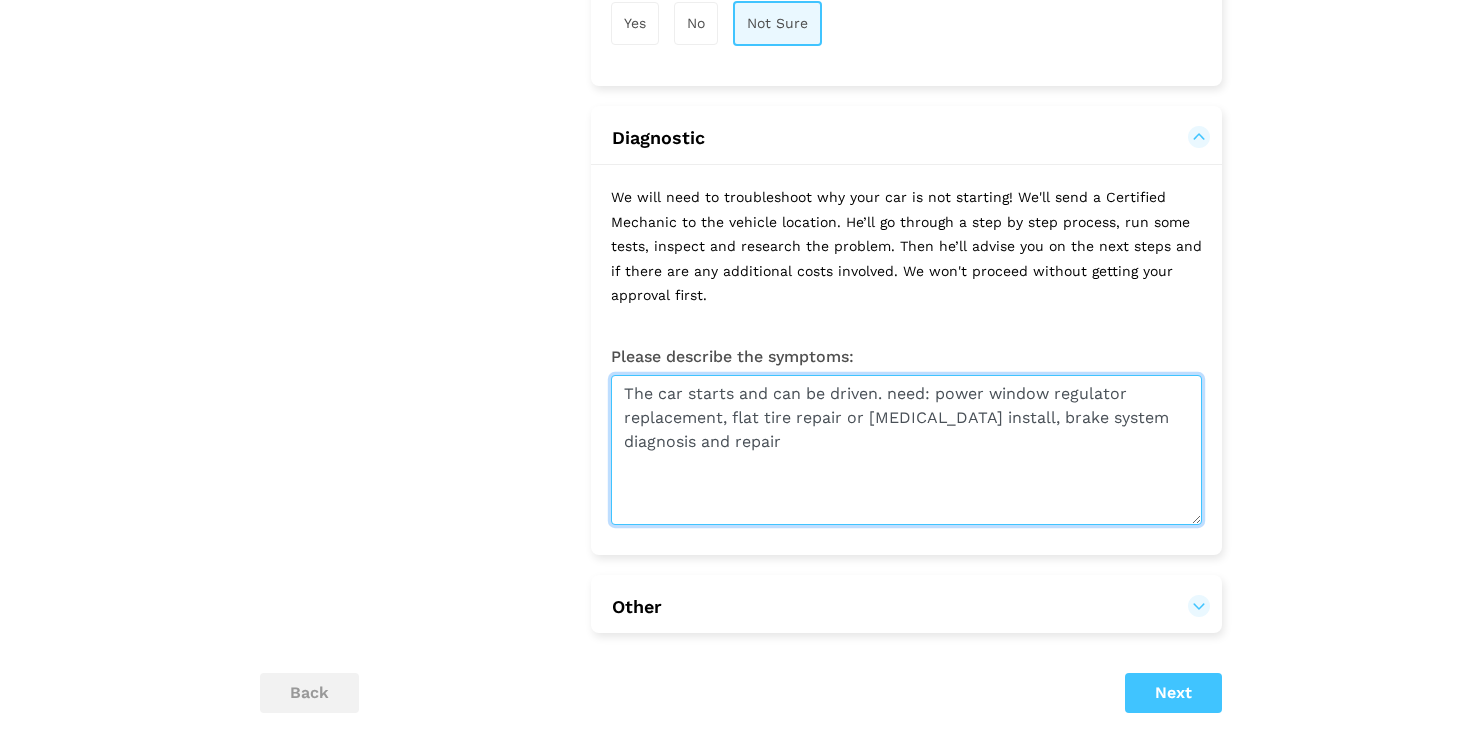 click on "The car starts and can be driven. need: power window regulator replacement, flat tire repair or [MEDICAL_DATA] install, brake system diagnosis and repair" at bounding box center (906, 450) 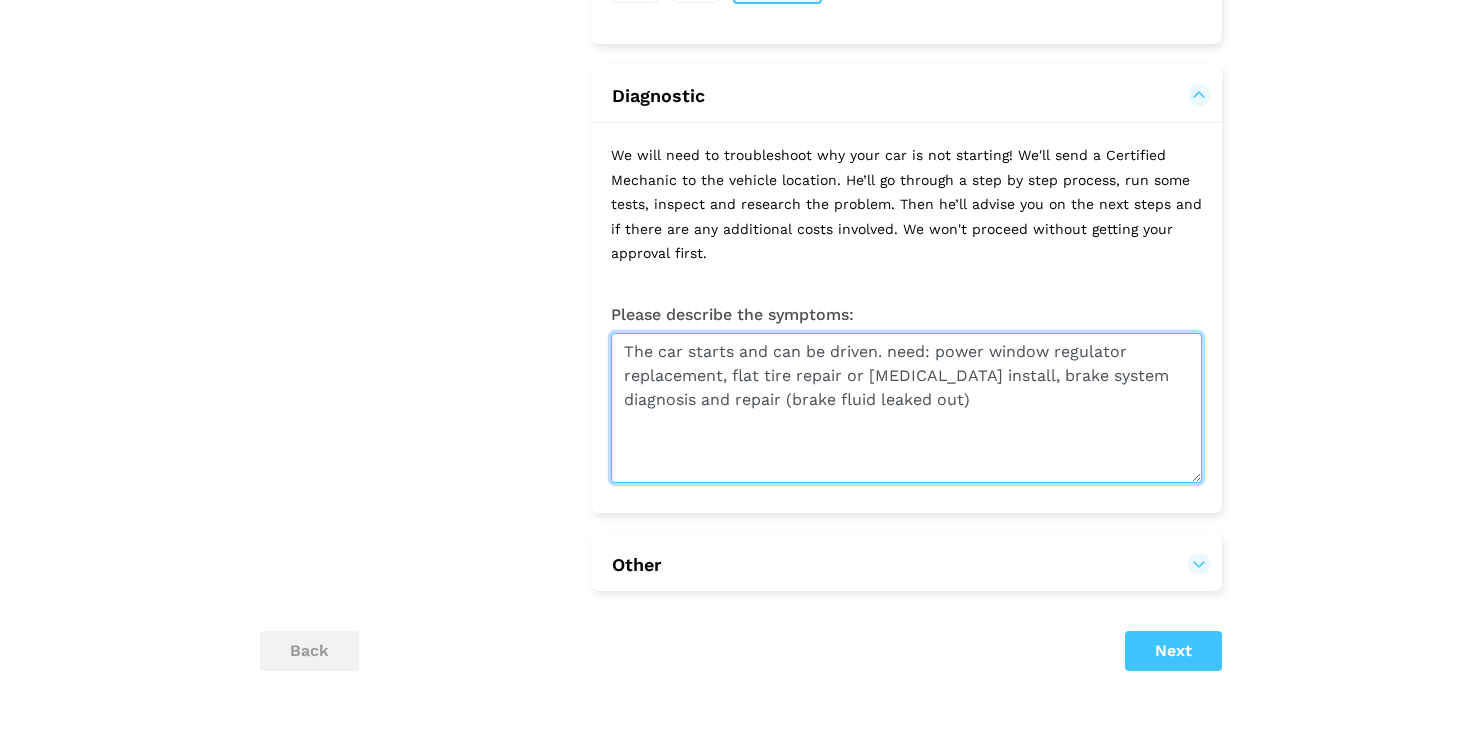 scroll, scrollTop: 1623, scrollLeft: 0, axis: vertical 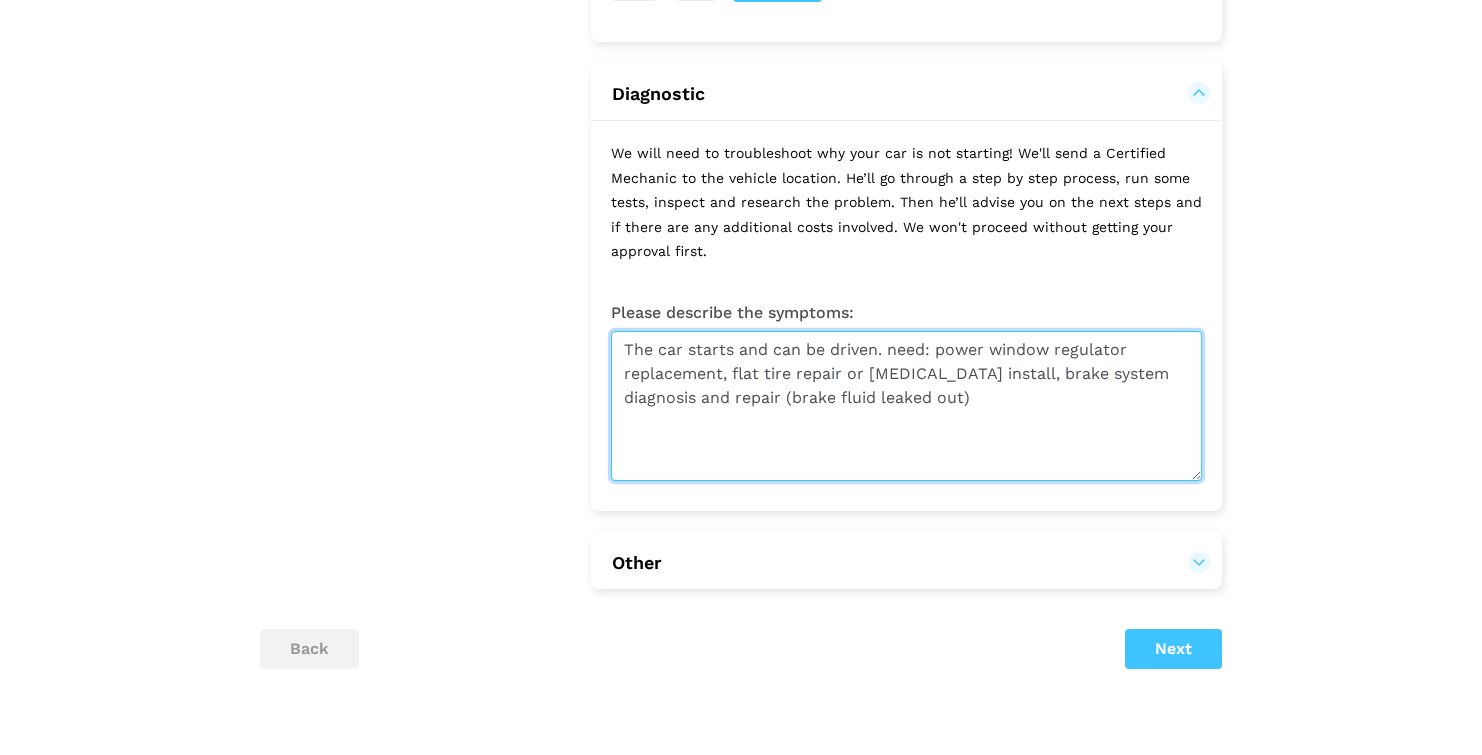 type on "The car starts and can be driven. need: power window regulator replacement, flat tire repair or [MEDICAL_DATA] install, brake system diagnosis and repair (brake fluid leaked out)" 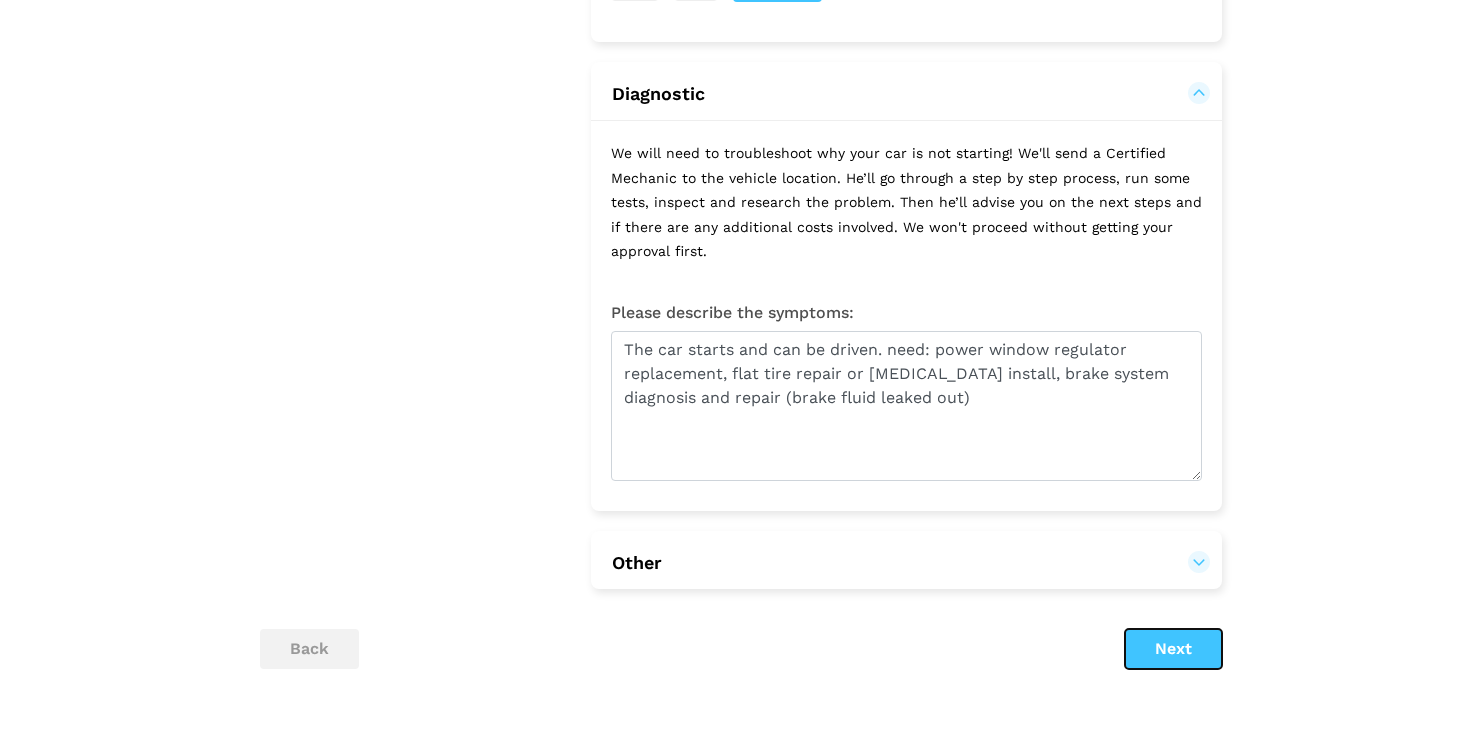 click on "Next" at bounding box center (1173, 649) 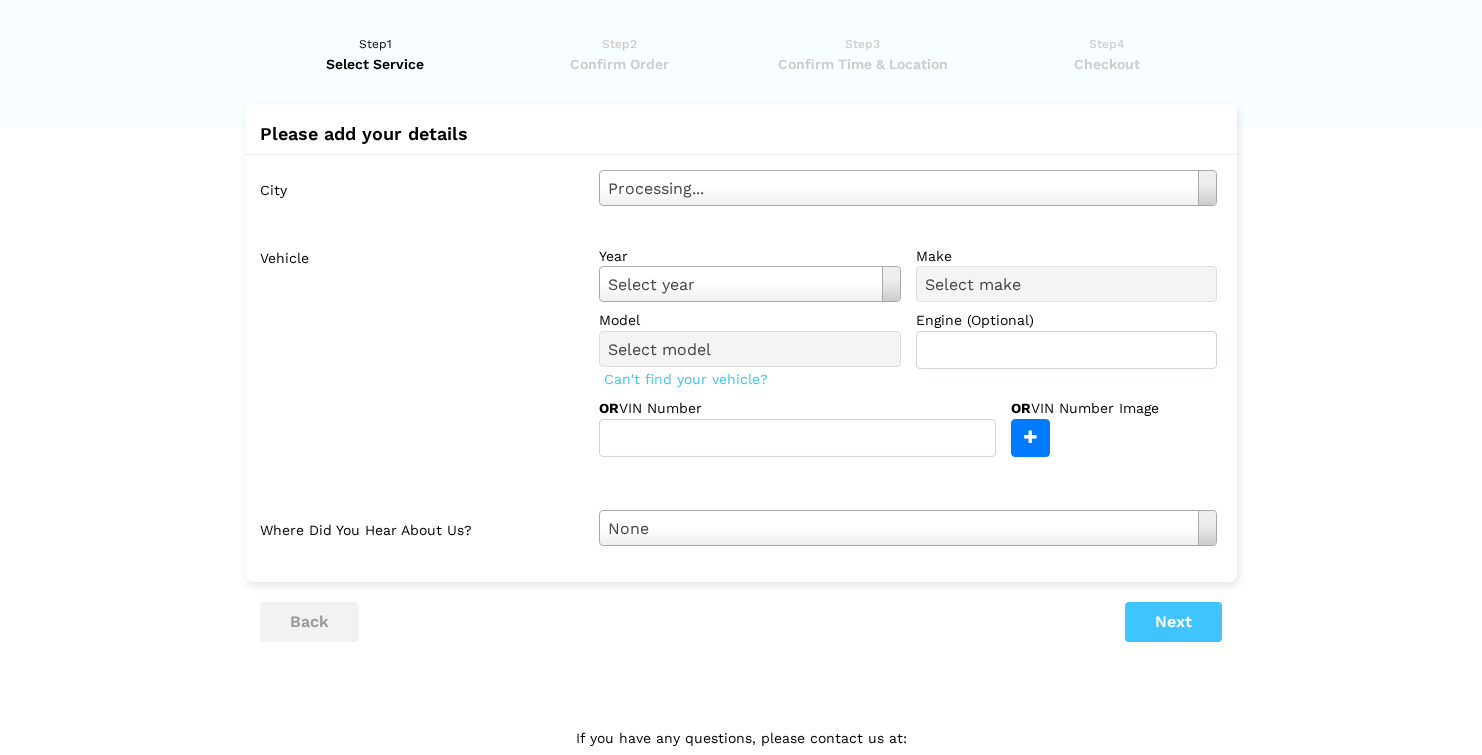 scroll, scrollTop: 0, scrollLeft: 0, axis: both 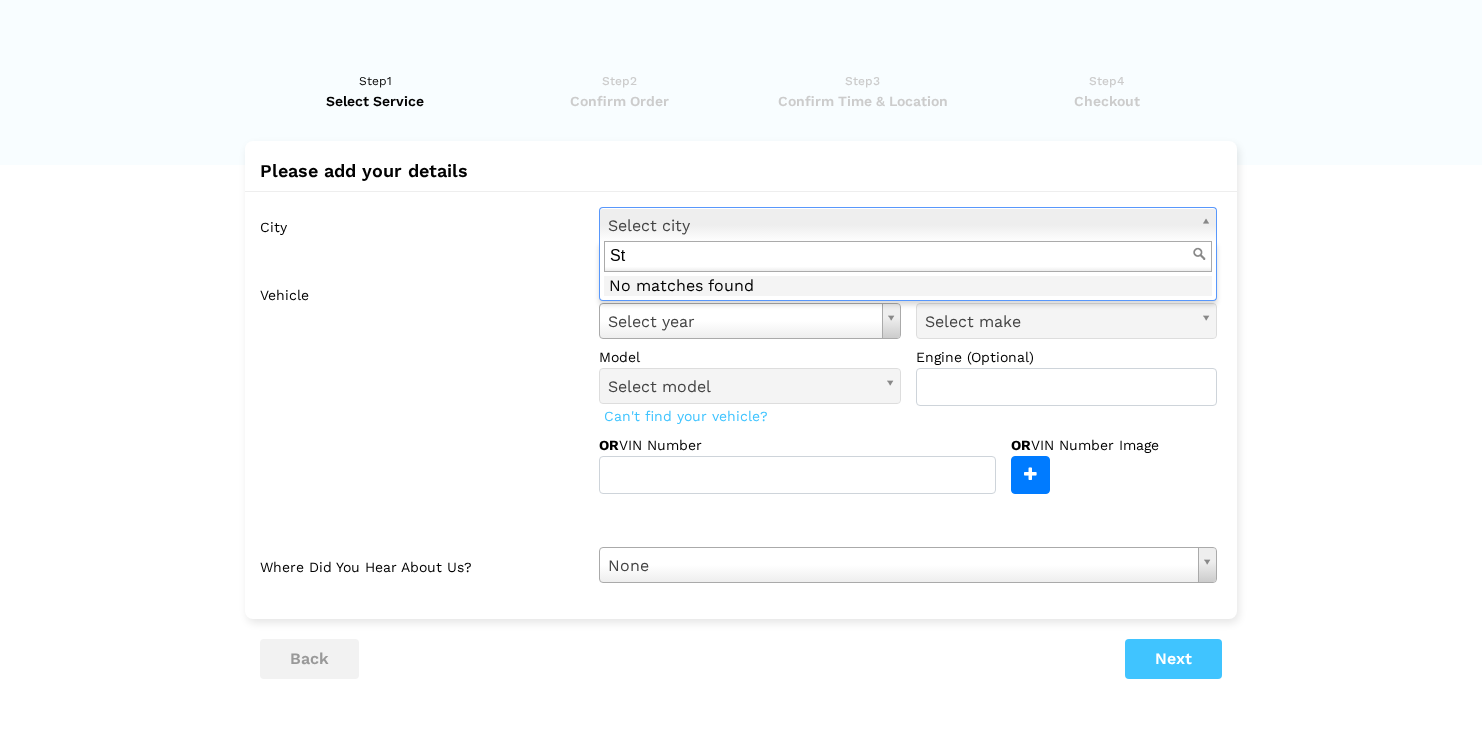 type on "S" 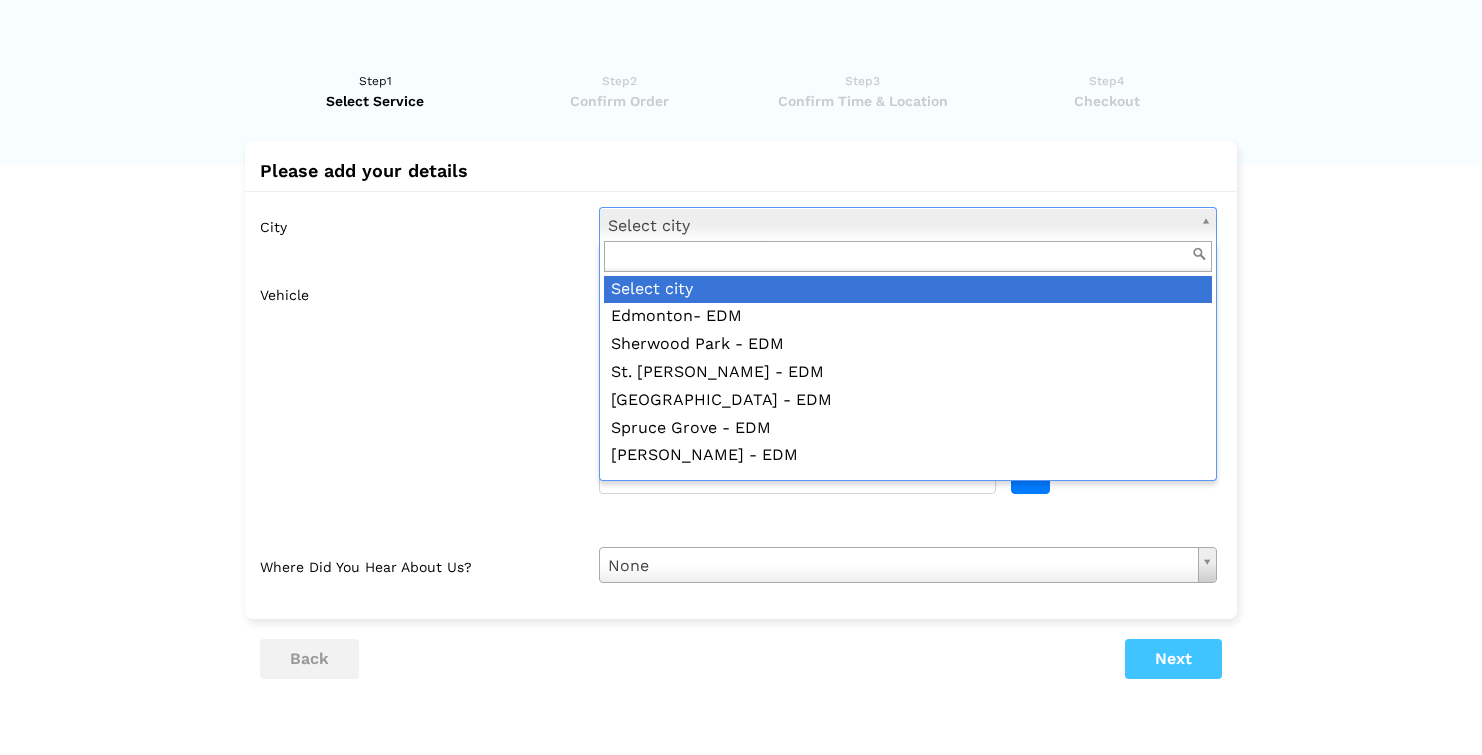 click at bounding box center [908, 256] 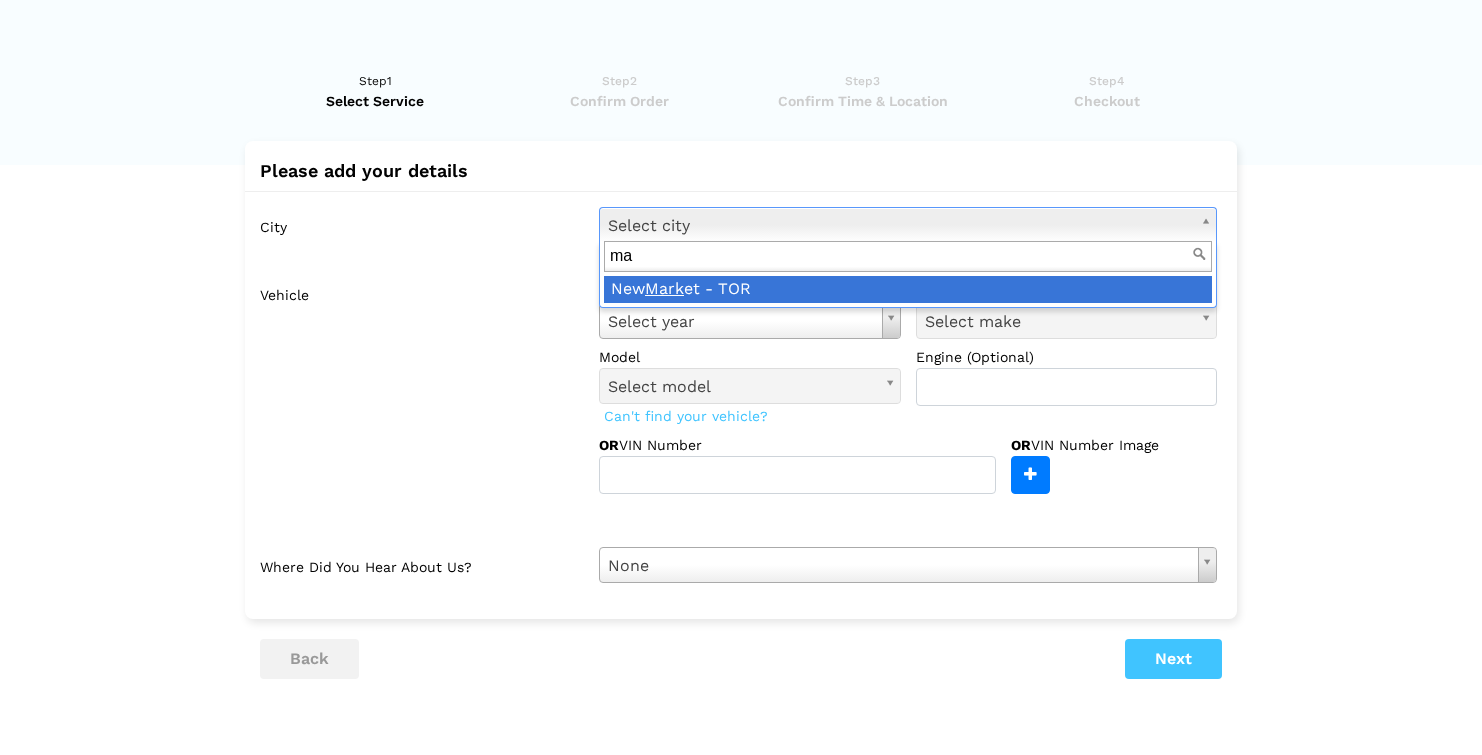 type on "m" 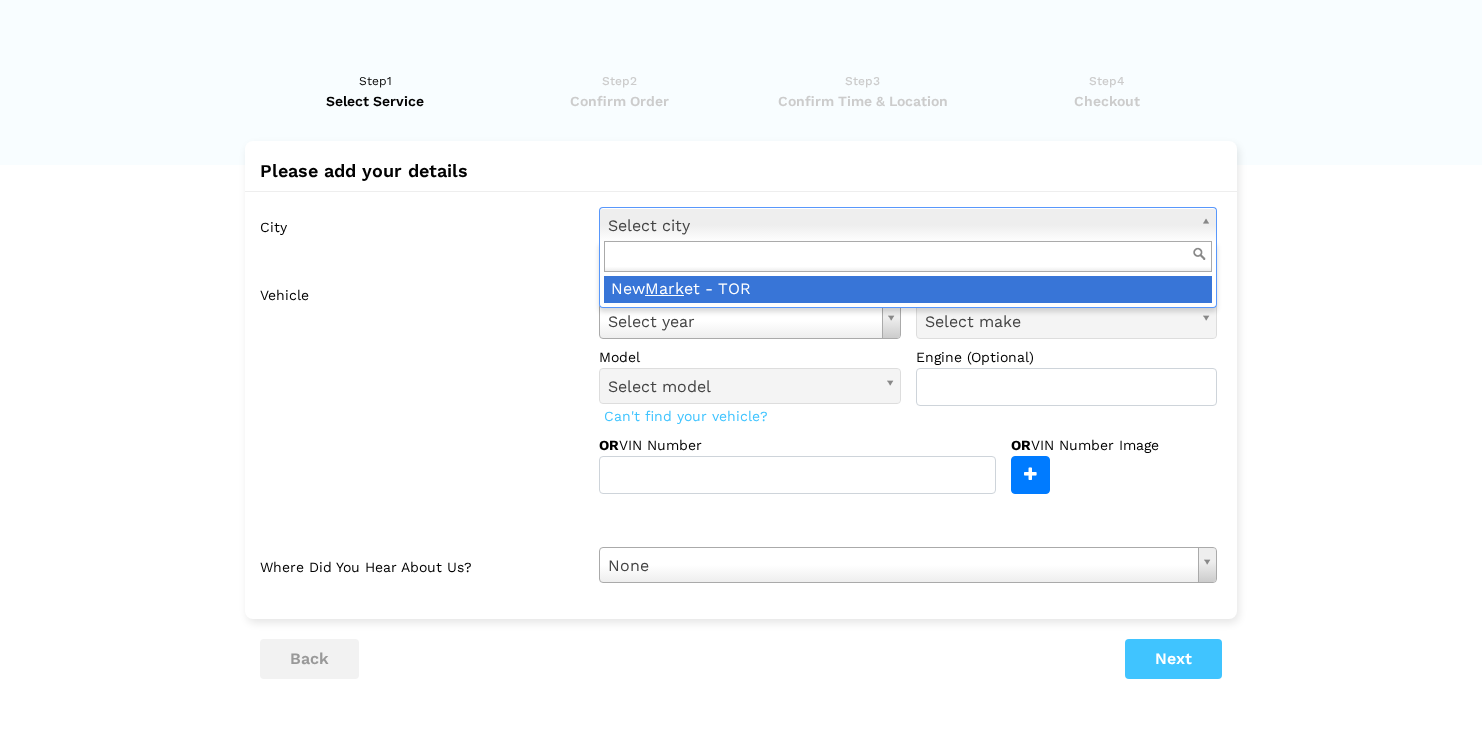 type on "T" 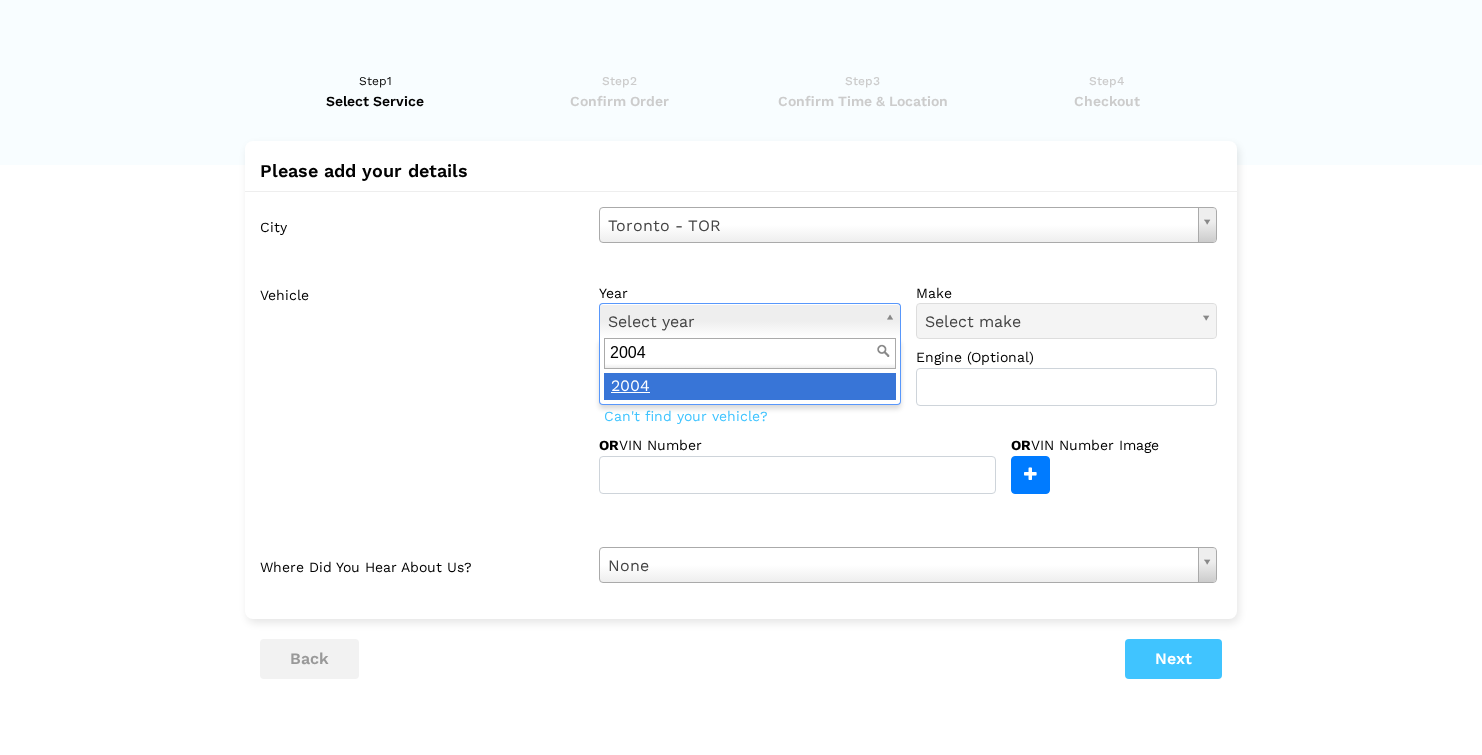 type on "2004" 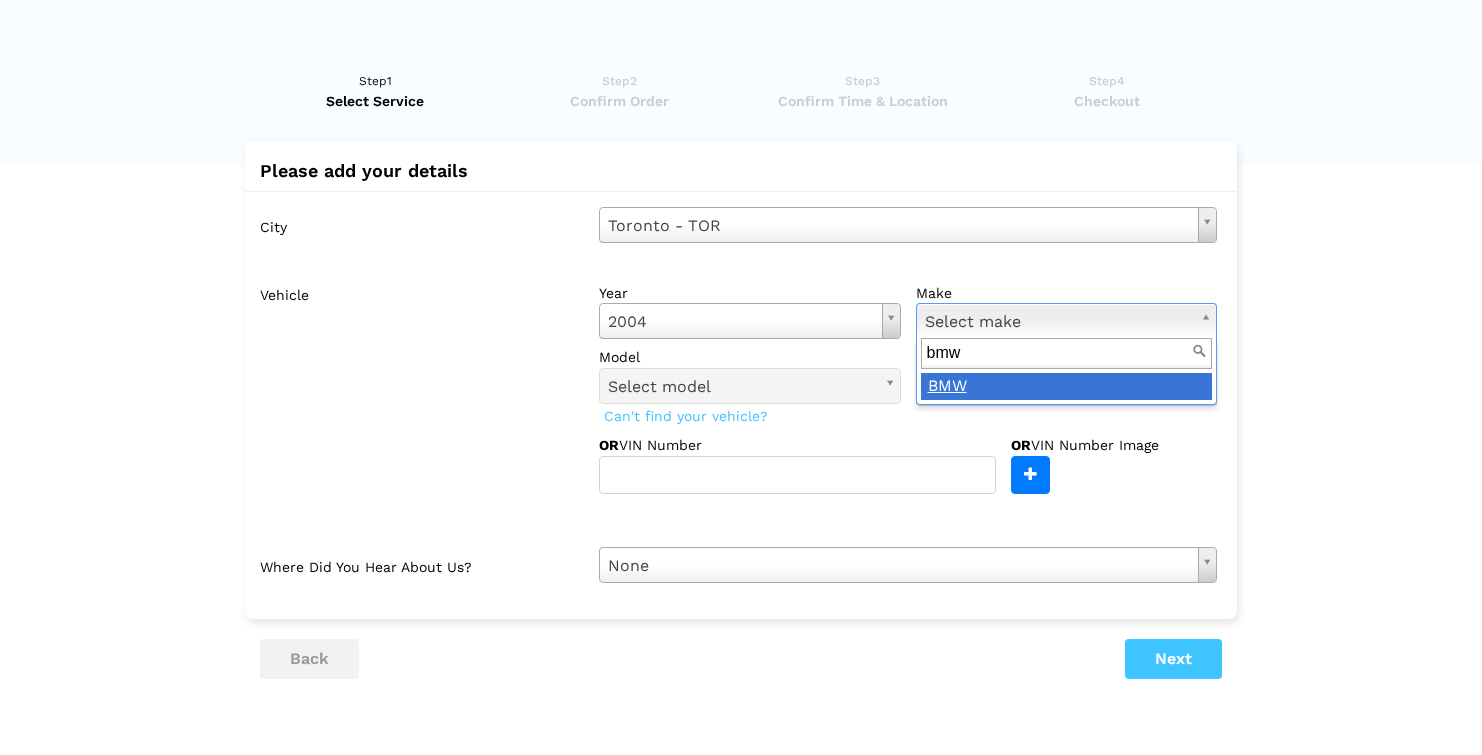 type on "bmw" 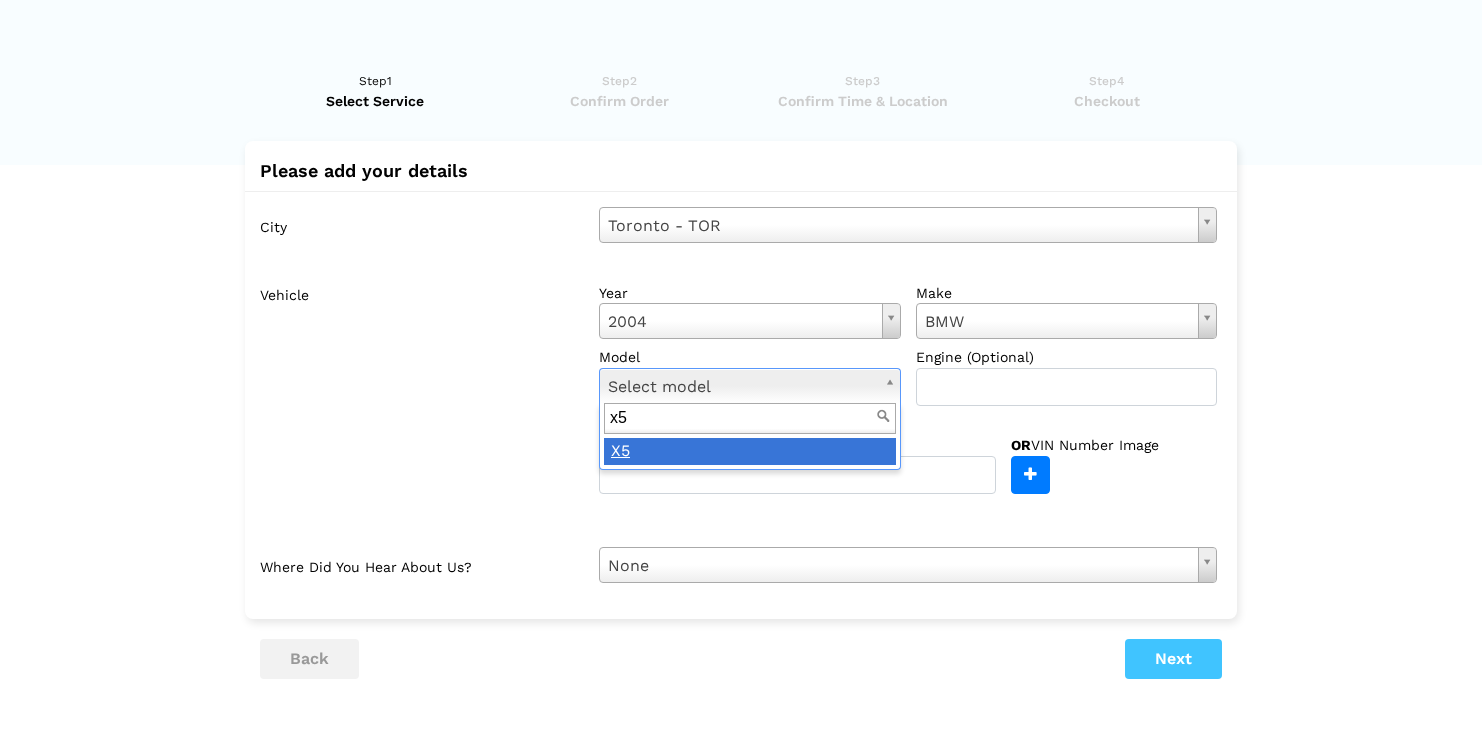 type on "x5" 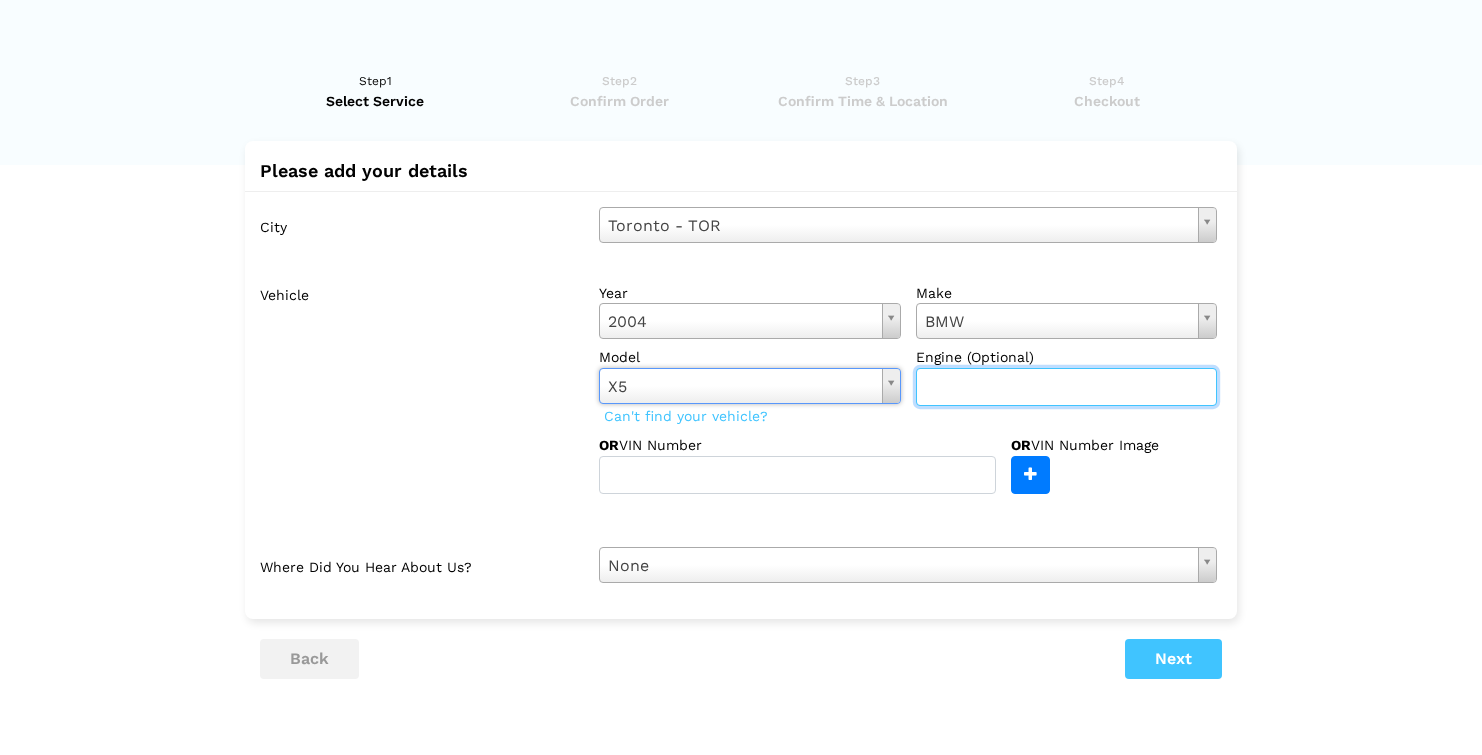 click at bounding box center (1067, 387) 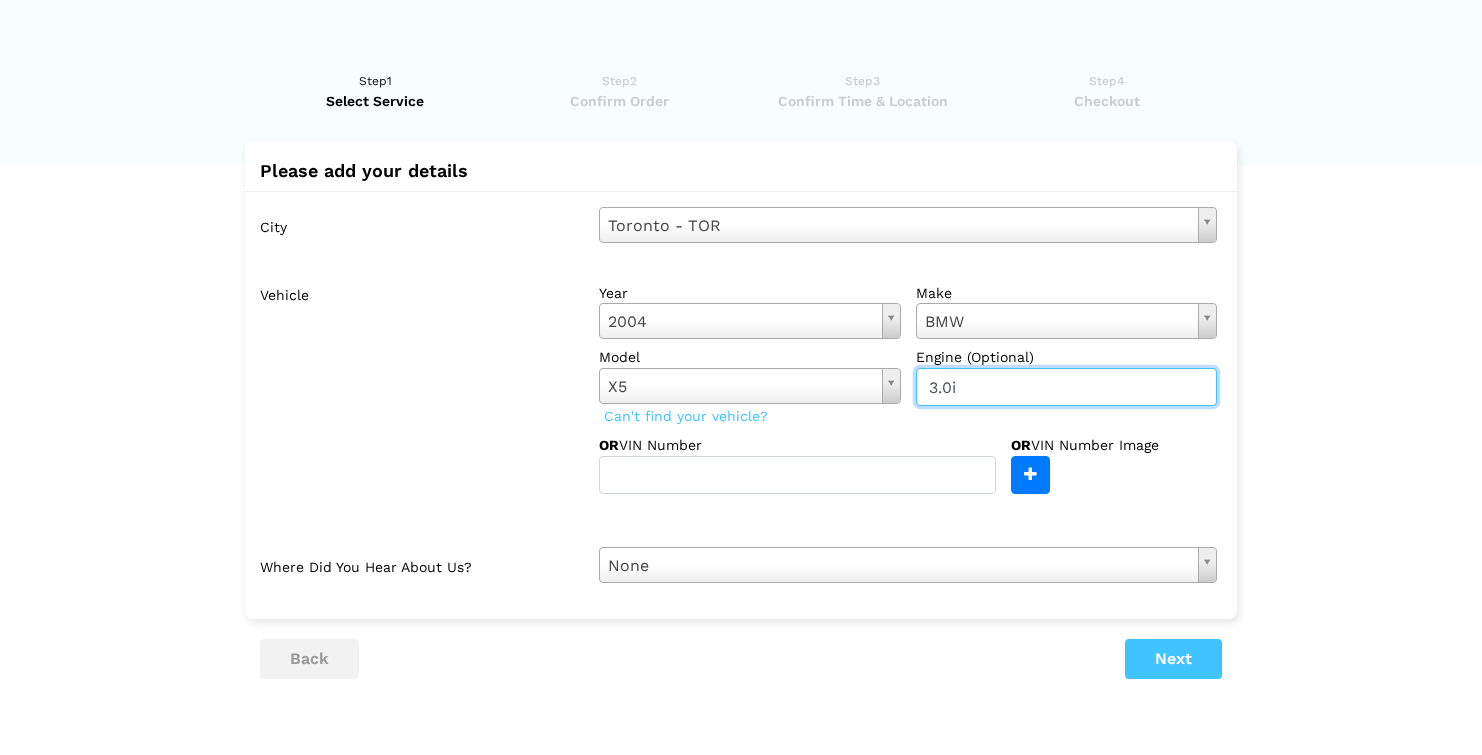 type on "3.0i" 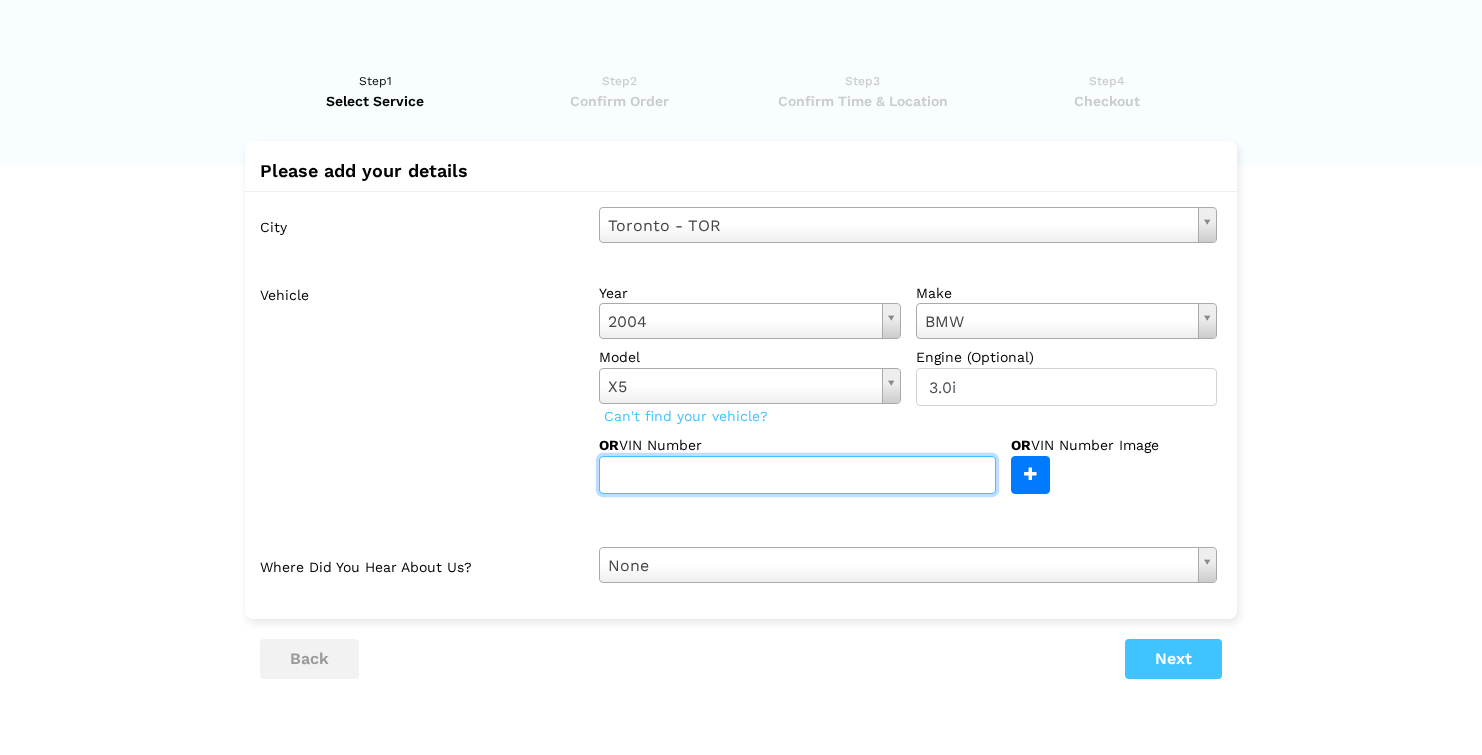 click at bounding box center (797, 475) 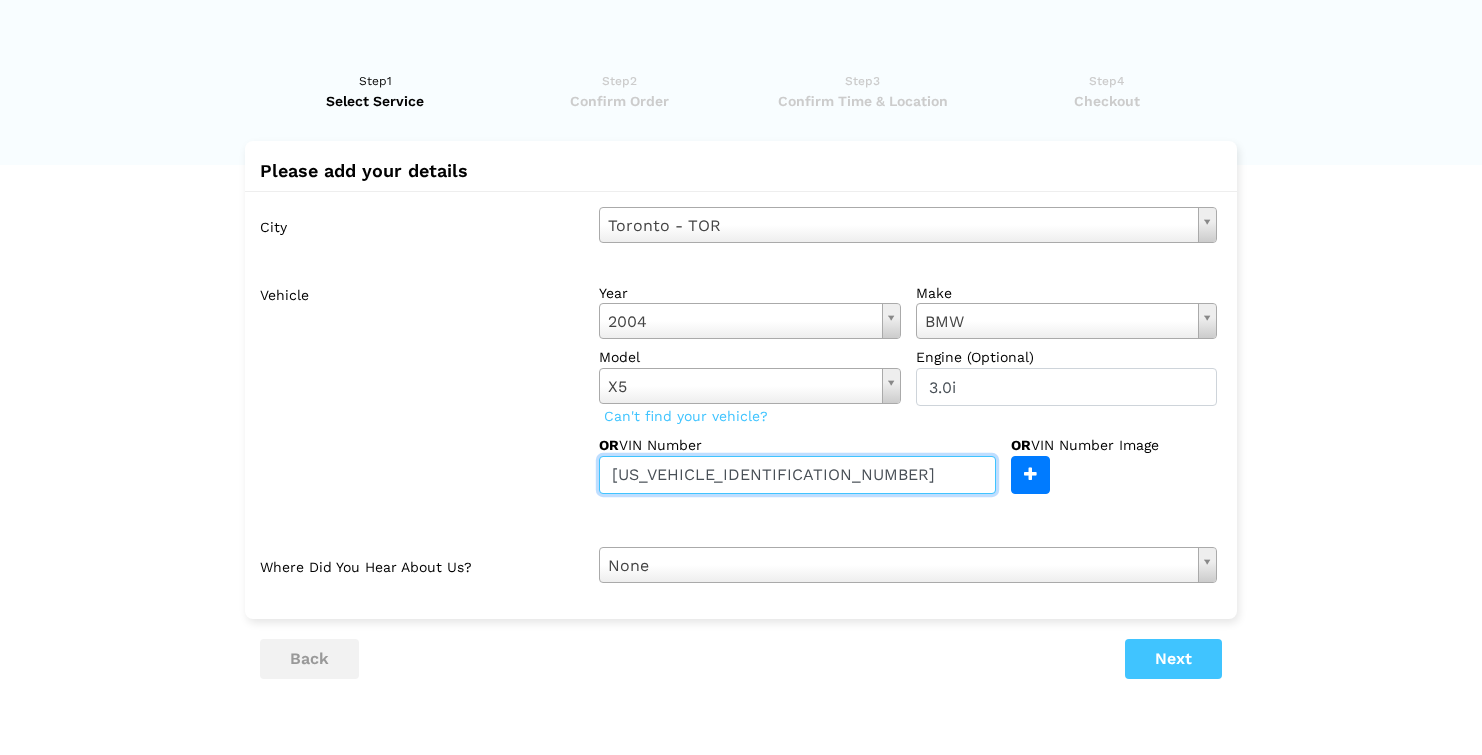 scroll, scrollTop: 40, scrollLeft: 0, axis: vertical 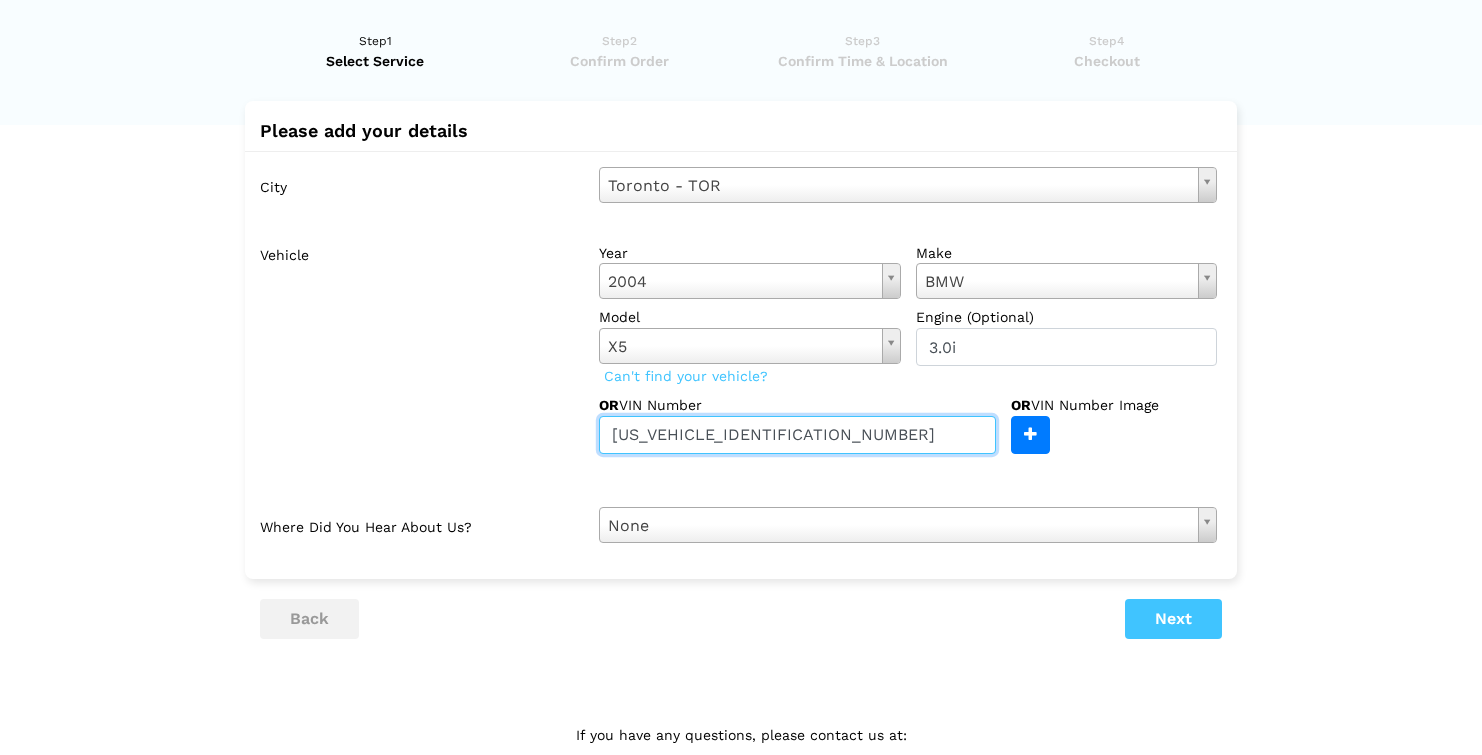 type on "[US_VEHICLE_IDENTIFICATION_NUMBER]" 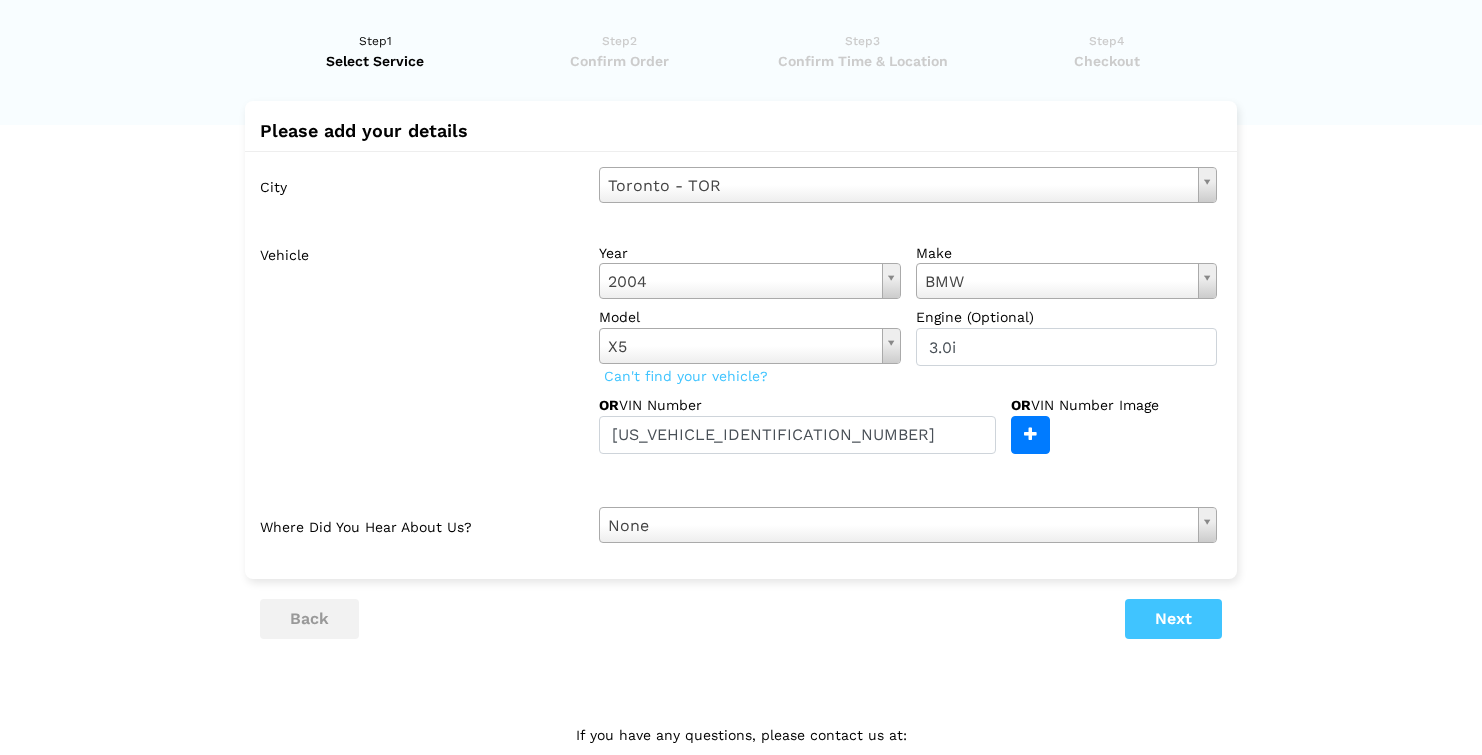 click on "Vehicle
year
[DATE]
Select year
[DATE] 2025 2024 2023 2022 2021 2020 2019 2018 2017 2016 2015 2014 2013 2012 2011 2010 2009 2008 2007 2006 2005 2004 2003 2002 2001 2000 1999 1998
make
BMW
Select make Acura Alfa Romeo" at bounding box center (746, 363) 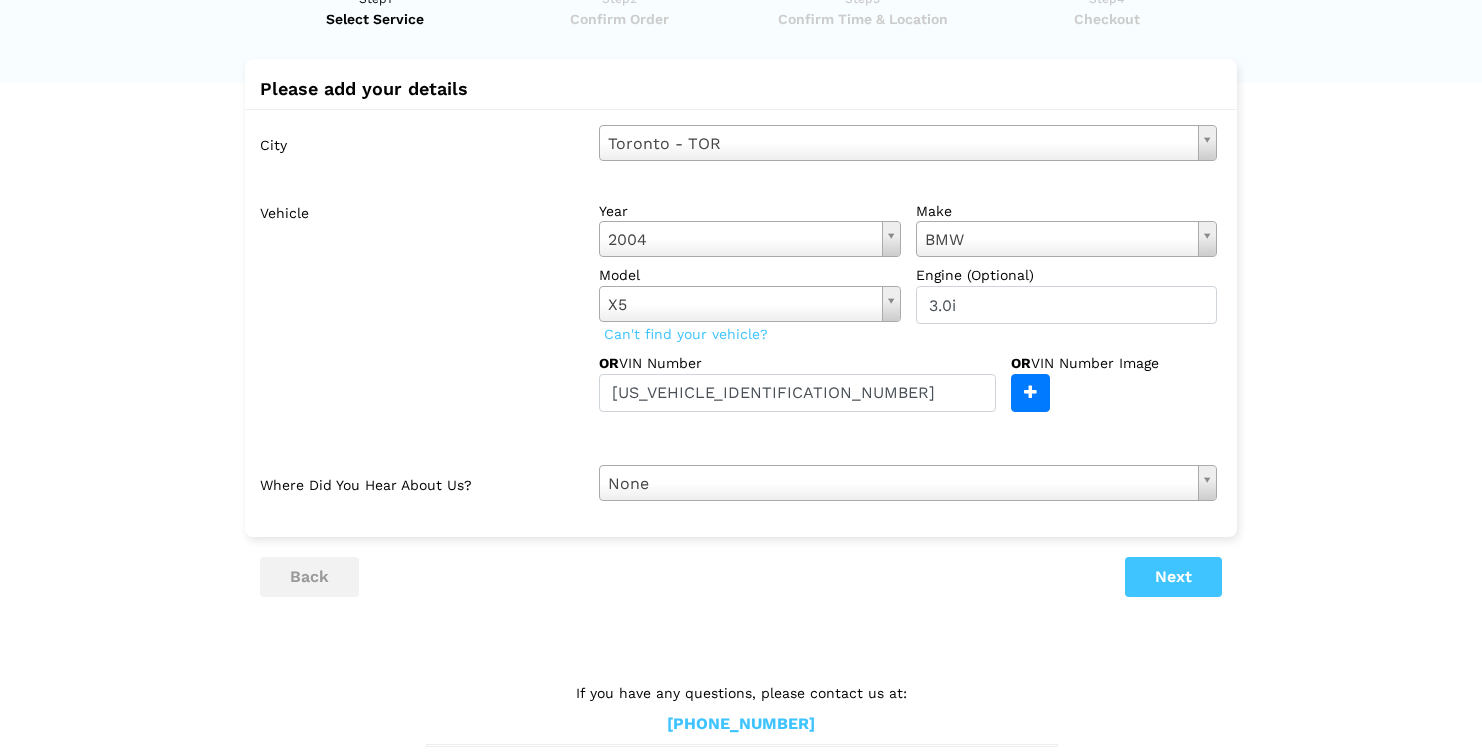 scroll, scrollTop: 88, scrollLeft: 0, axis: vertical 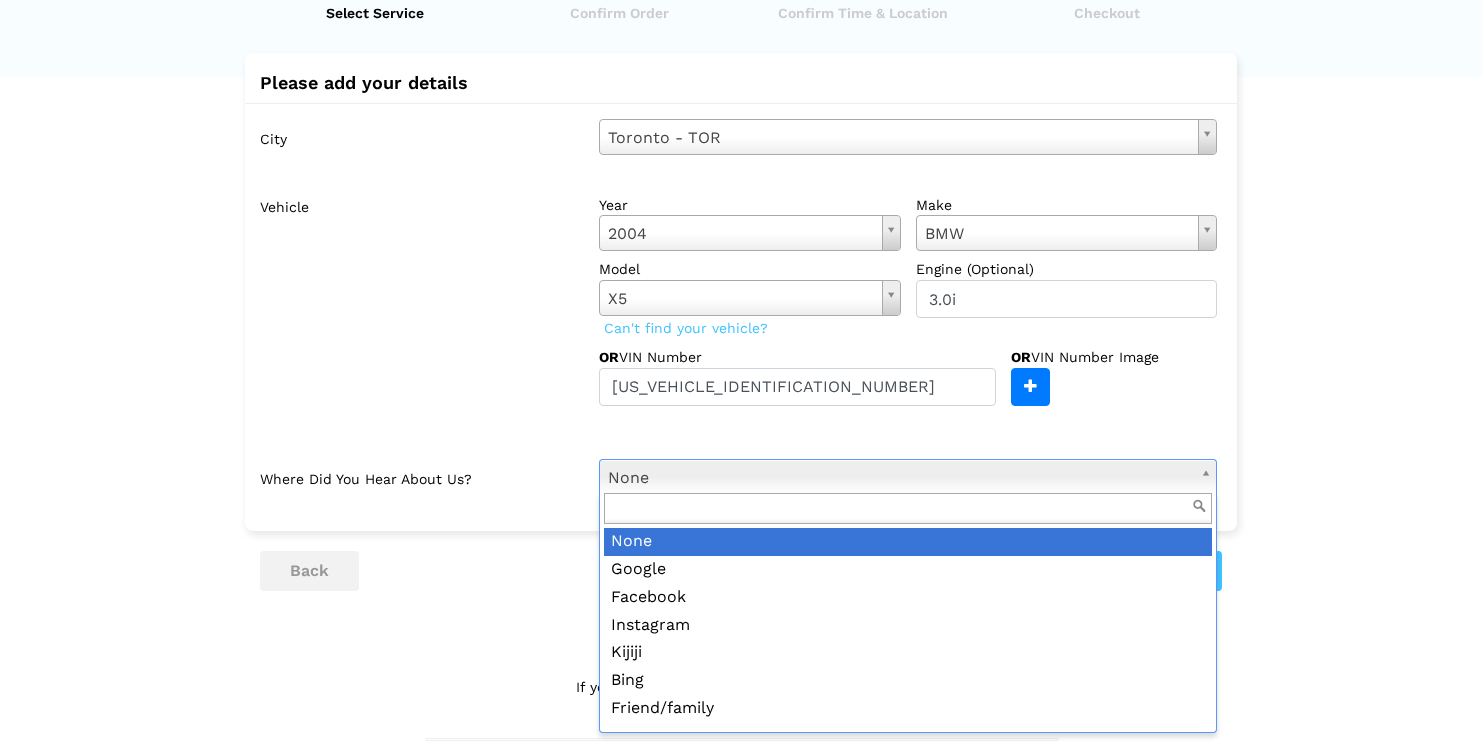 click at bounding box center [908, 508] 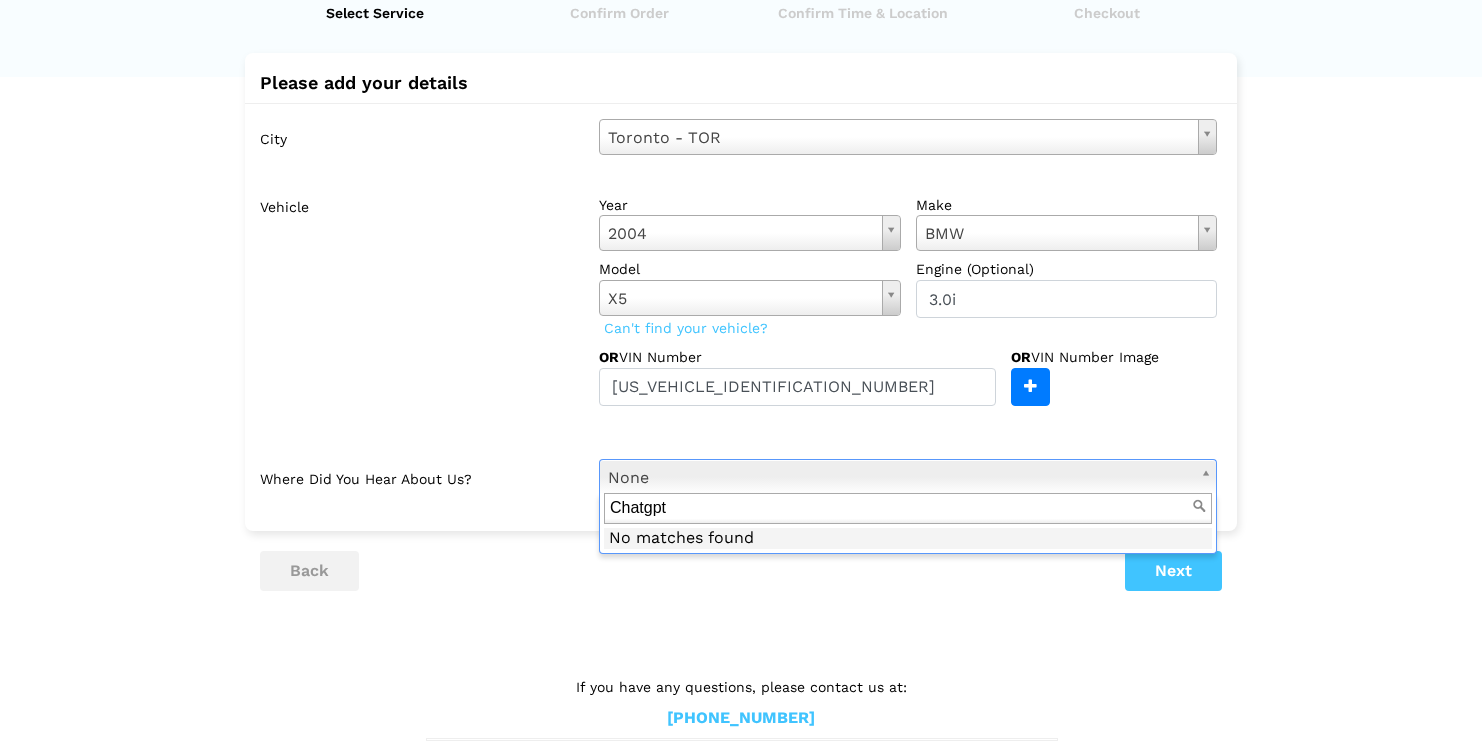 type on "Chatgpt" 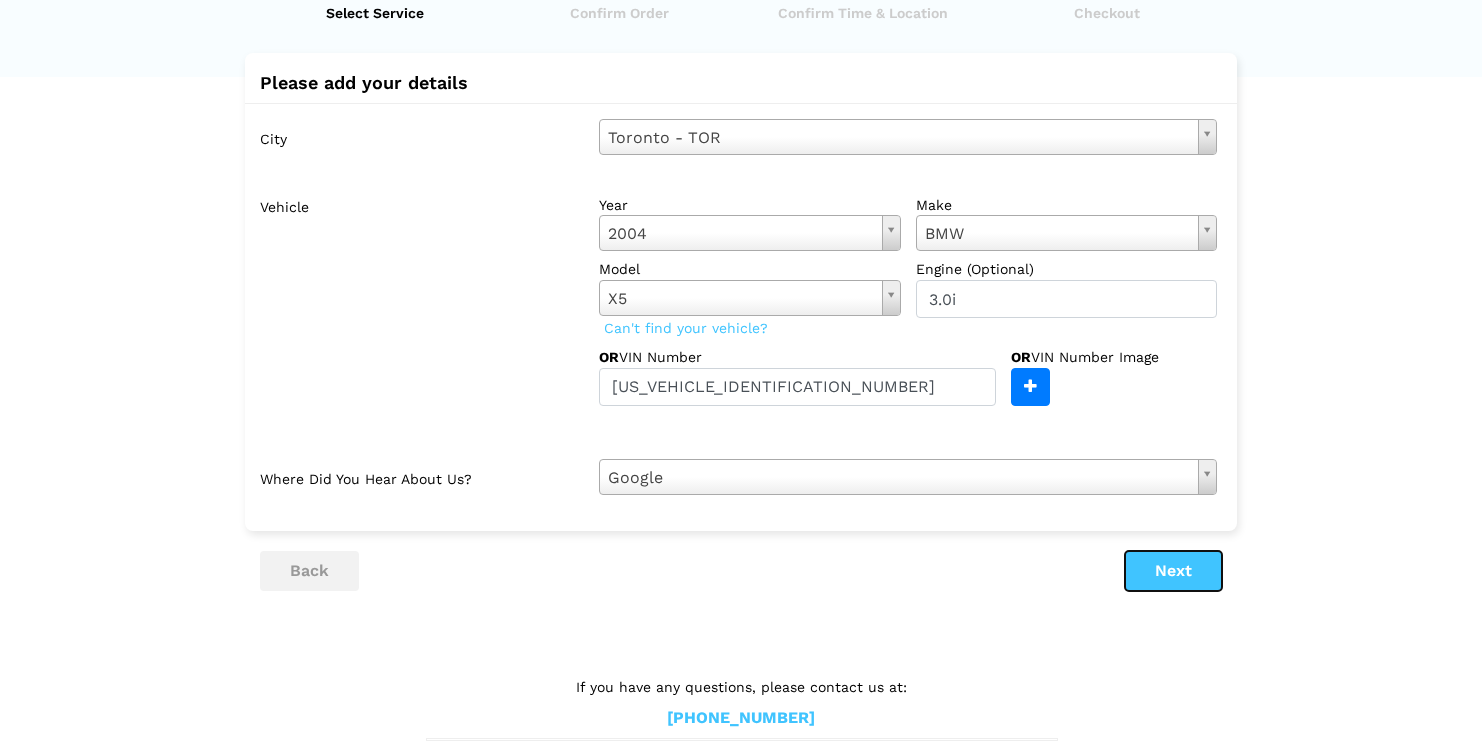 click on "Next" at bounding box center [1173, 571] 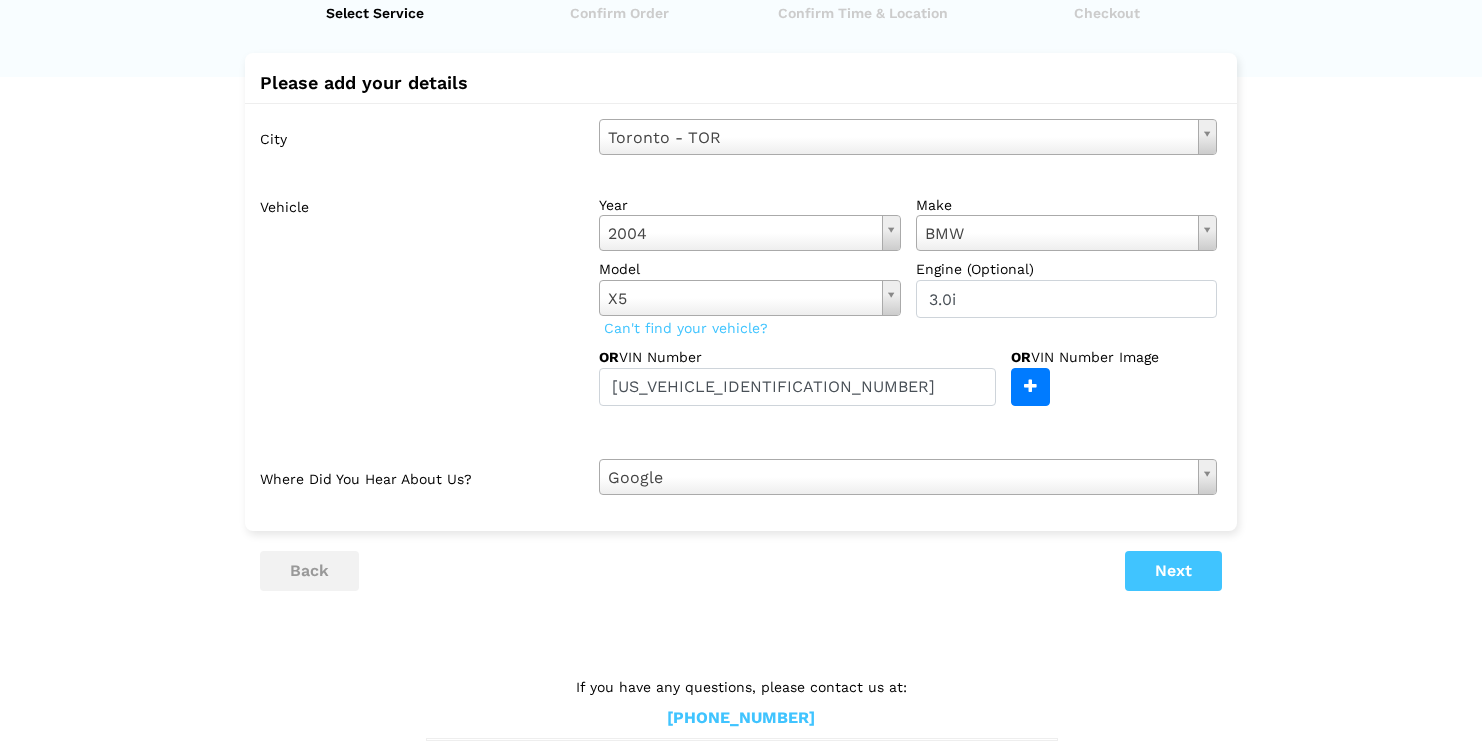 scroll, scrollTop: 61, scrollLeft: 0, axis: vertical 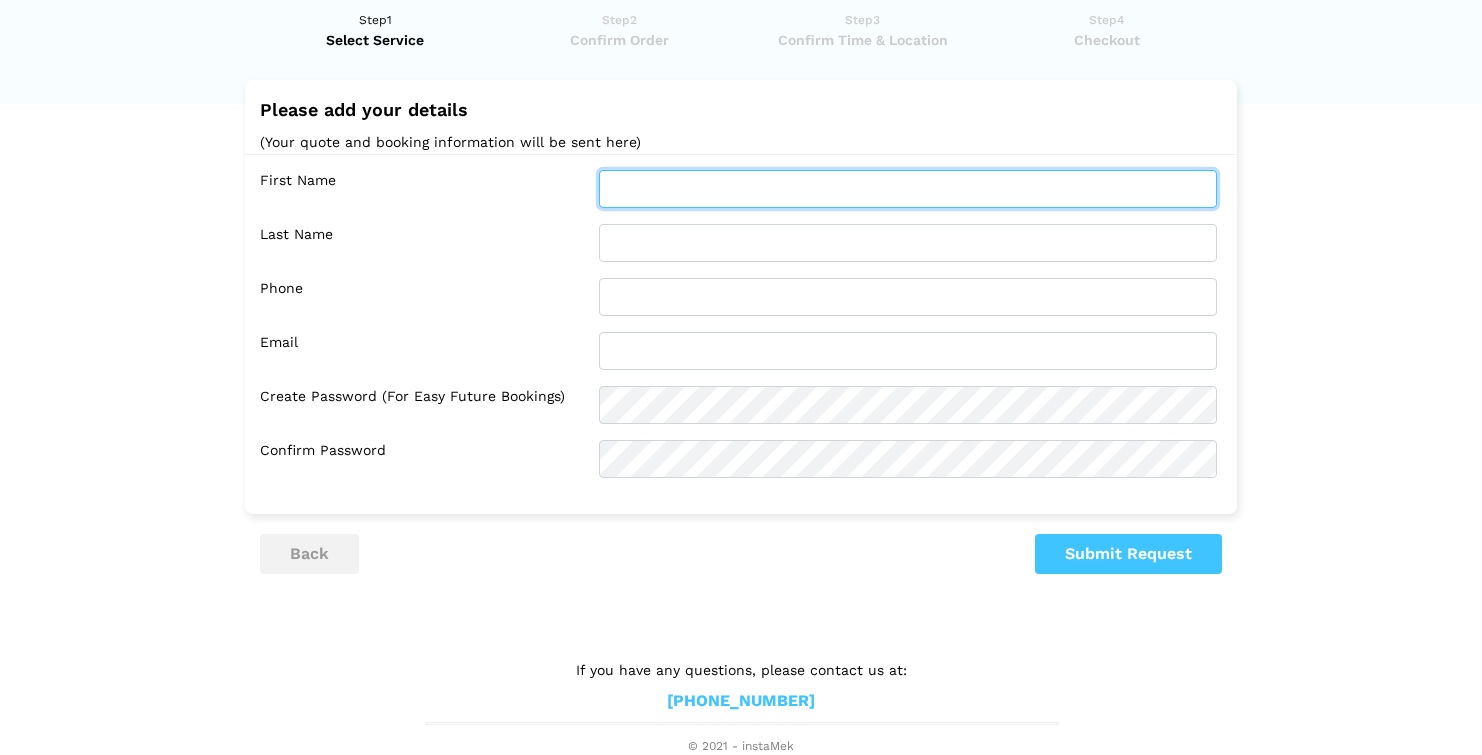 click at bounding box center (908, 189) 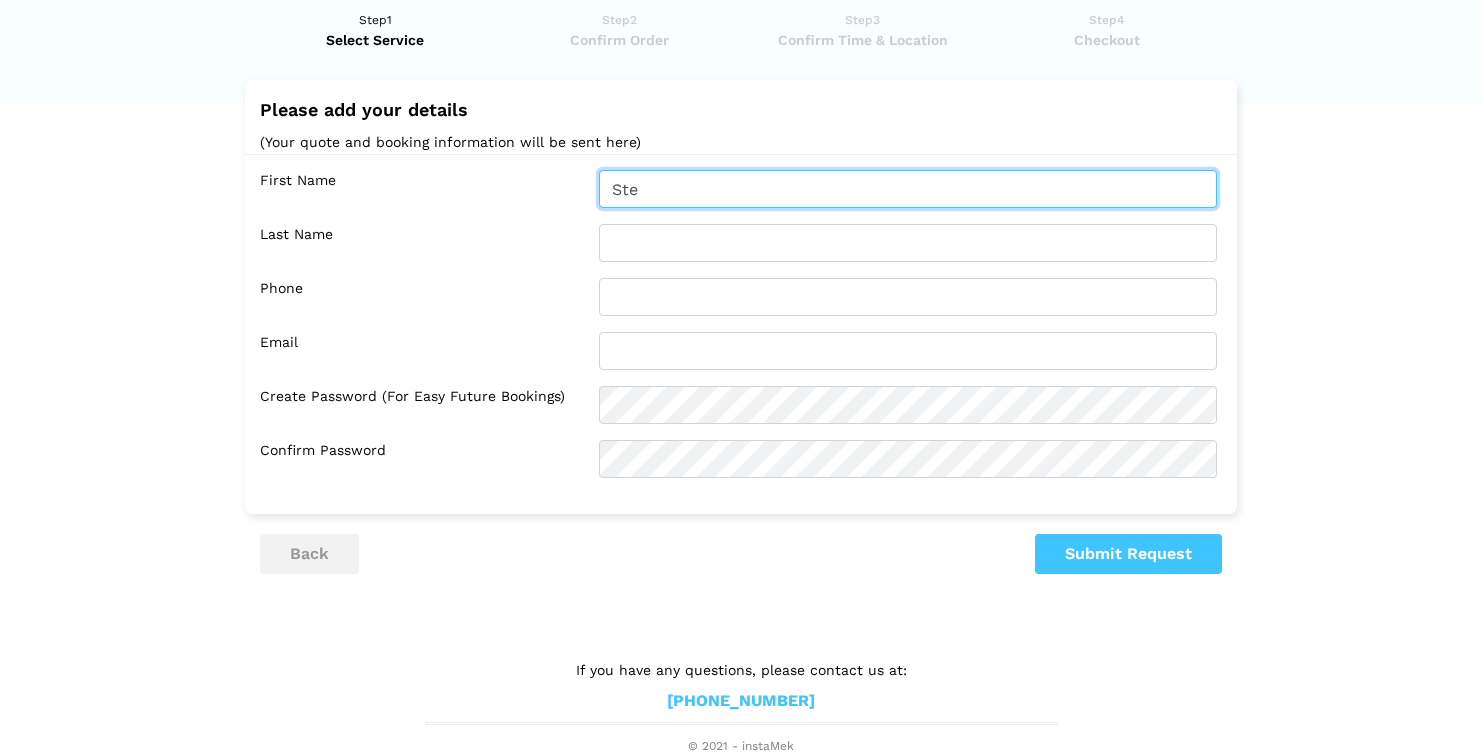 type on "[PERSON_NAME]" 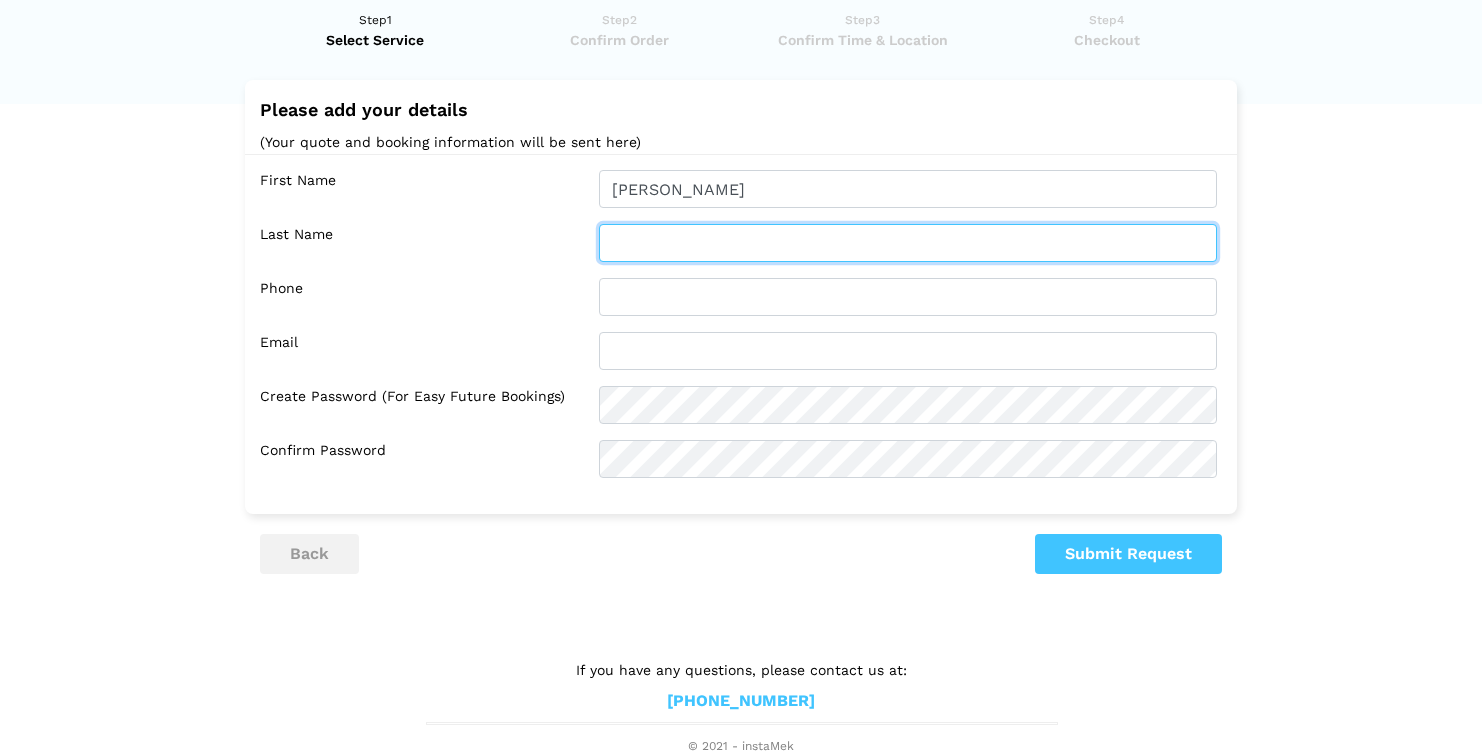 type on "Ao" 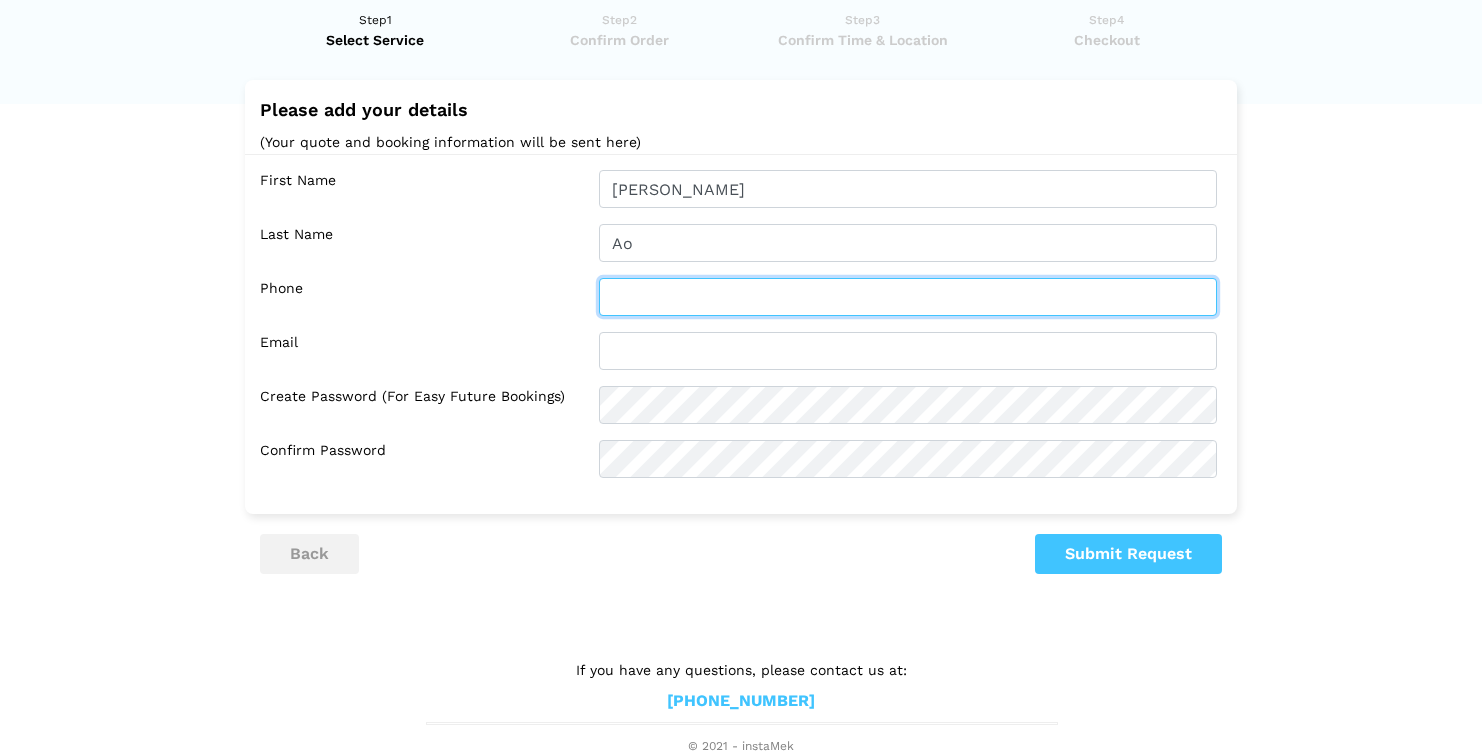 type on "16475319097" 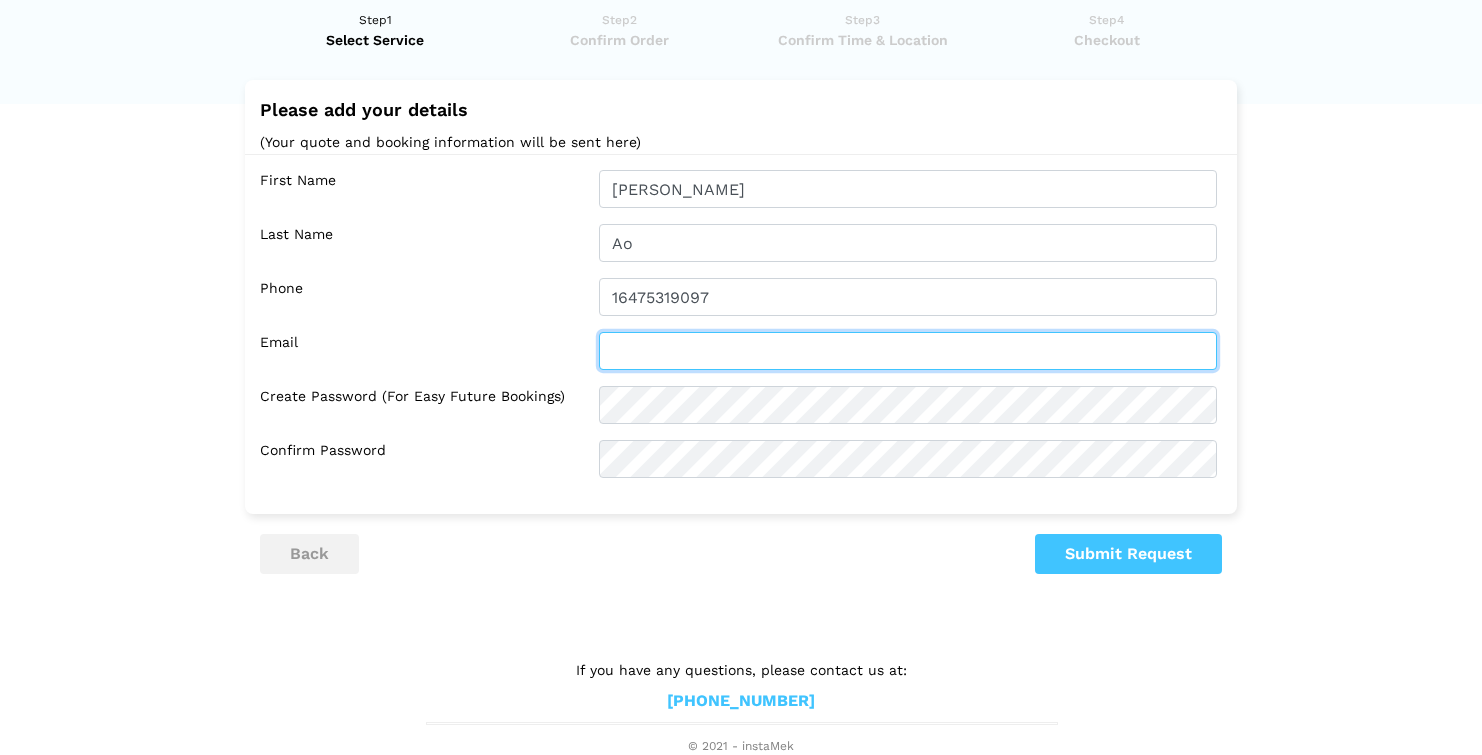 type on "[DOMAIN_NAME][EMAIL_ADDRESS][DOMAIN_NAME]" 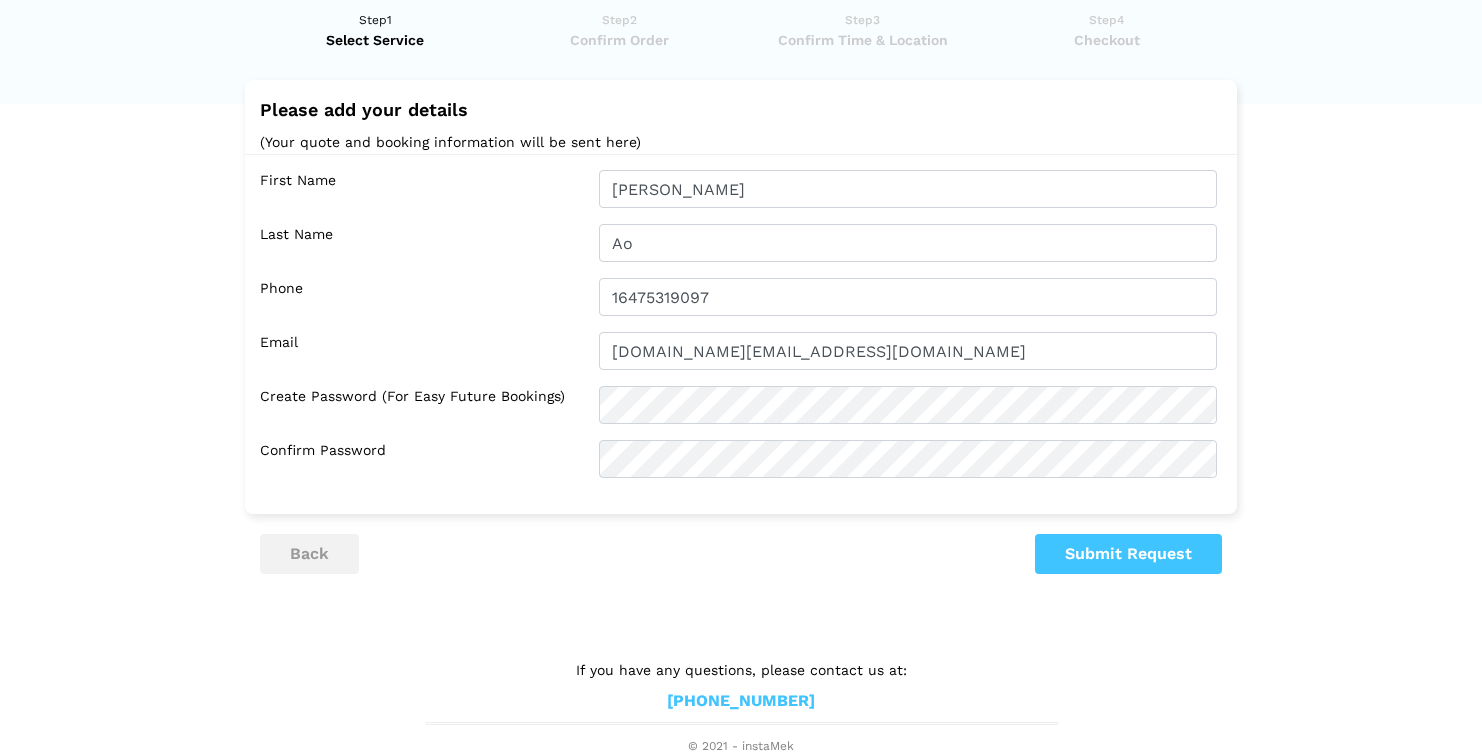 click on "Confirm Password" at bounding box center (422, 459) 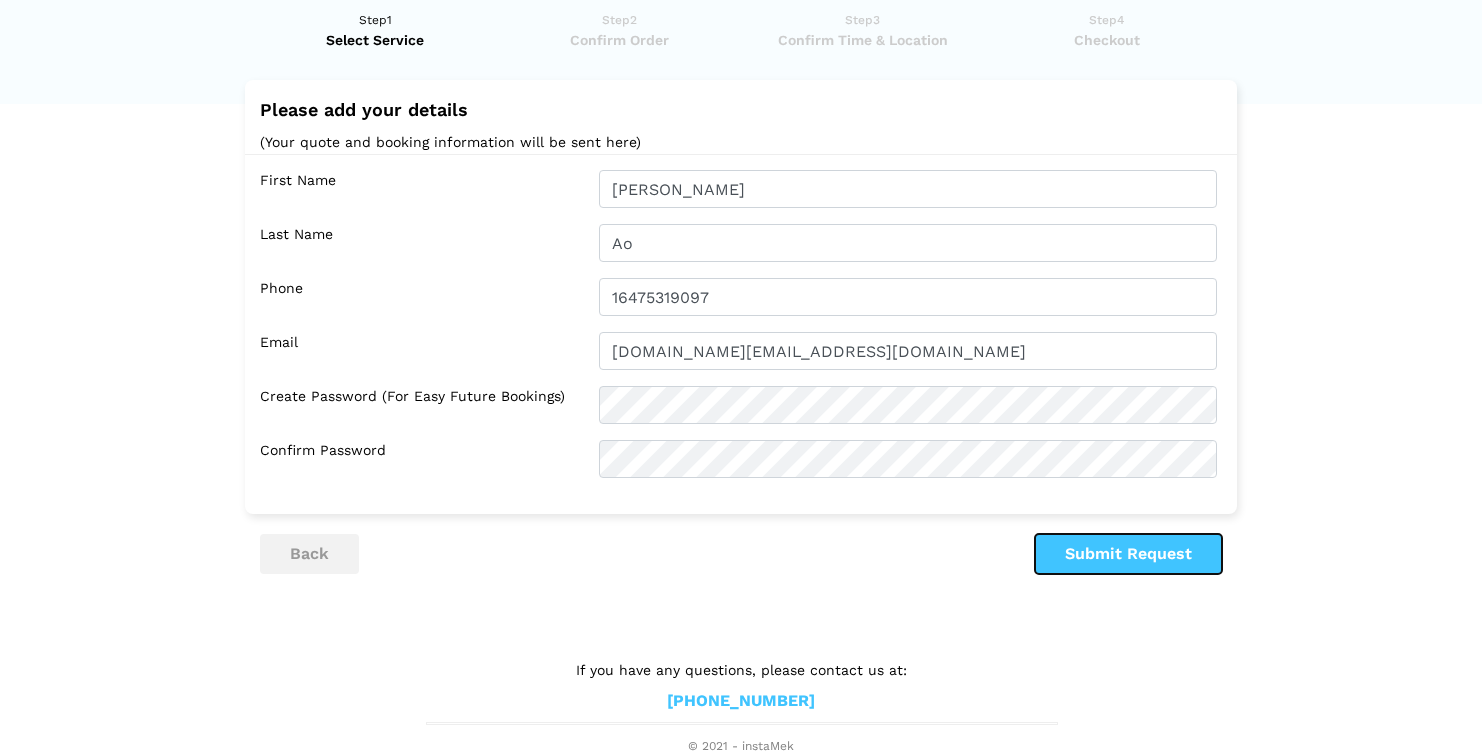click on "Submit Request" at bounding box center (1128, 554) 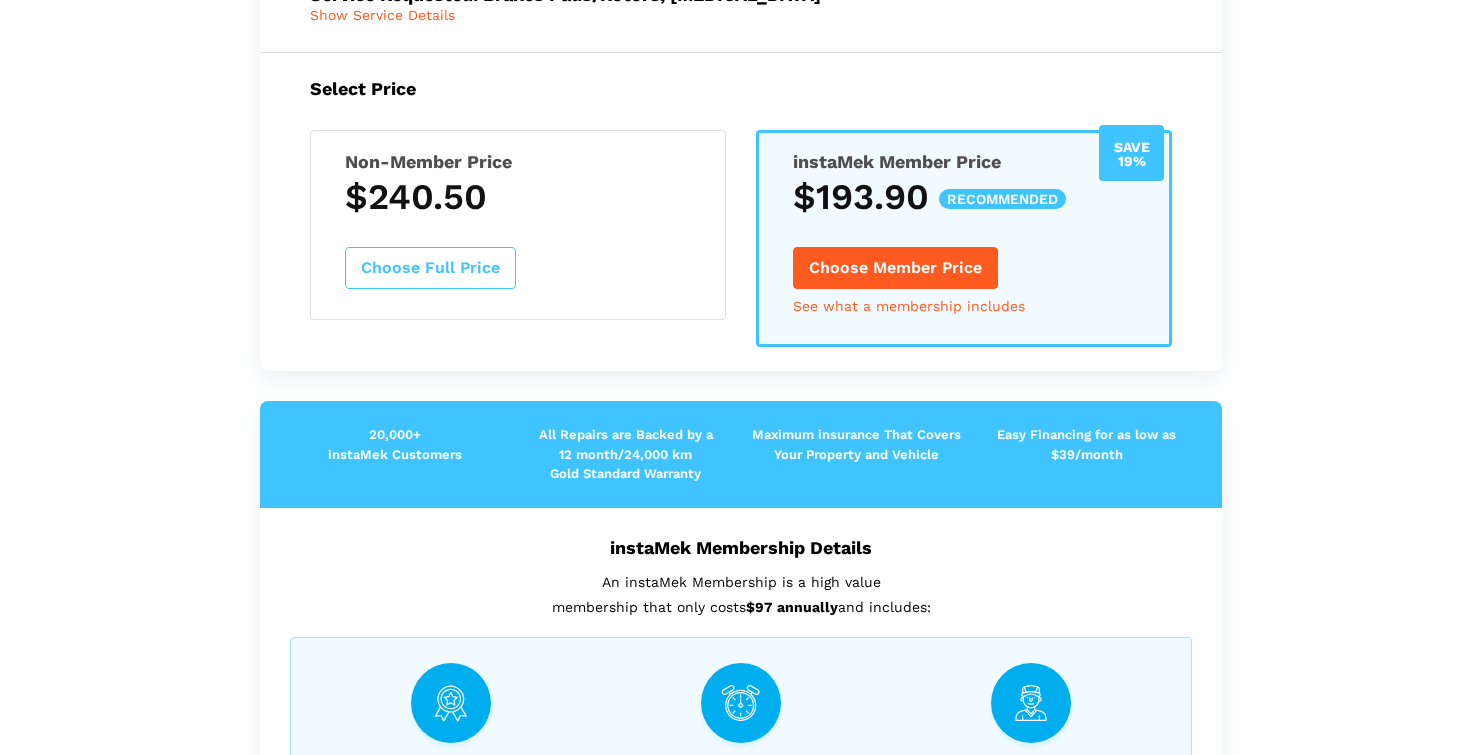 scroll, scrollTop: 341, scrollLeft: 0, axis: vertical 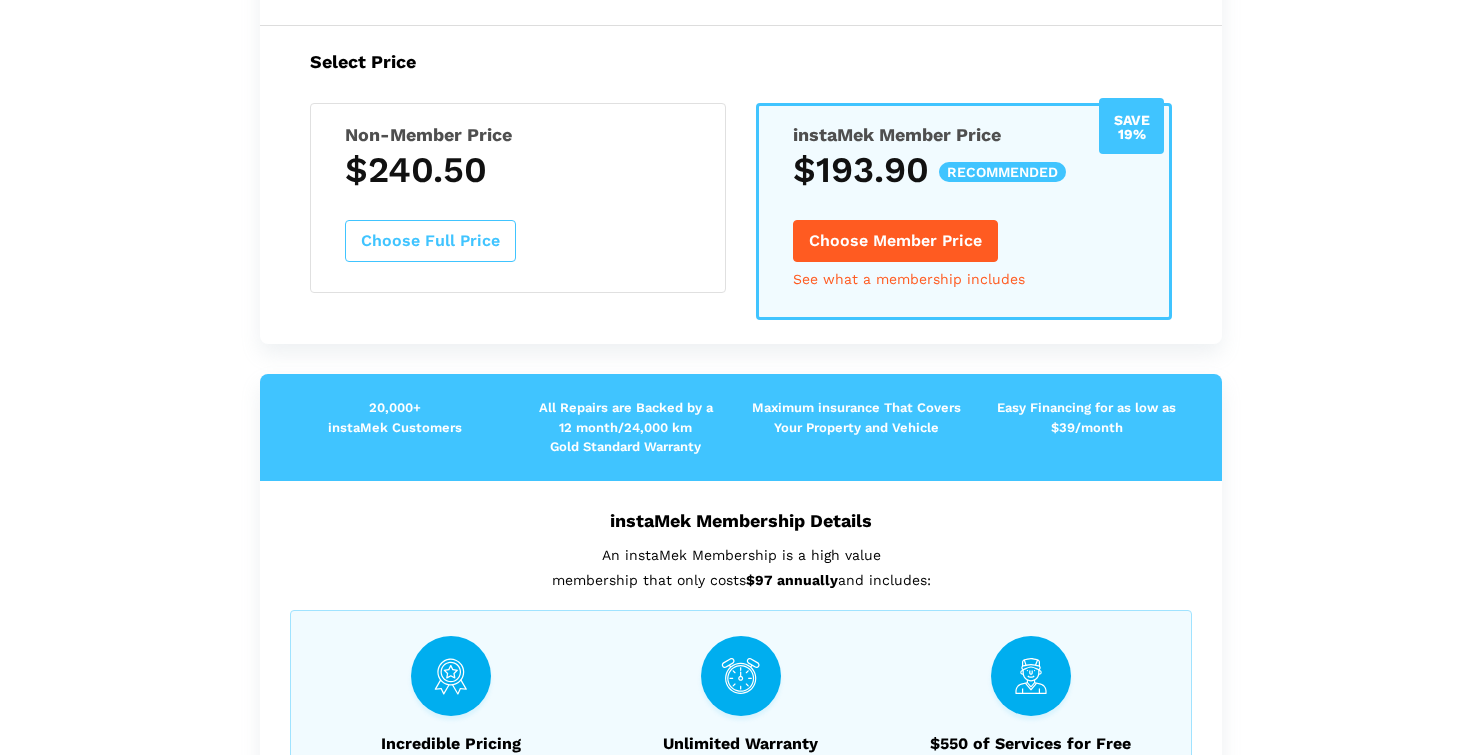 click on "Choose Member Price" at bounding box center (895, 241) 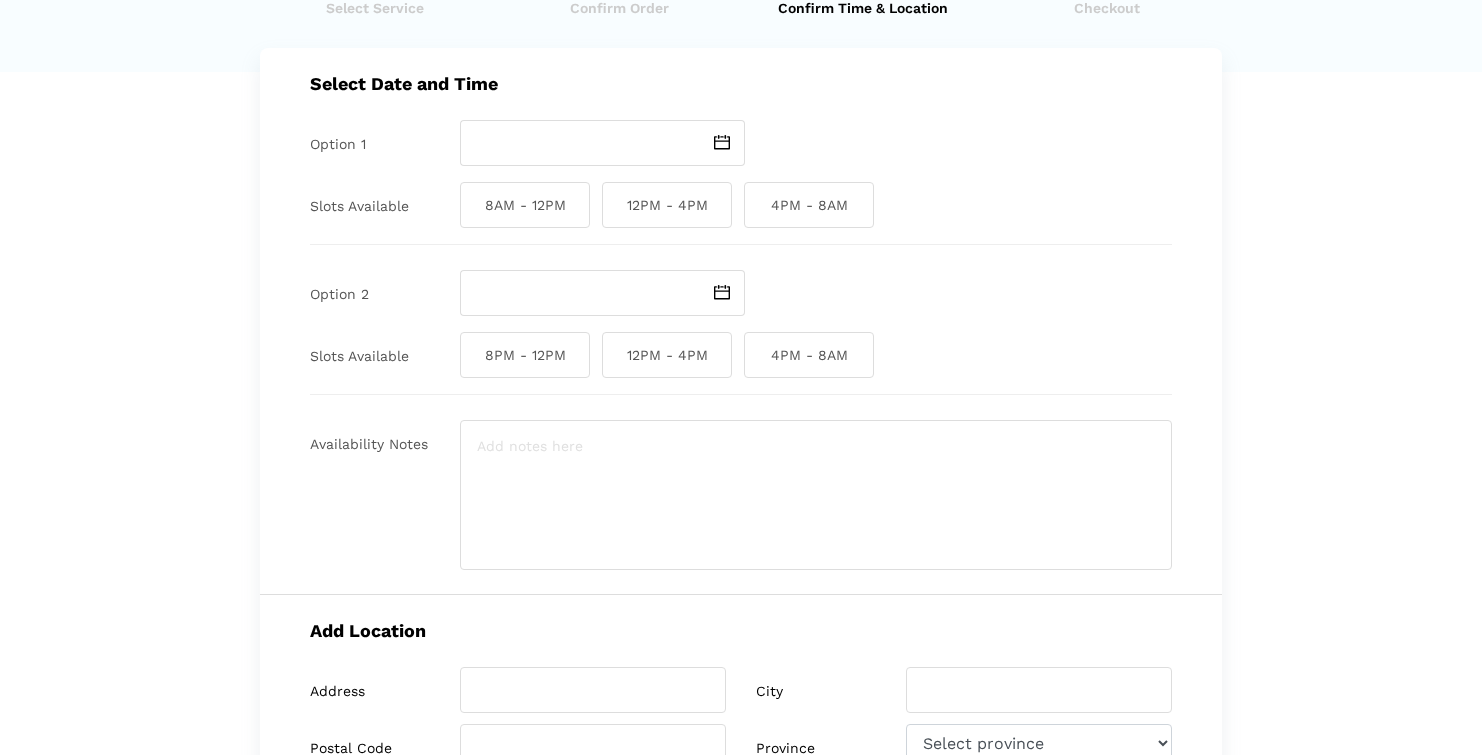 scroll, scrollTop: 86, scrollLeft: 0, axis: vertical 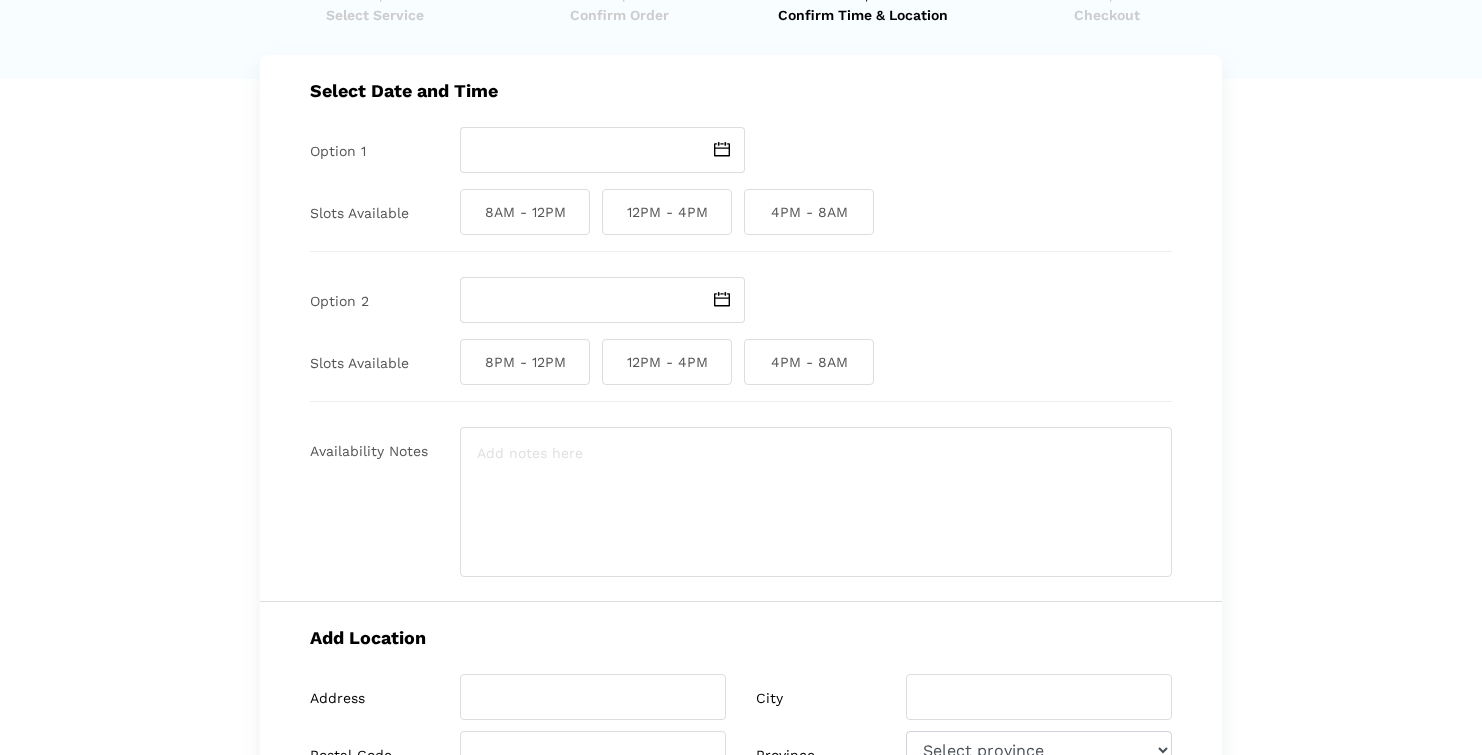 click at bounding box center [722, 149] 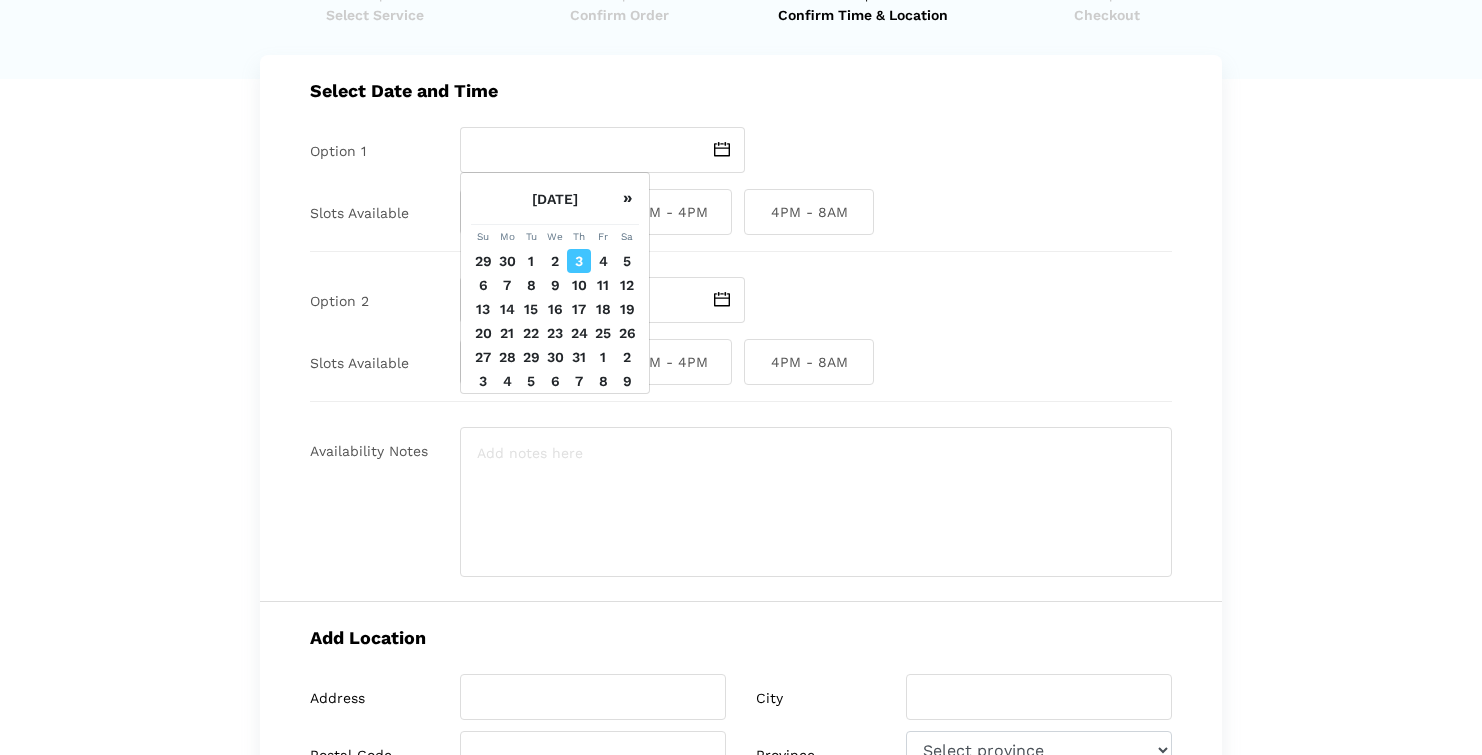 click on "3" at bounding box center [579, 261] 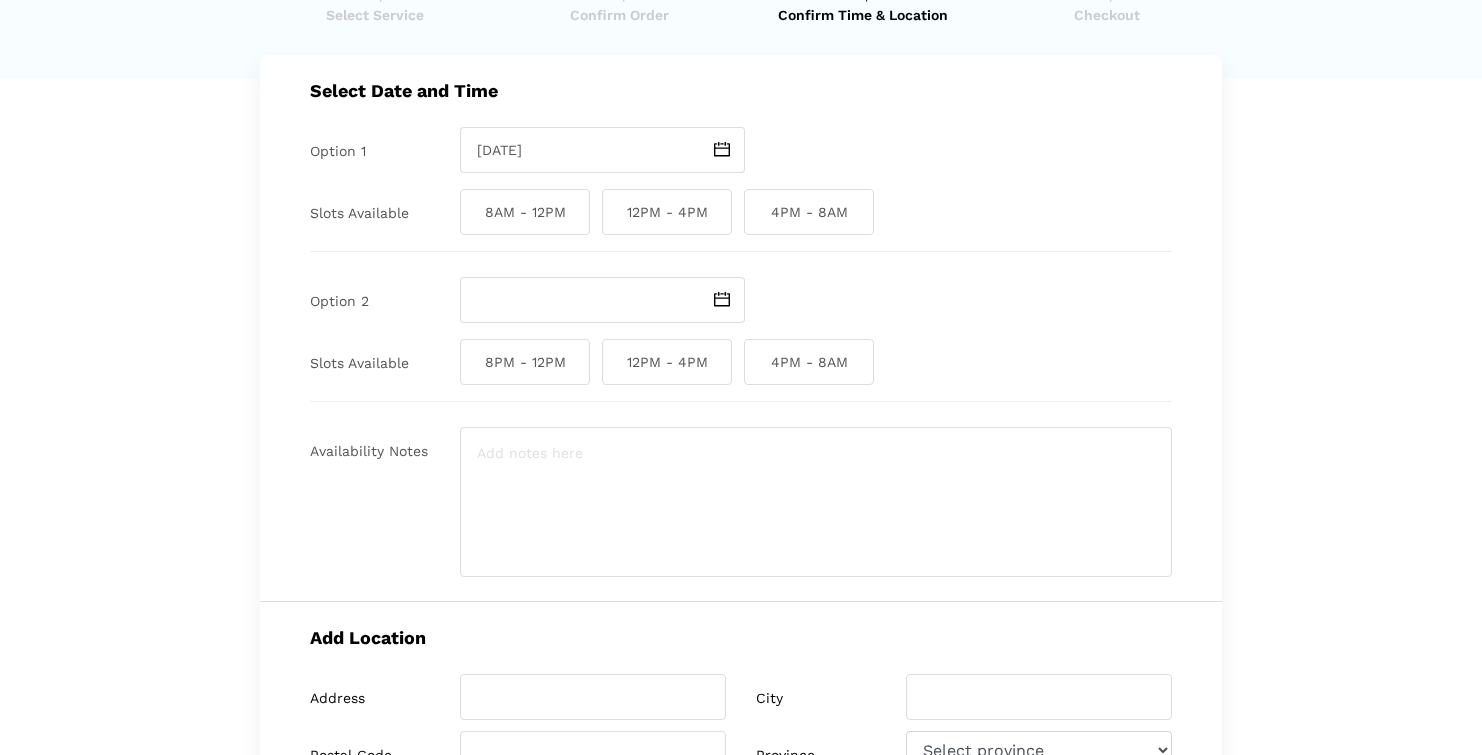 click on "12PM - 4PM" at bounding box center (667, 212) 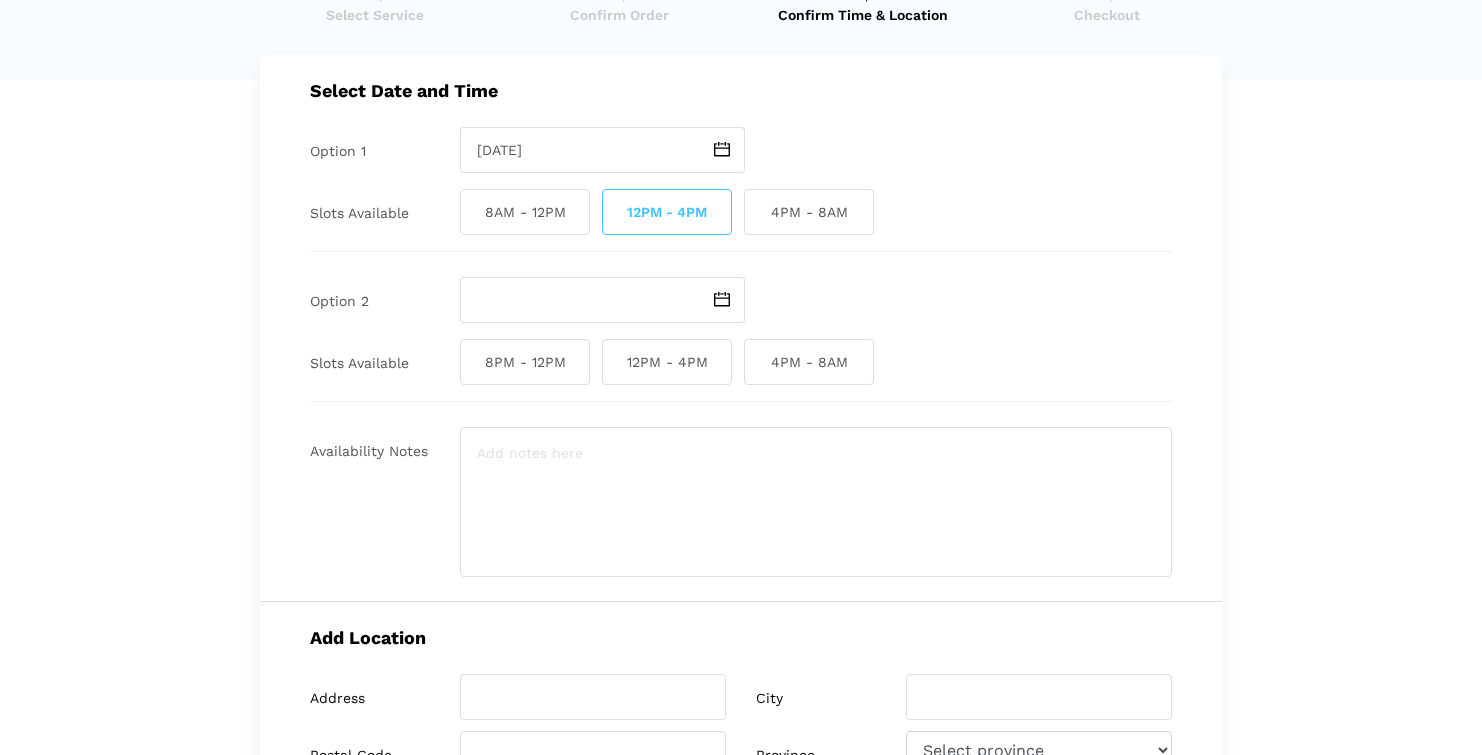 click at bounding box center [816, 300] 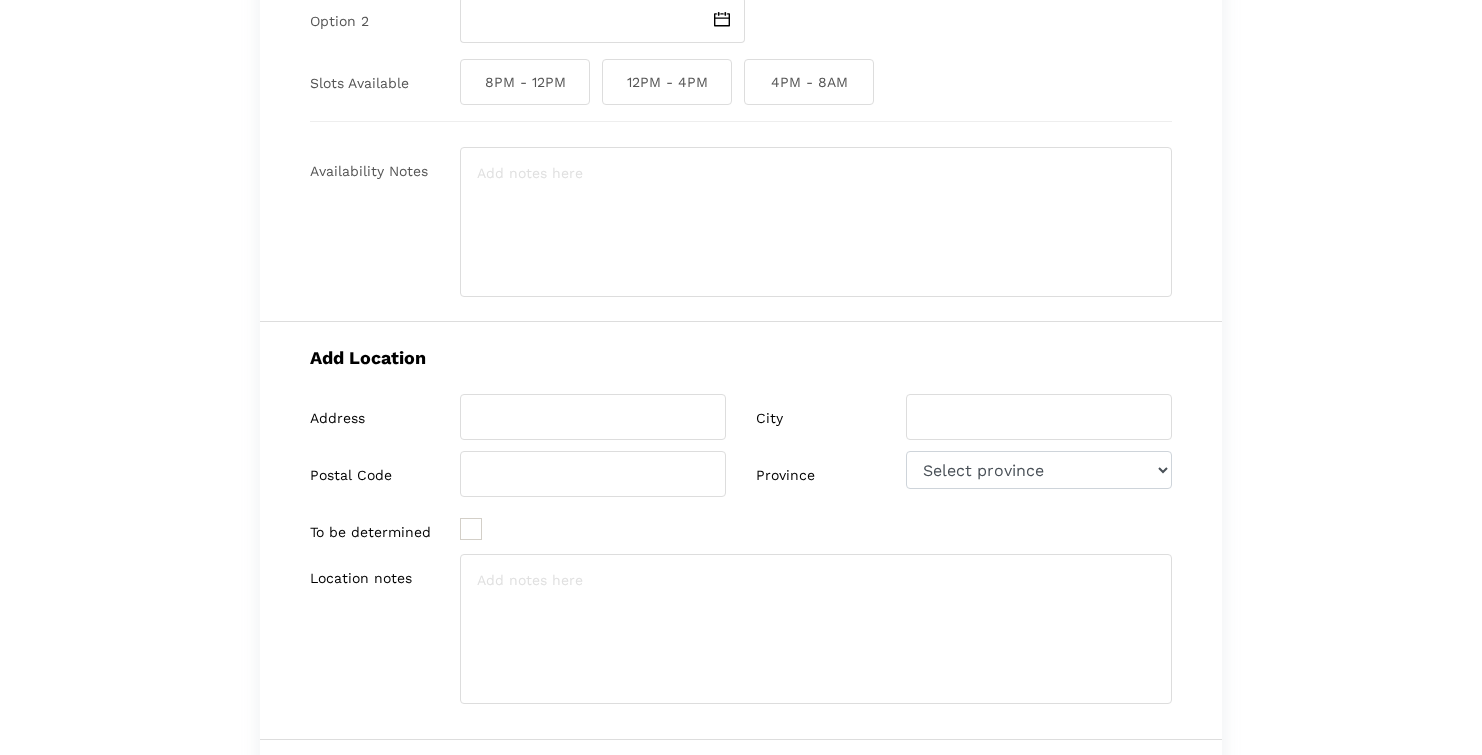 scroll, scrollTop: 373, scrollLeft: 0, axis: vertical 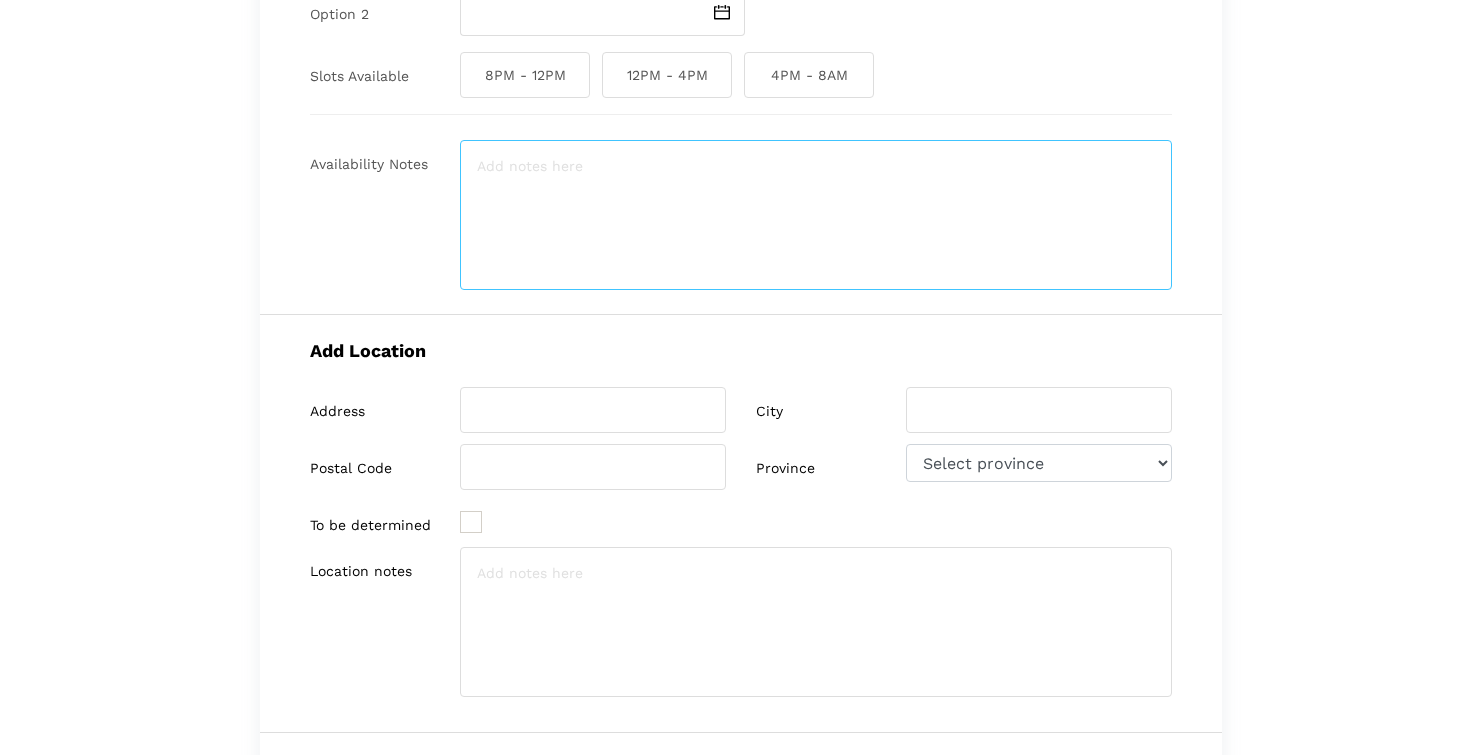 click at bounding box center (816, 215) 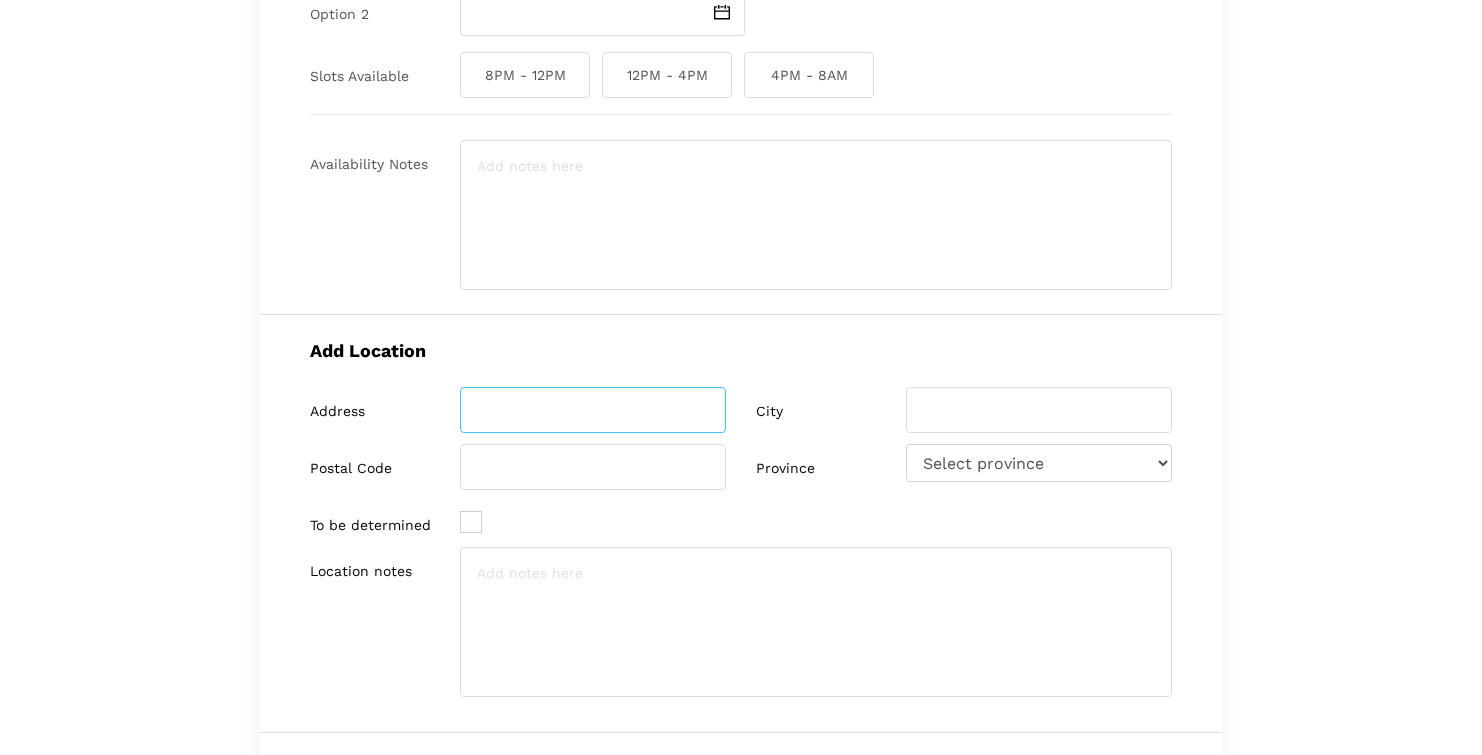 click at bounding box center (593, 410) 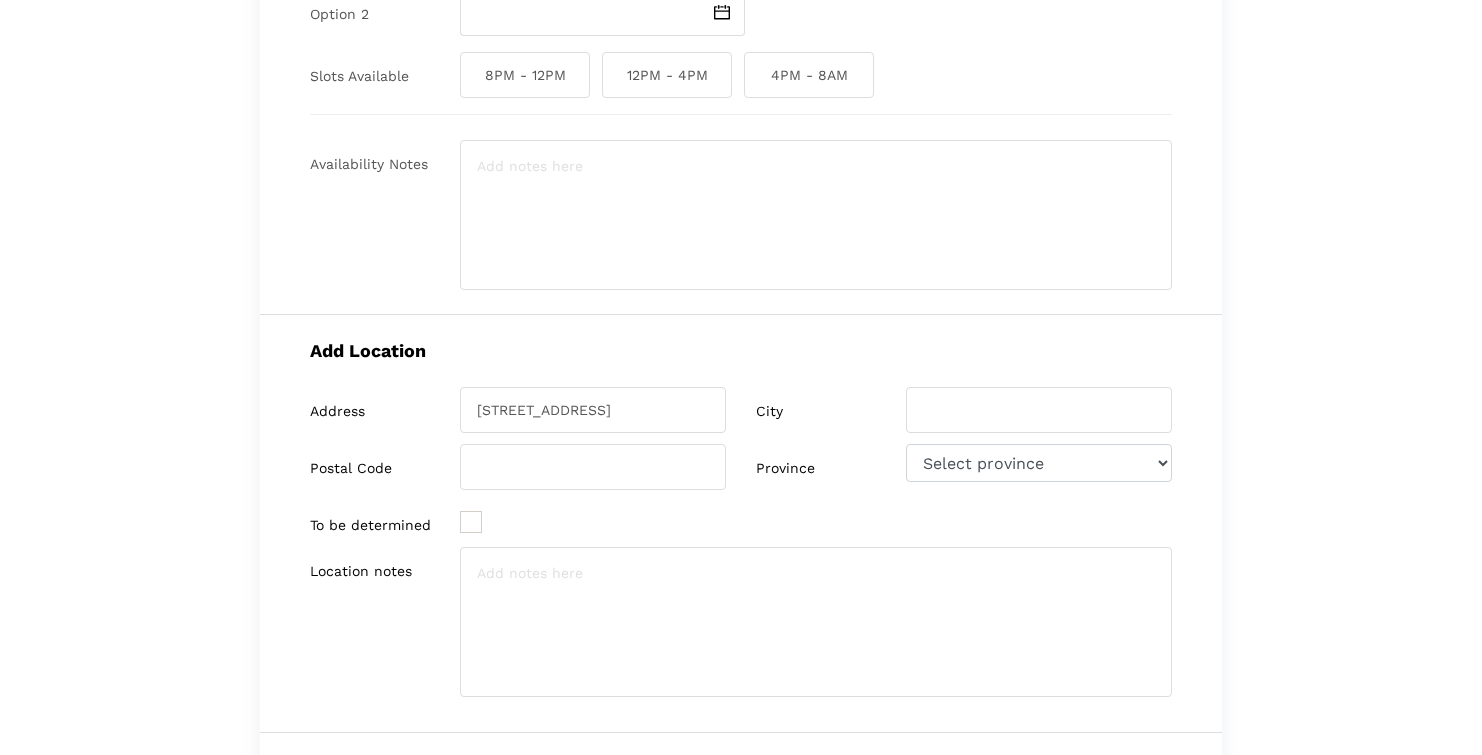 type on "14692 [GEOGRAPHIC_DATA] 48" 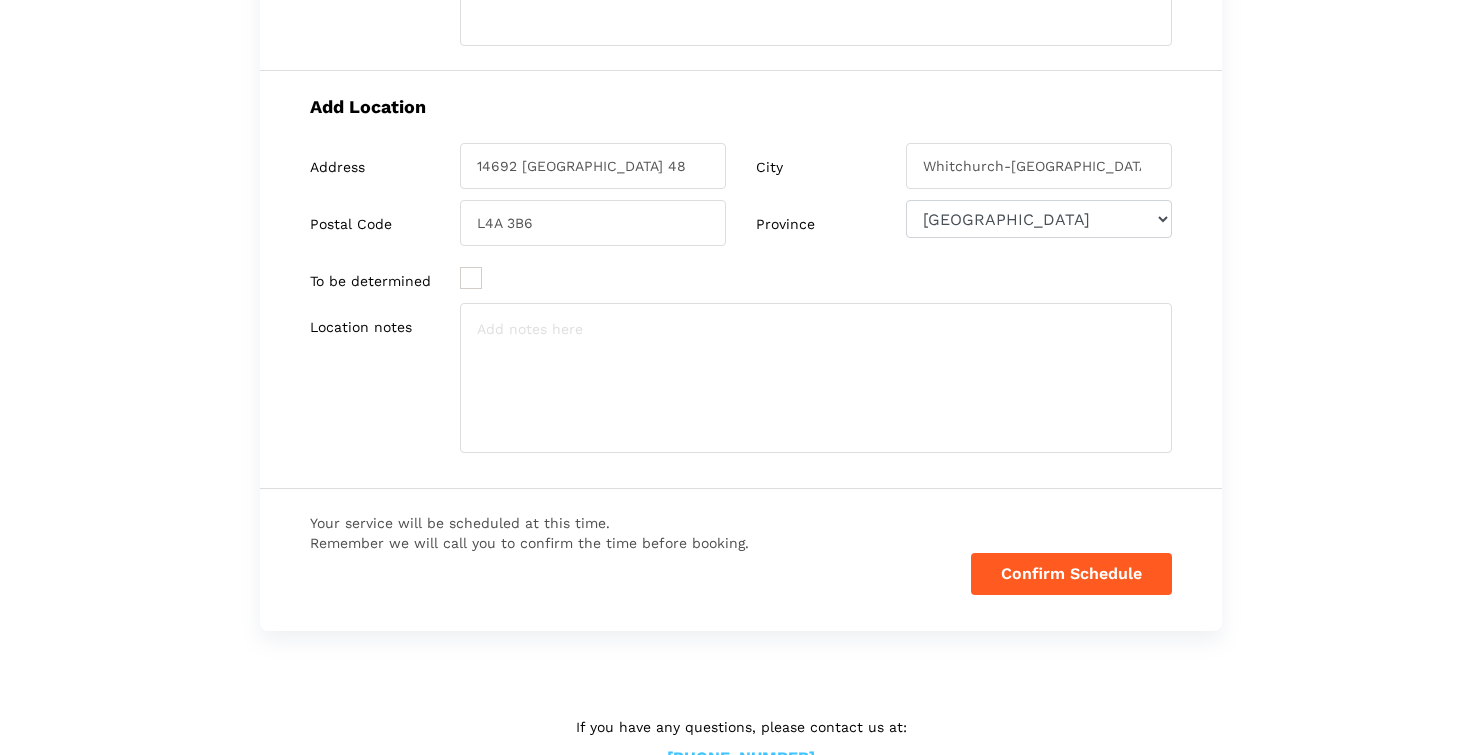 scroll, scrollTop: 619, scrollLeft: 0, axis: vertical 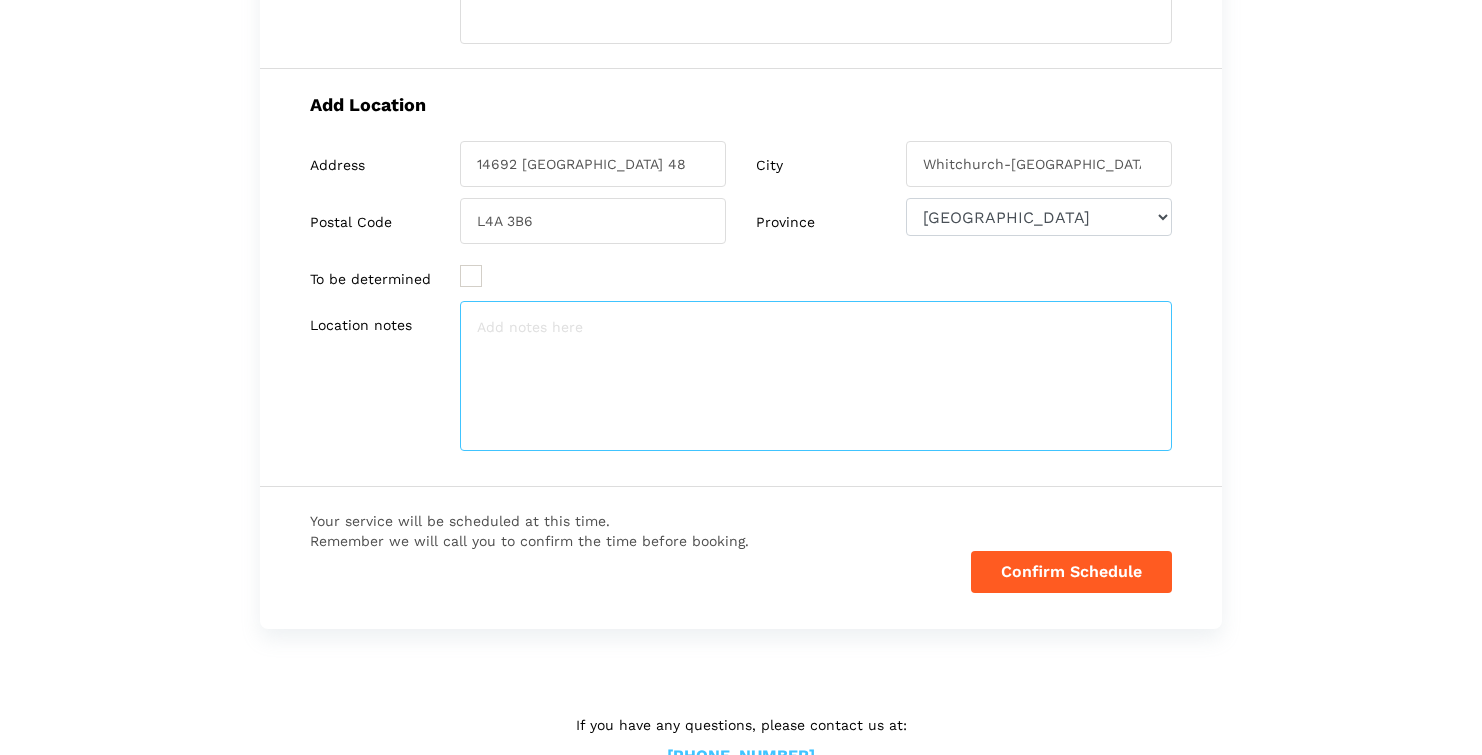 click at bounding box center [816, 376] 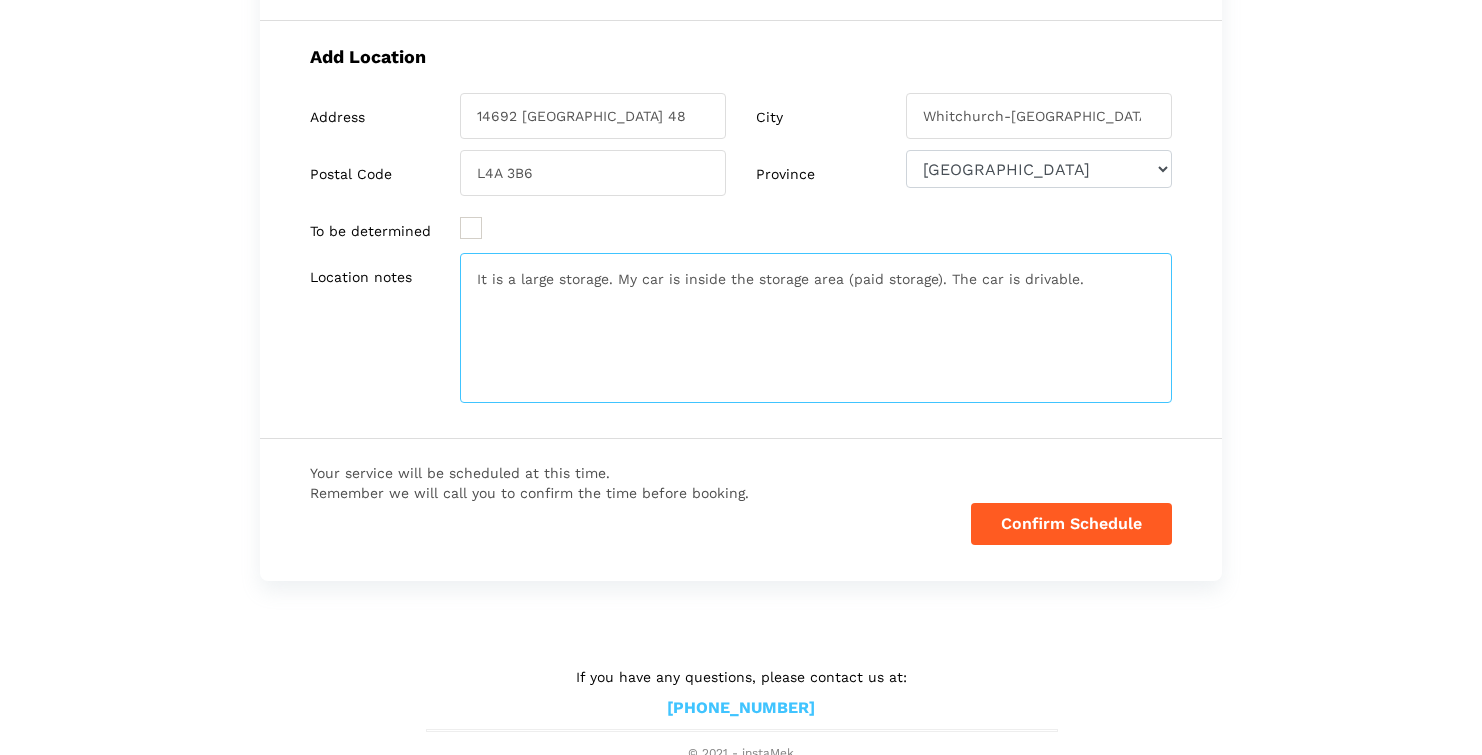 scroll, scrollTop: 674, scrollLeft: 0, axis: vertical 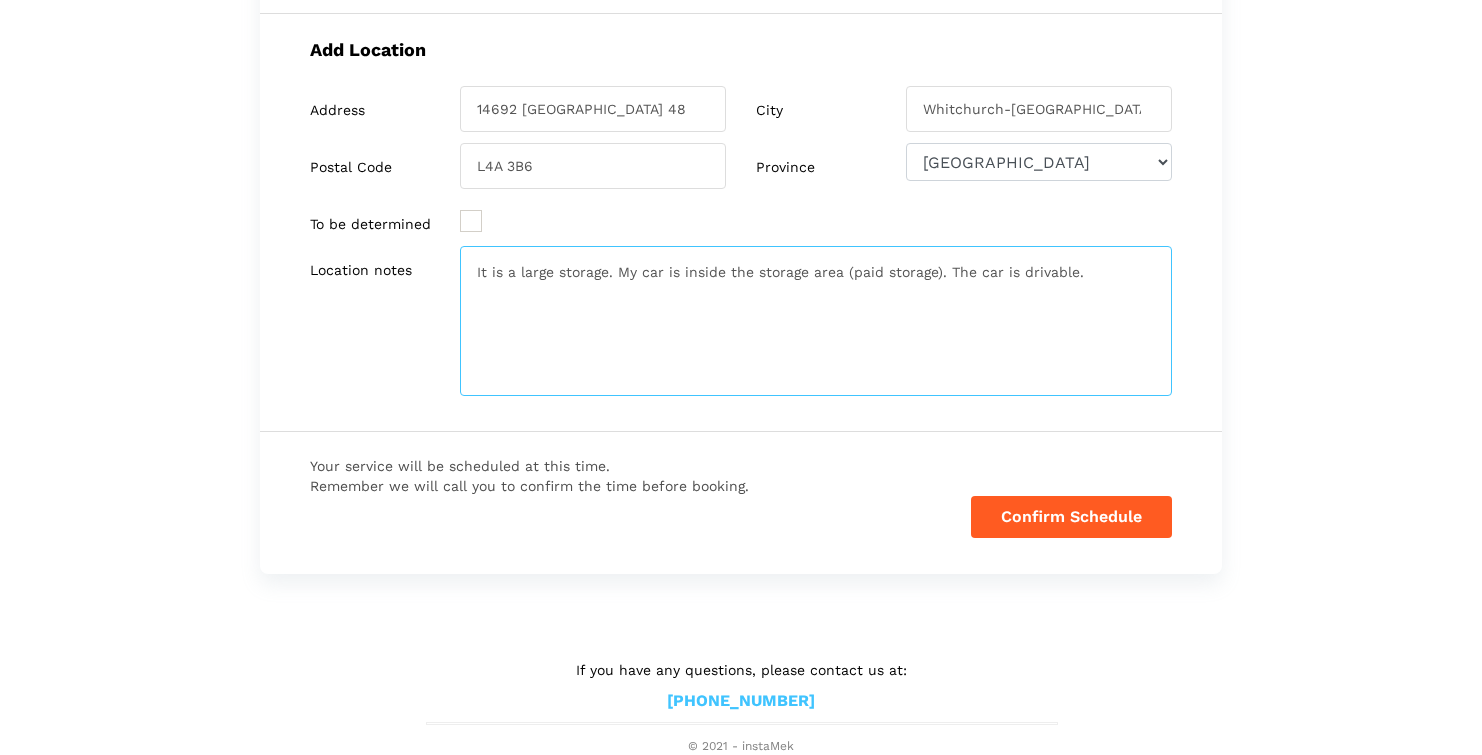 type on "It is a large storage. My car is inside the storage area (paid storage). The car is drivable." 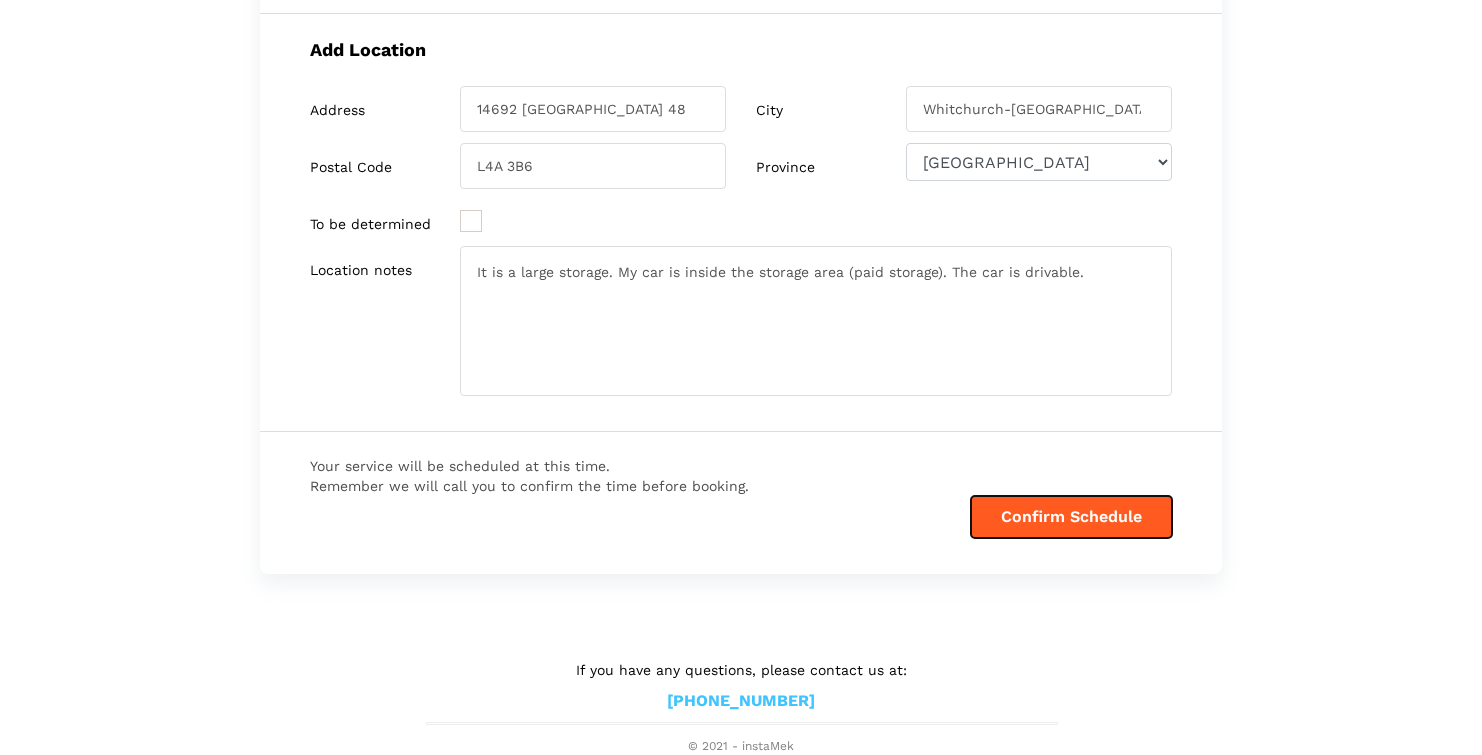 click on "Confirm Schedule" at bounding box center (1071, 517) 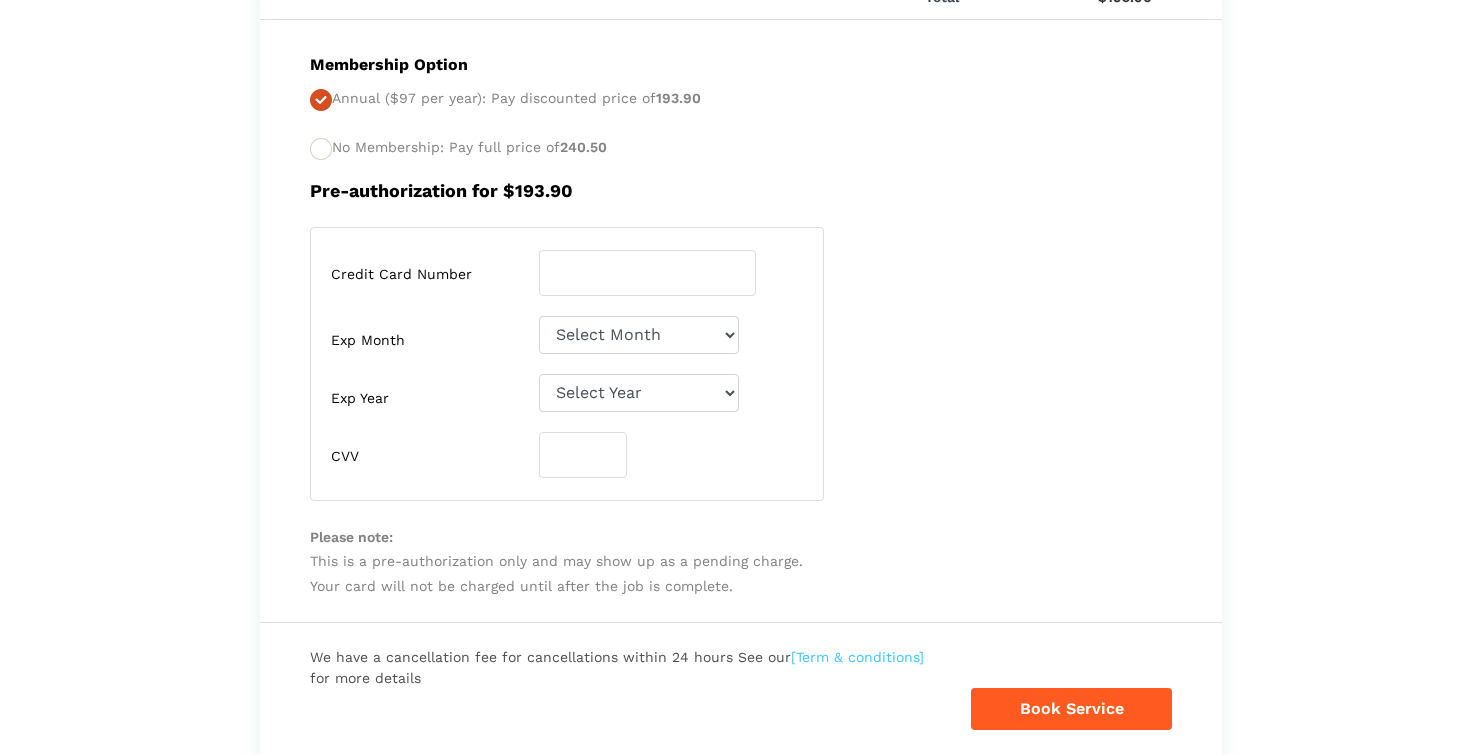 scroll, scrollTop: 942, scrollLeft: 0, axis: vertical 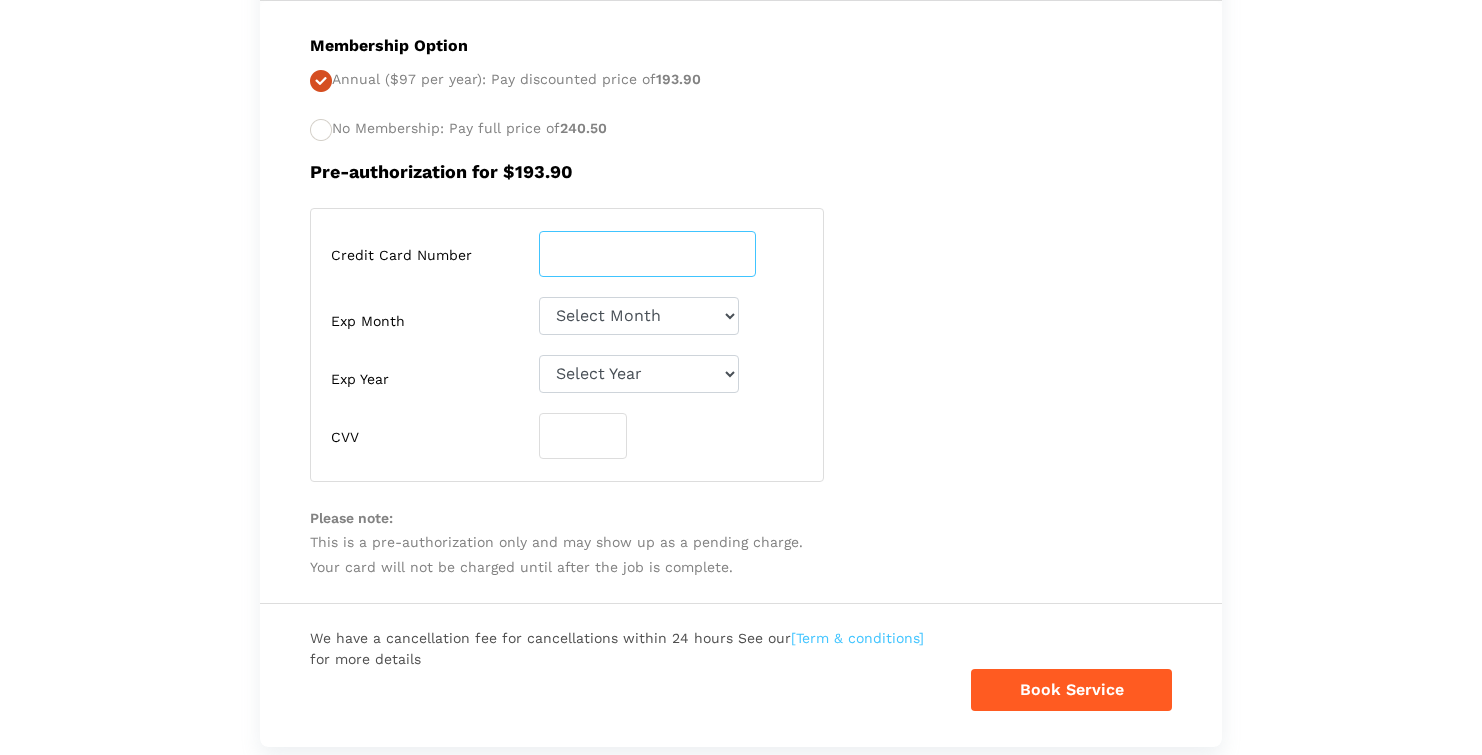 drag, startPoint x: 596, startPoint y: 254, endPoint x: 749, endPoint y: 185, distance: 167.8392 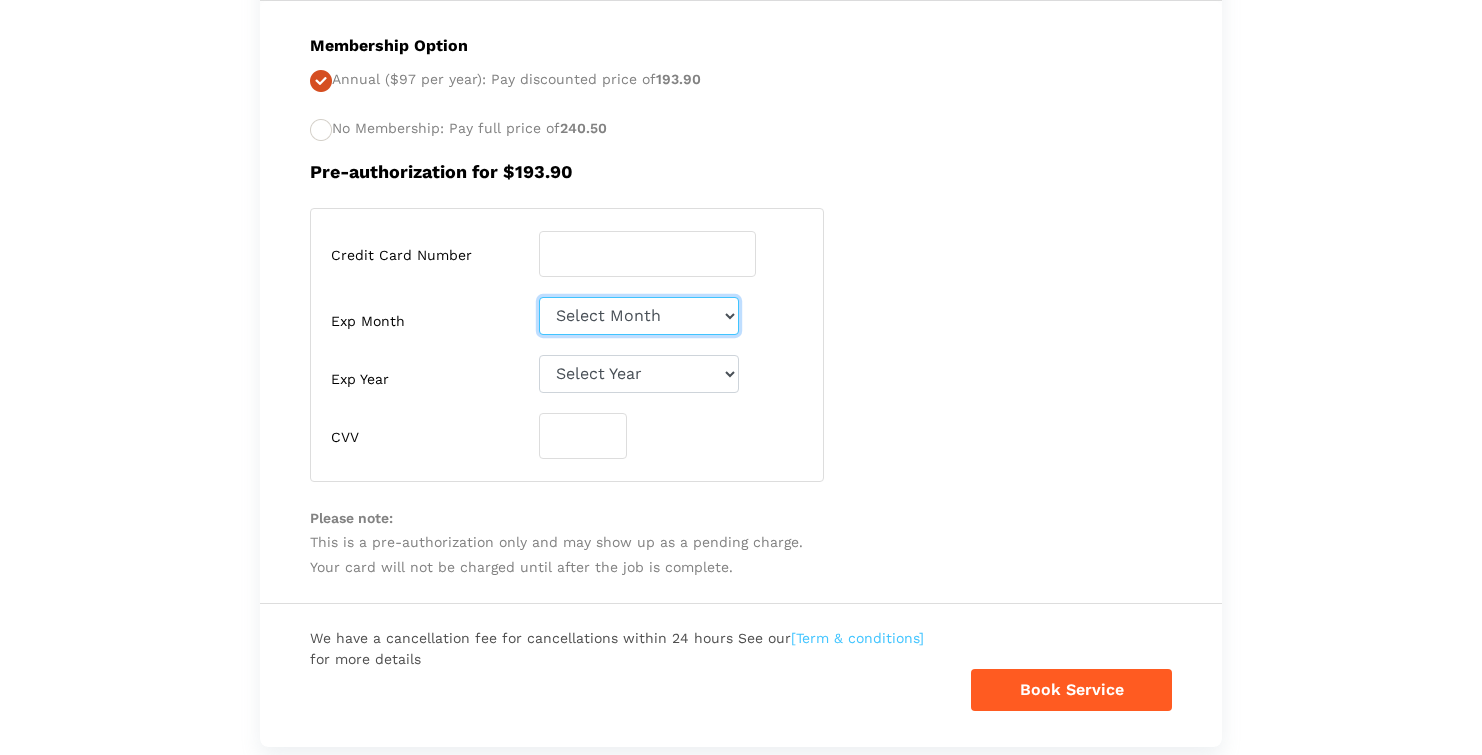select on "10" 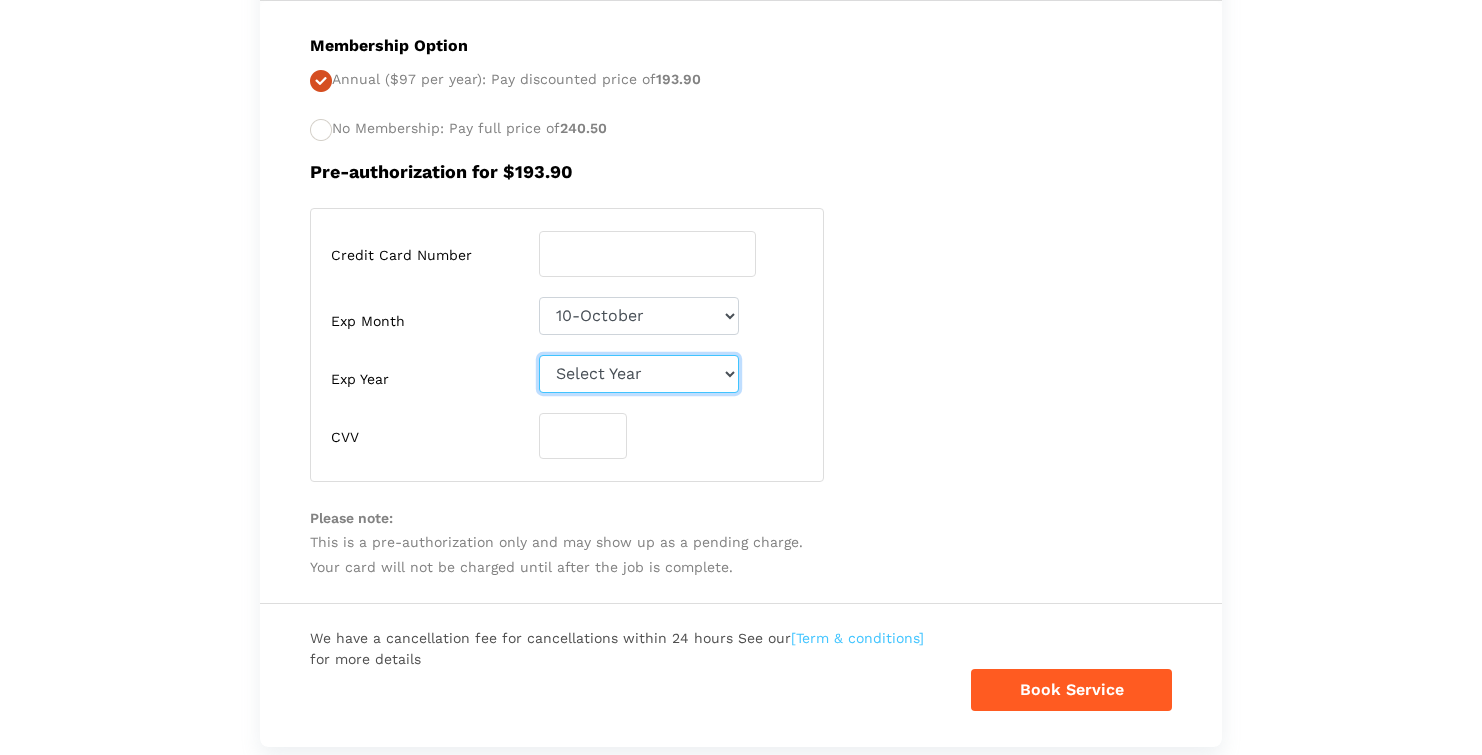 select on "2027" 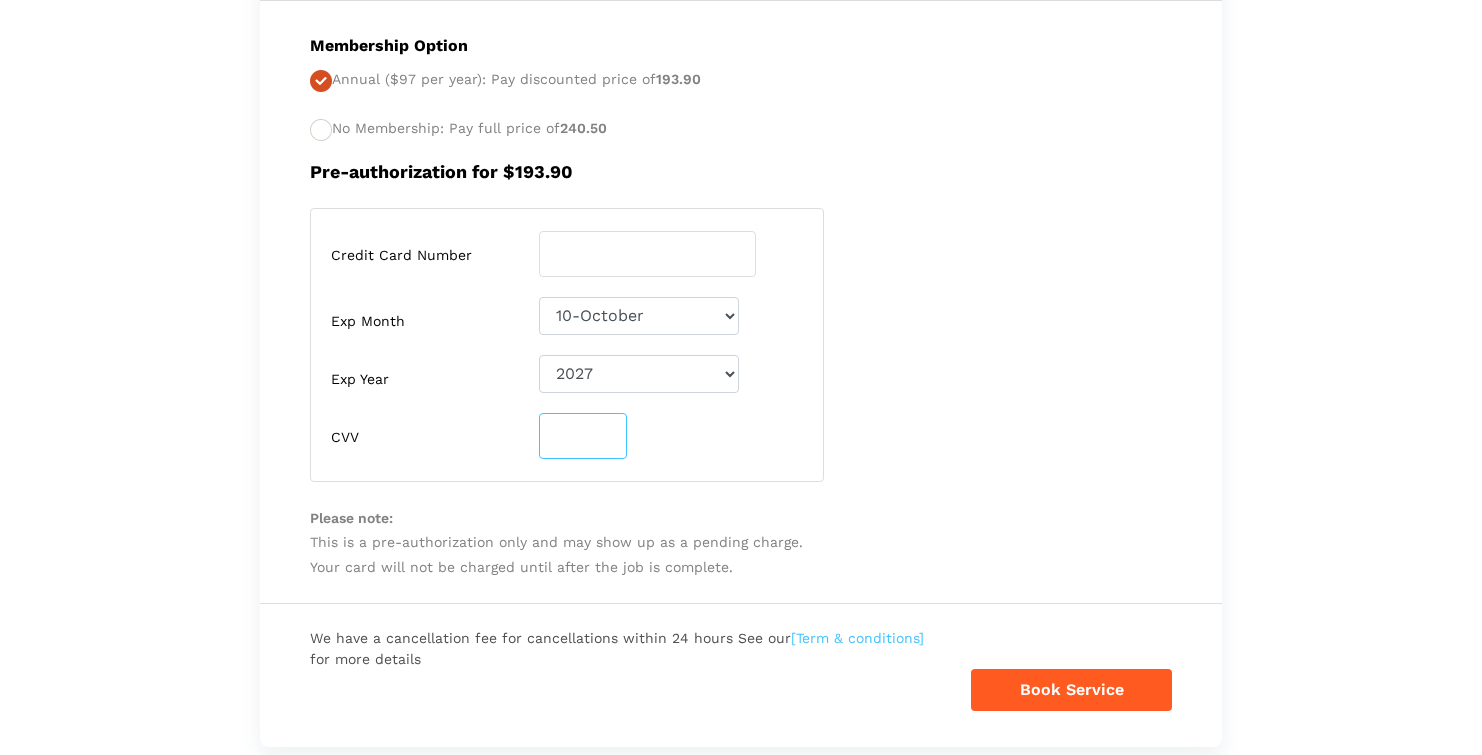 click at bounding box center [583, 436] 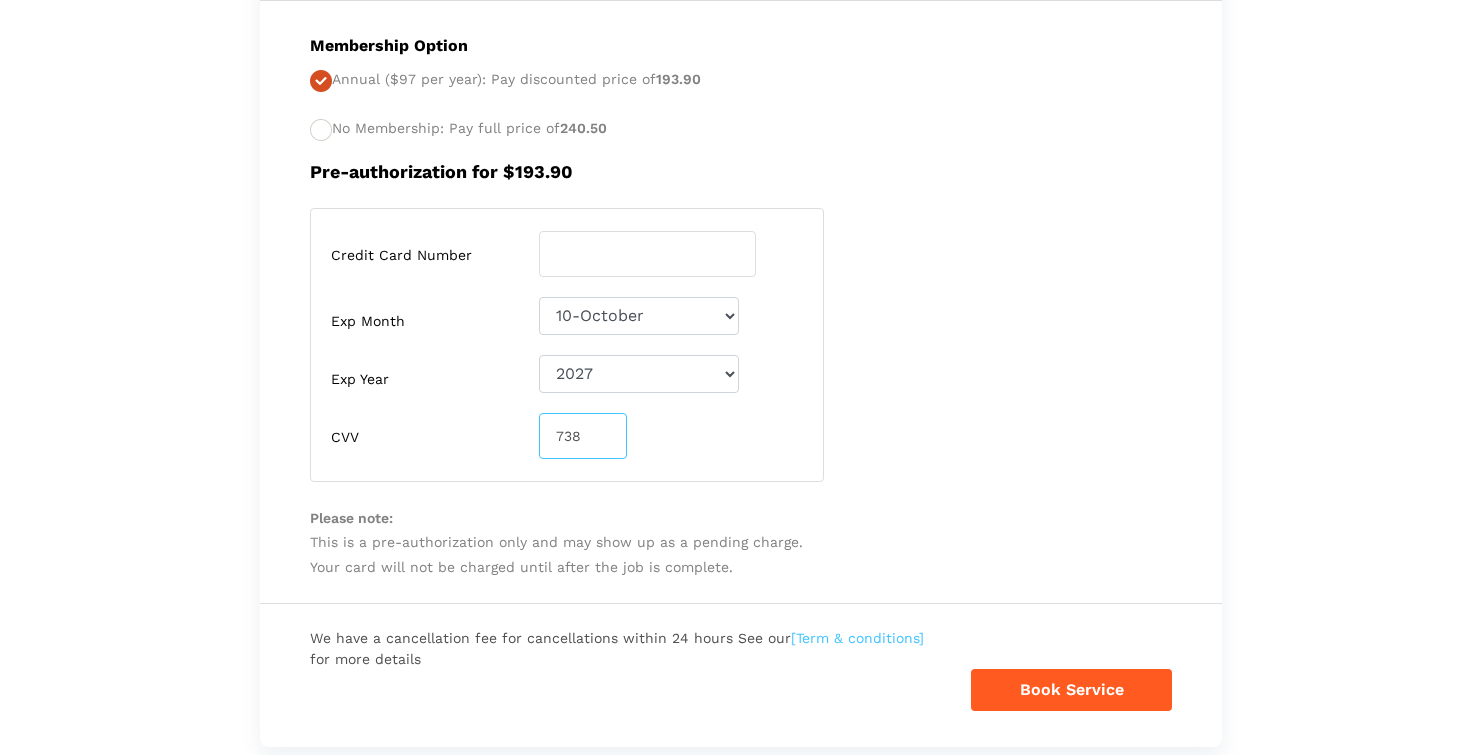 type on "738" 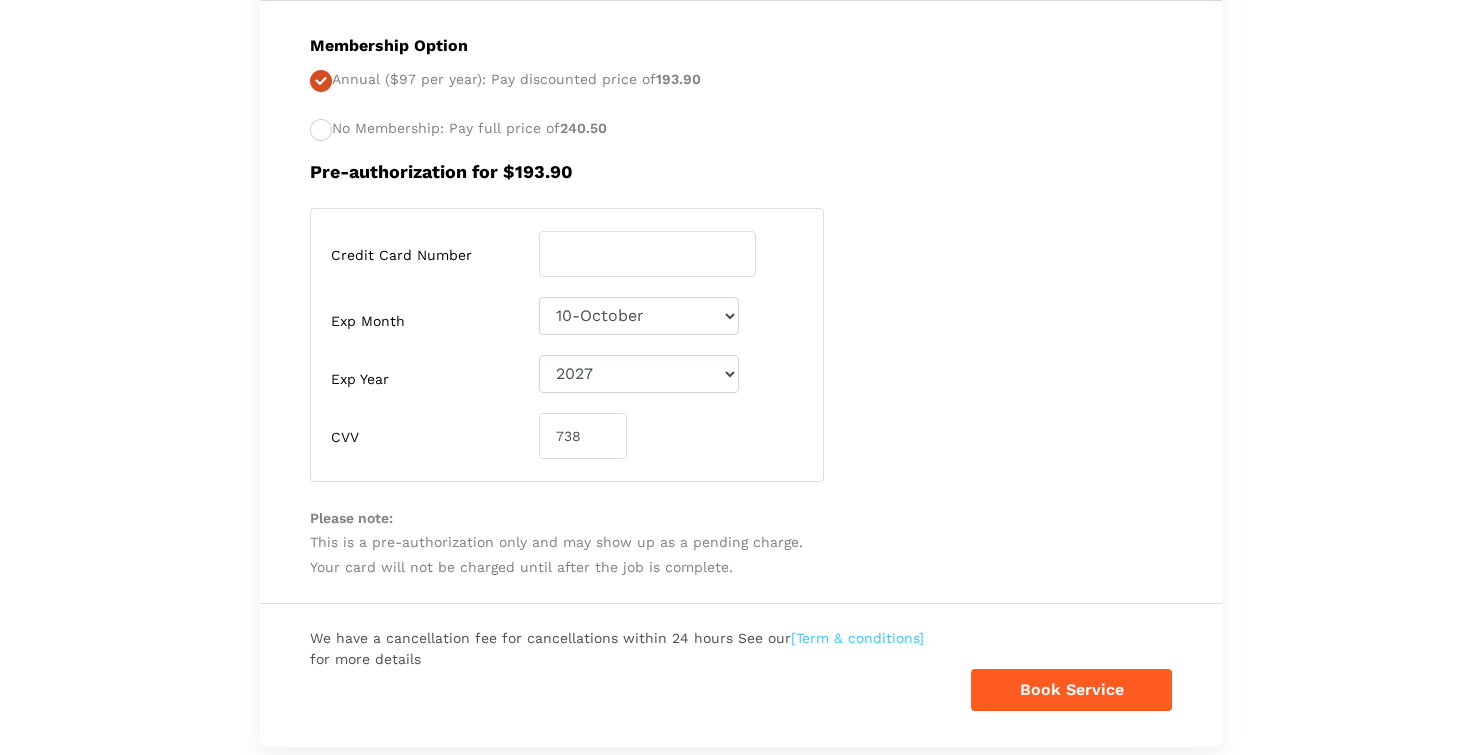 click on "Credit Card Number
[CREDIT_CARD_NUMBER]
Exp Month
Select Month
[DATE]-[DATE]-March" at bounding box center [741, 345] 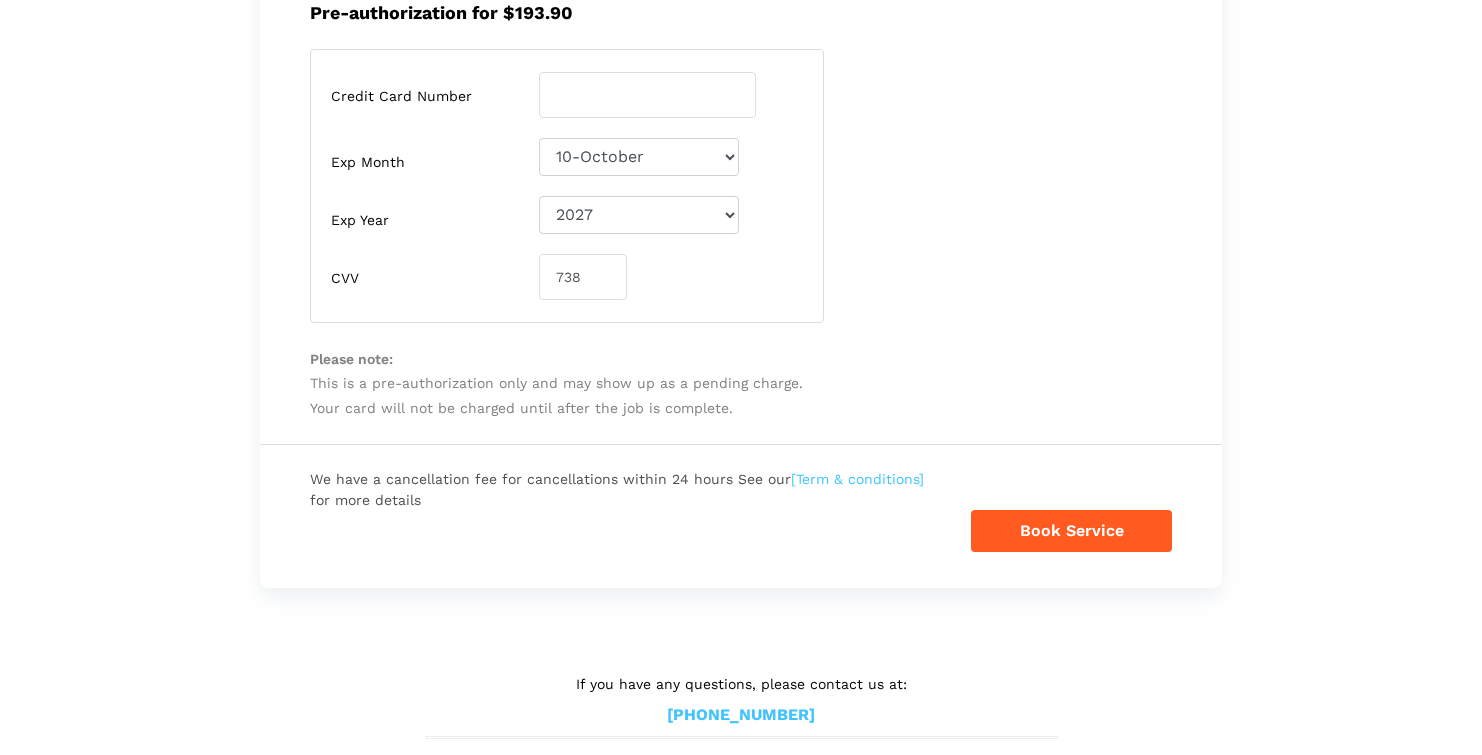scroll, scrollTop: 1102, scrollLeft: 0, axis: vertical 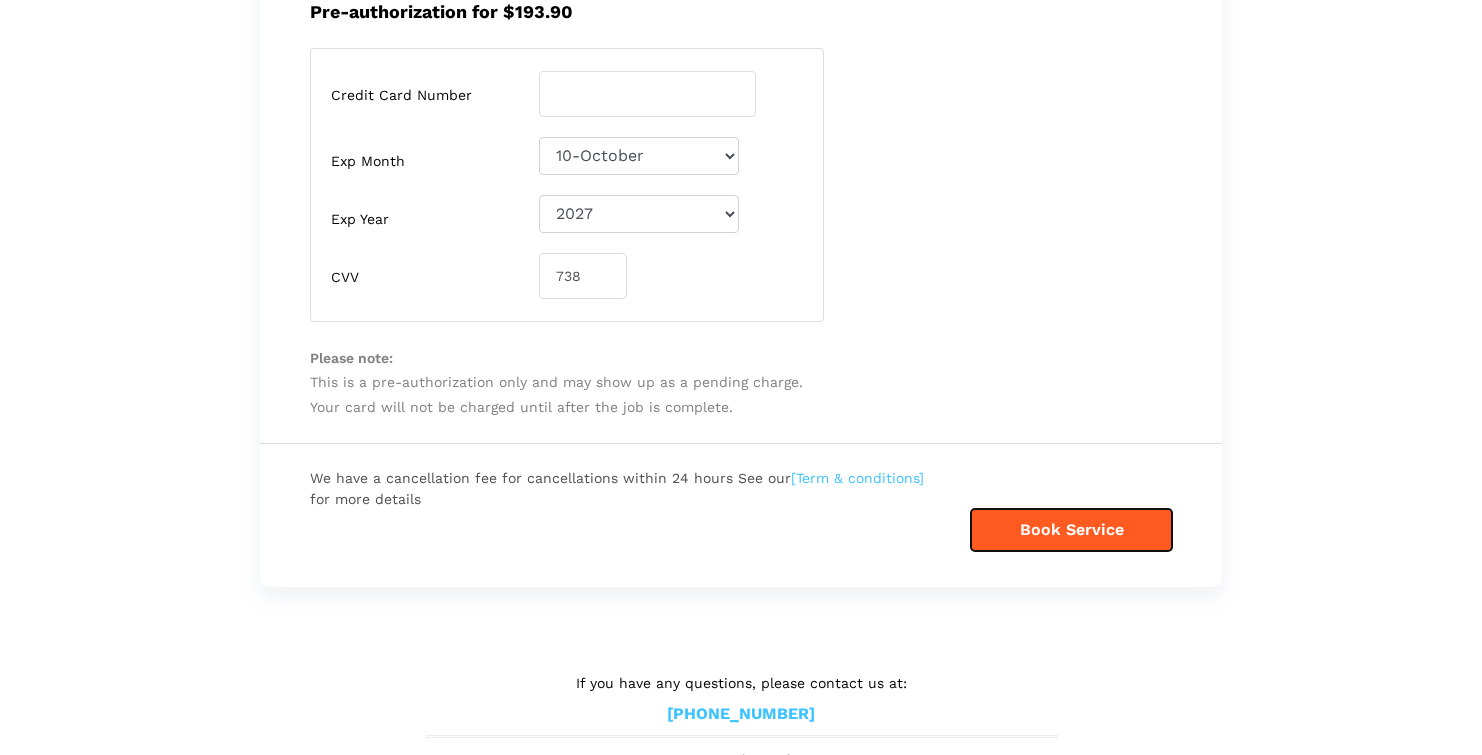click on "Book Service" at bounding box center (1071, 530) 